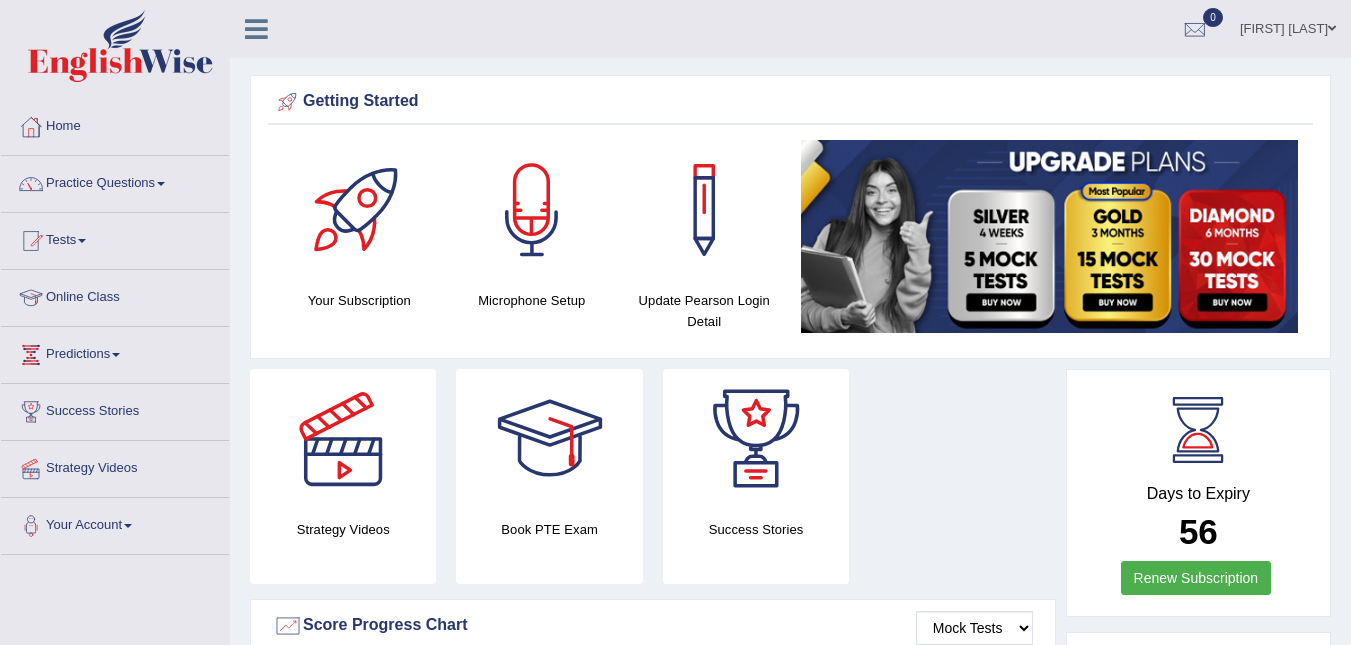 scroll, scrollTop: 0, scrollLeft: 0, axis: both 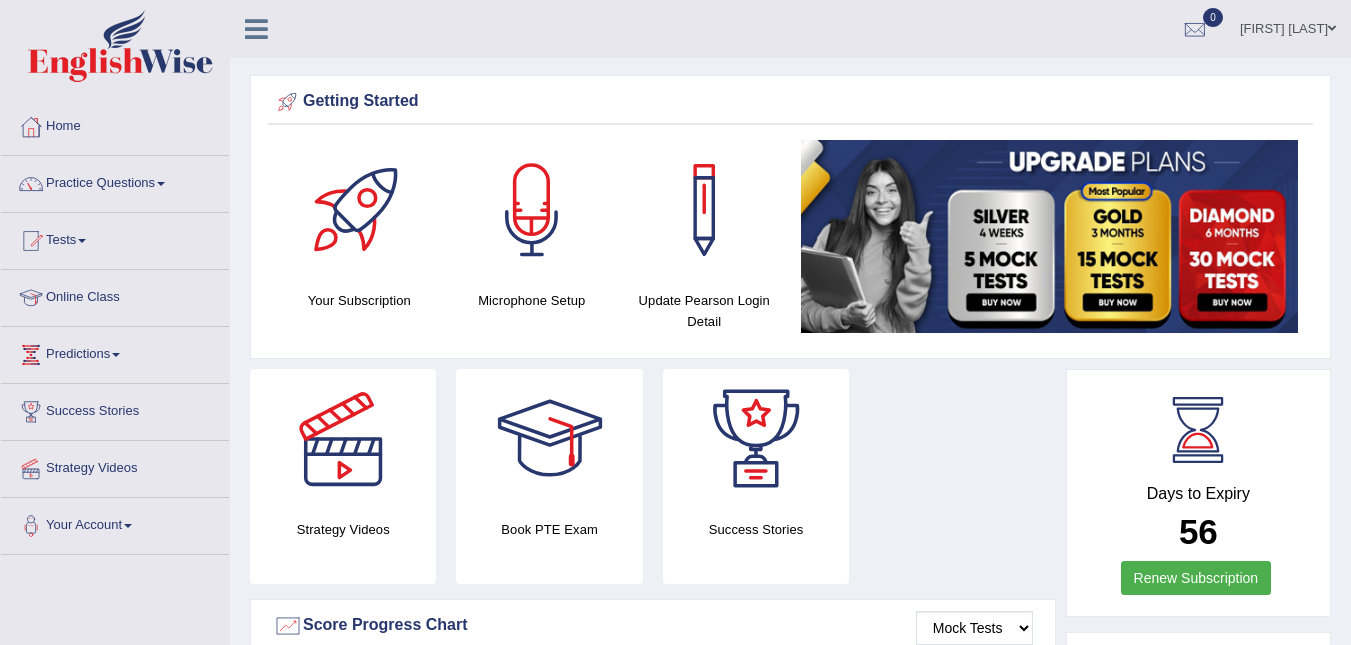 drag, startPoint x: 668, startPoint y: 72, endPoint x: 686, endPoint y: 51, distance: 27.658634 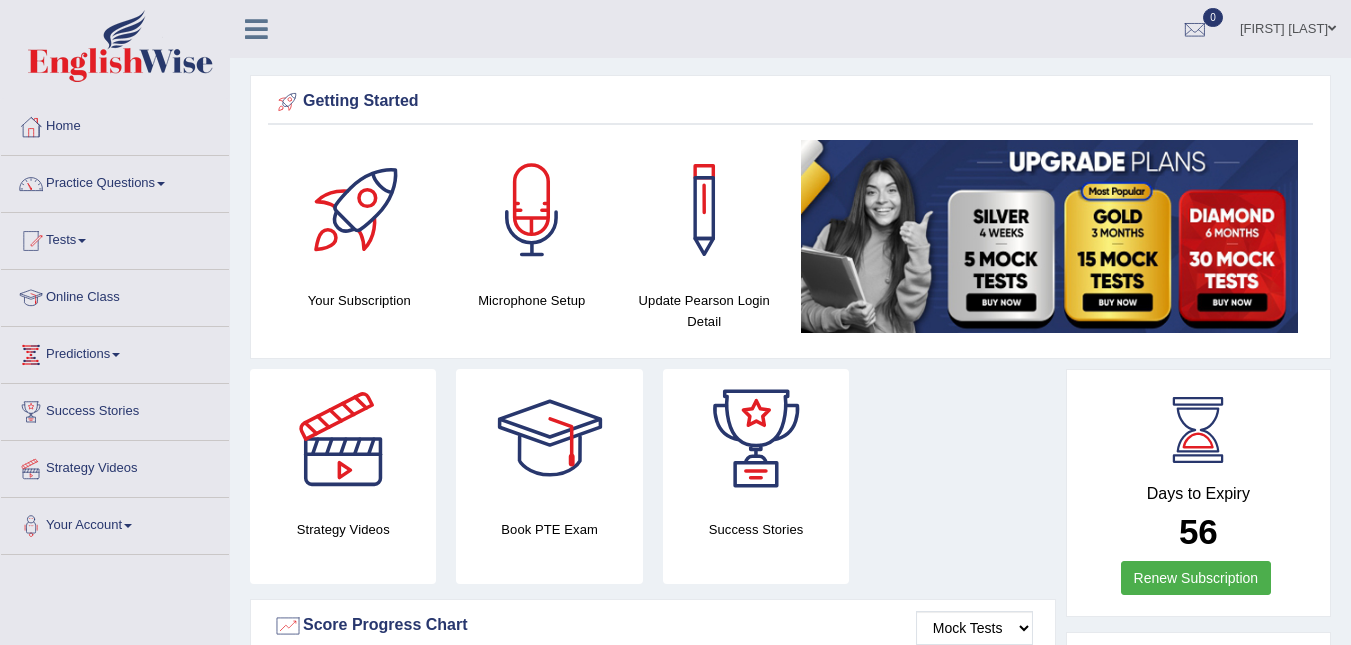 click on "Online Class" at bounding box center [115, 295] 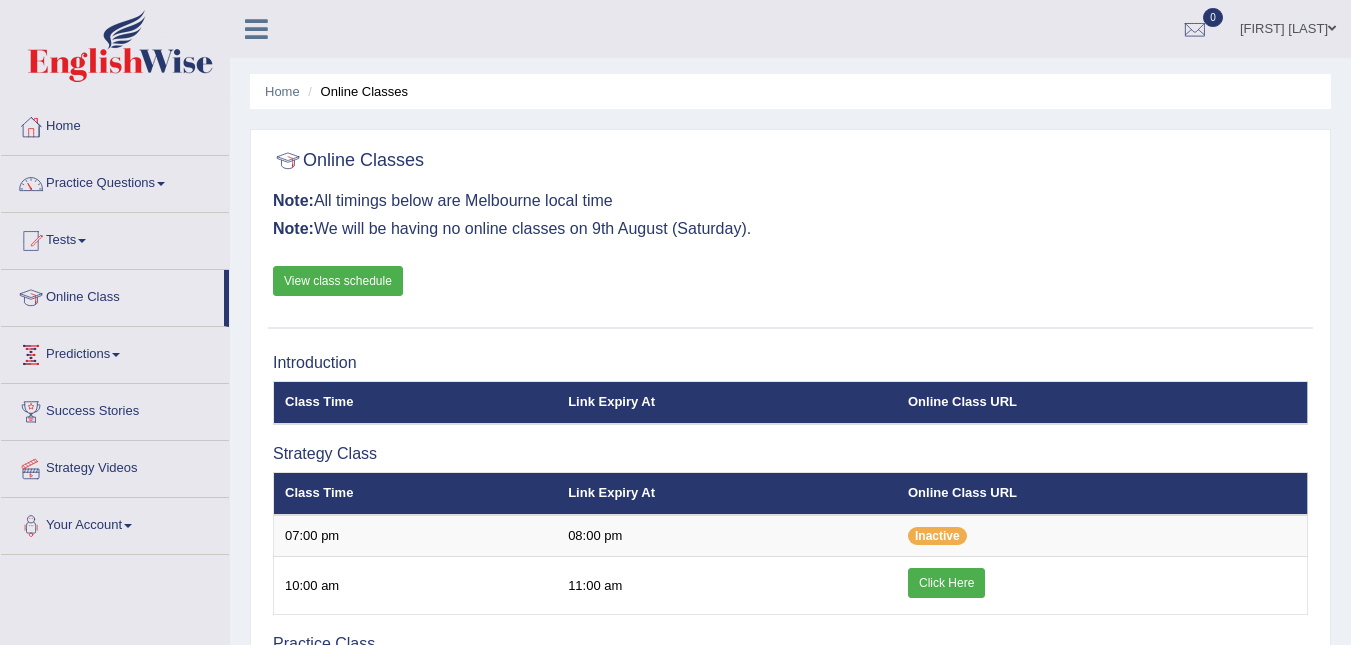 scroll, scrollTop: 0, scrollLeft: 0, axis: both 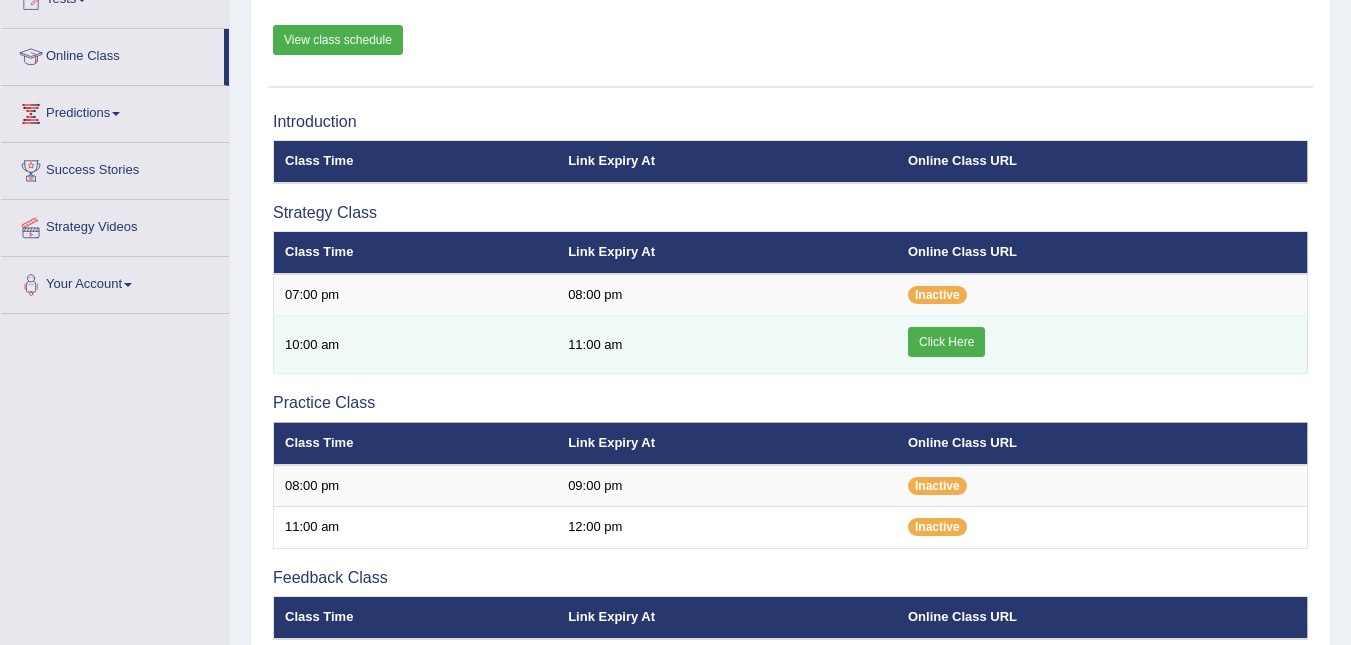 click on "Click Here" at bounding box center (946, 342) 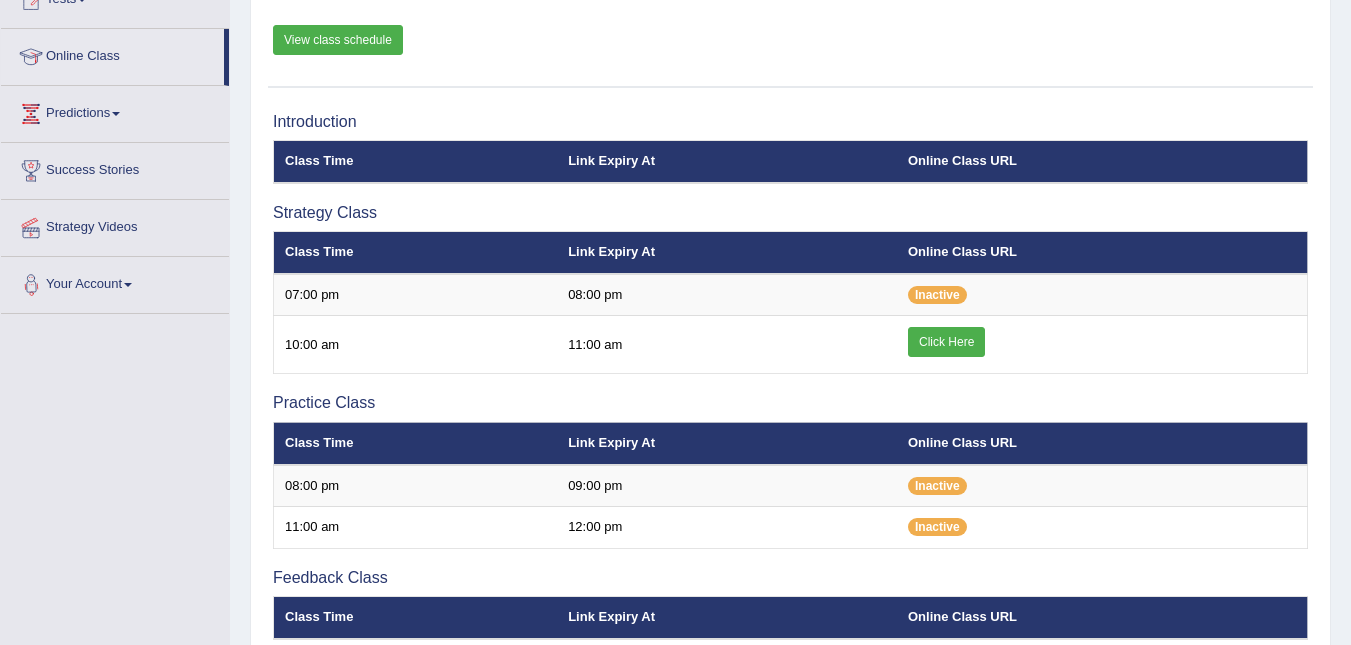 click on "Your Account" at bounding box center (115, 282) 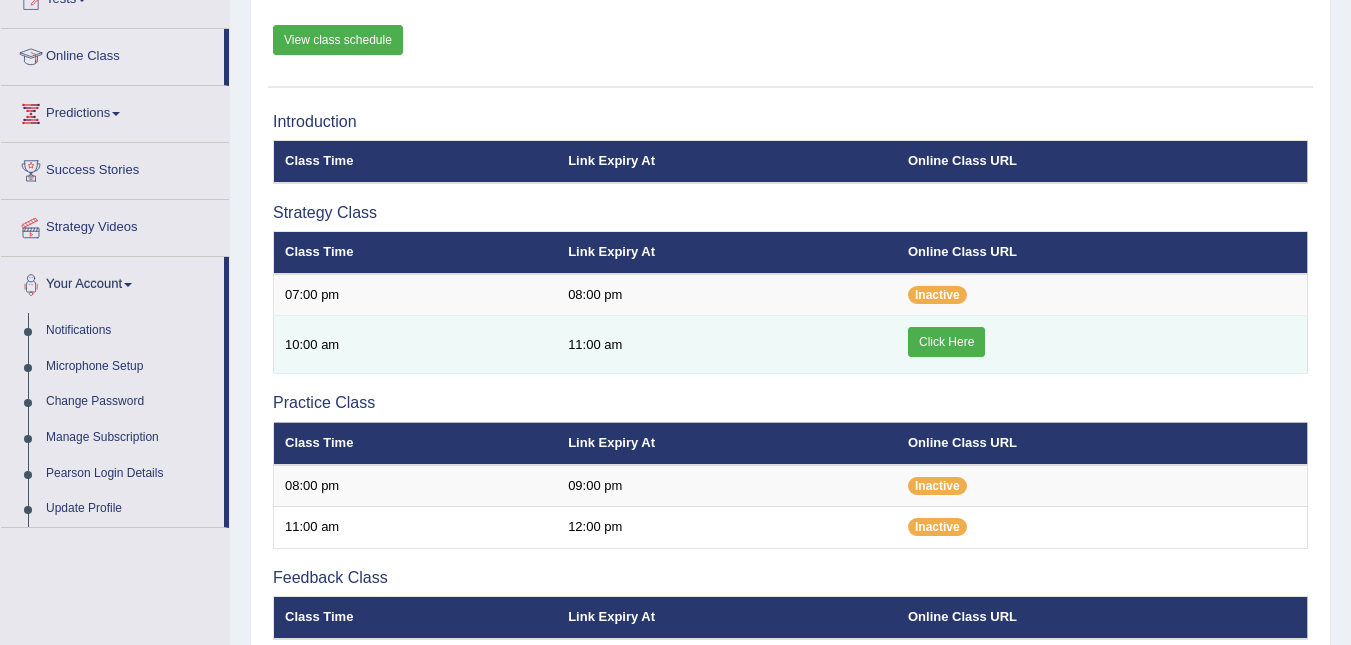 click on "Click Here" at bounding box center (946, 342) 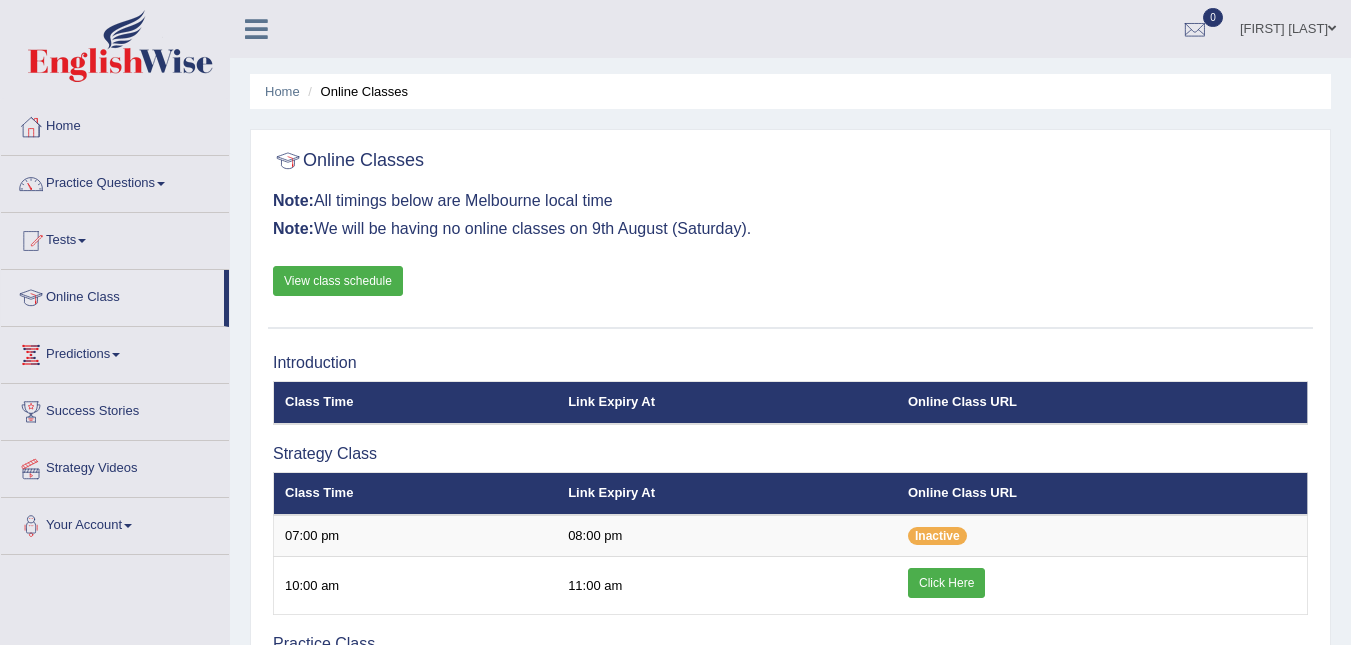 scroll, scrollTop: 241, scrollLeft: 0, axis: vertical 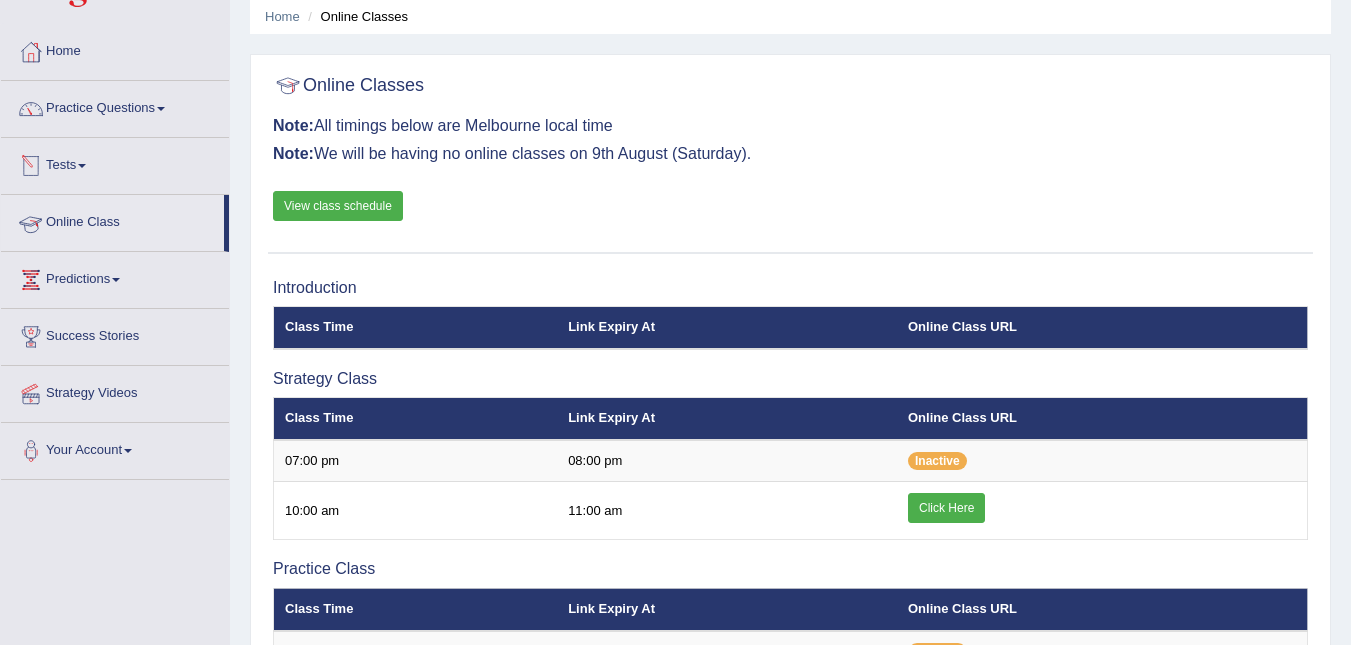 click on "Online Class" at bounding box center [112, 220] 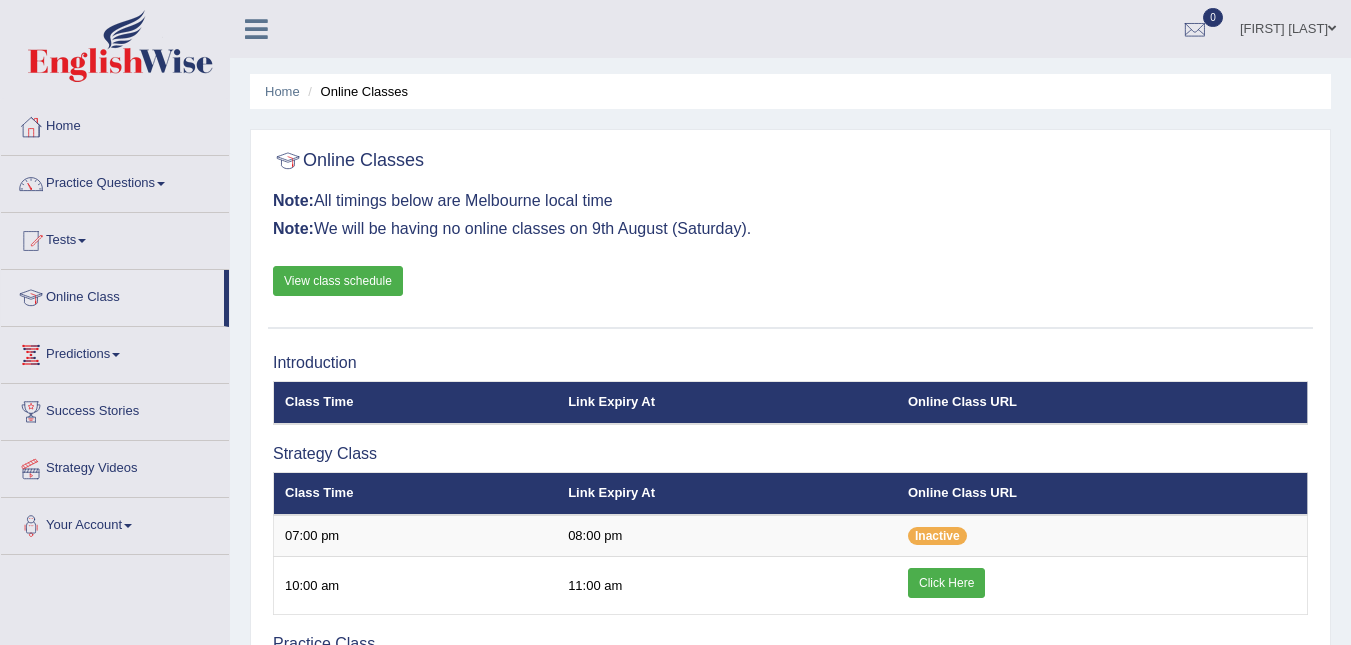 scroll, scrollTop: 0, scrollLeft: 0, axis: both 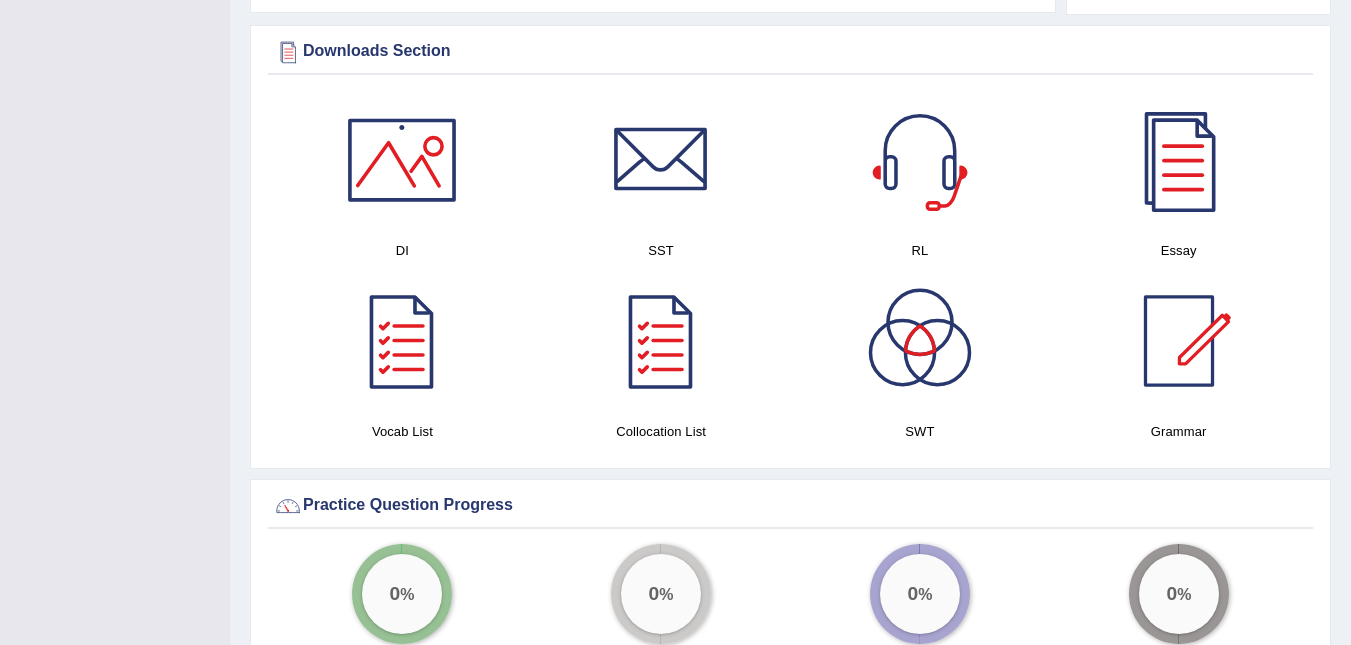 click at bounding box center [1179, 341] 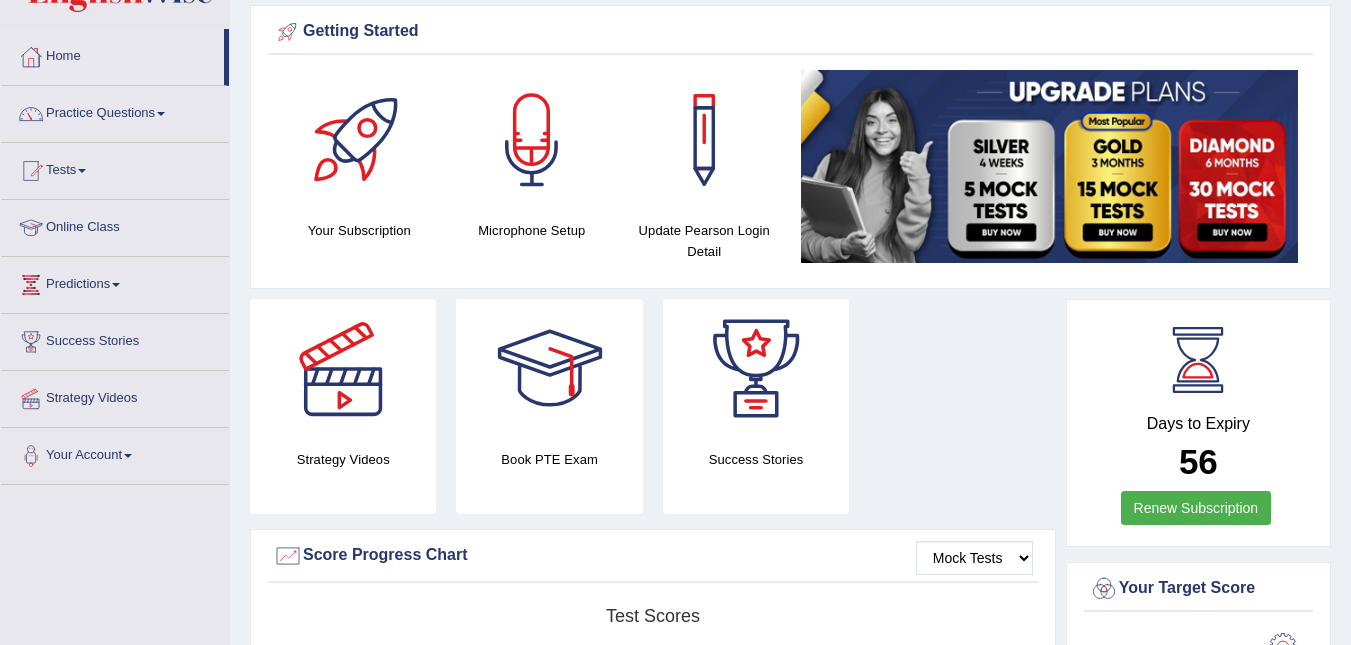 scroll, scrollTop: 56, scrollLeft: 0, axis: vertical 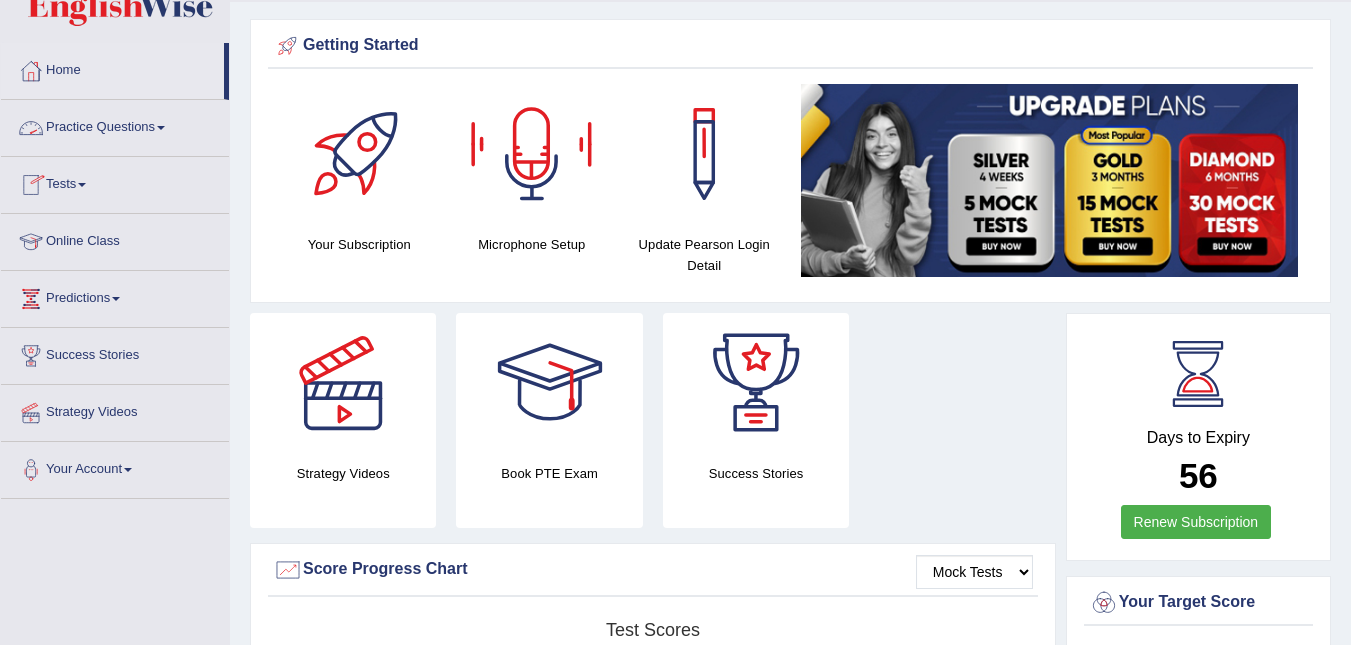 click on "Practice Questions" at bounding box center (115, 125) 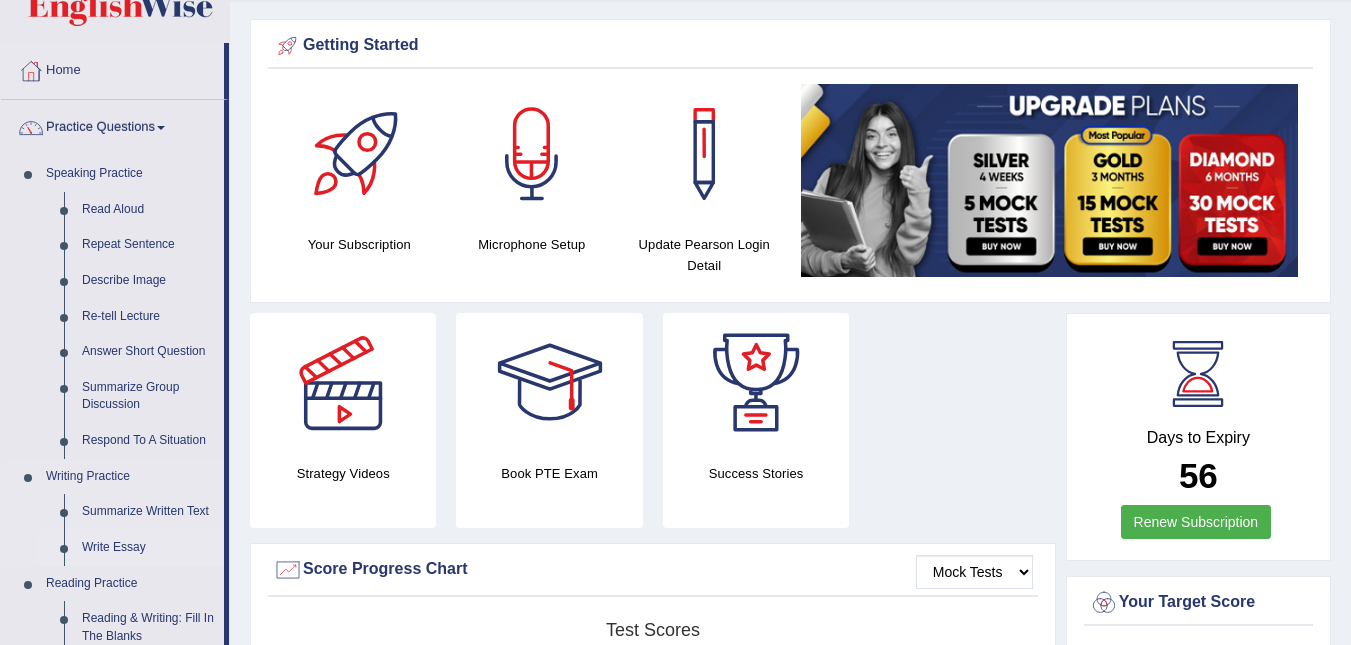 click on "Write Essay" at bounding box center [148, 548] 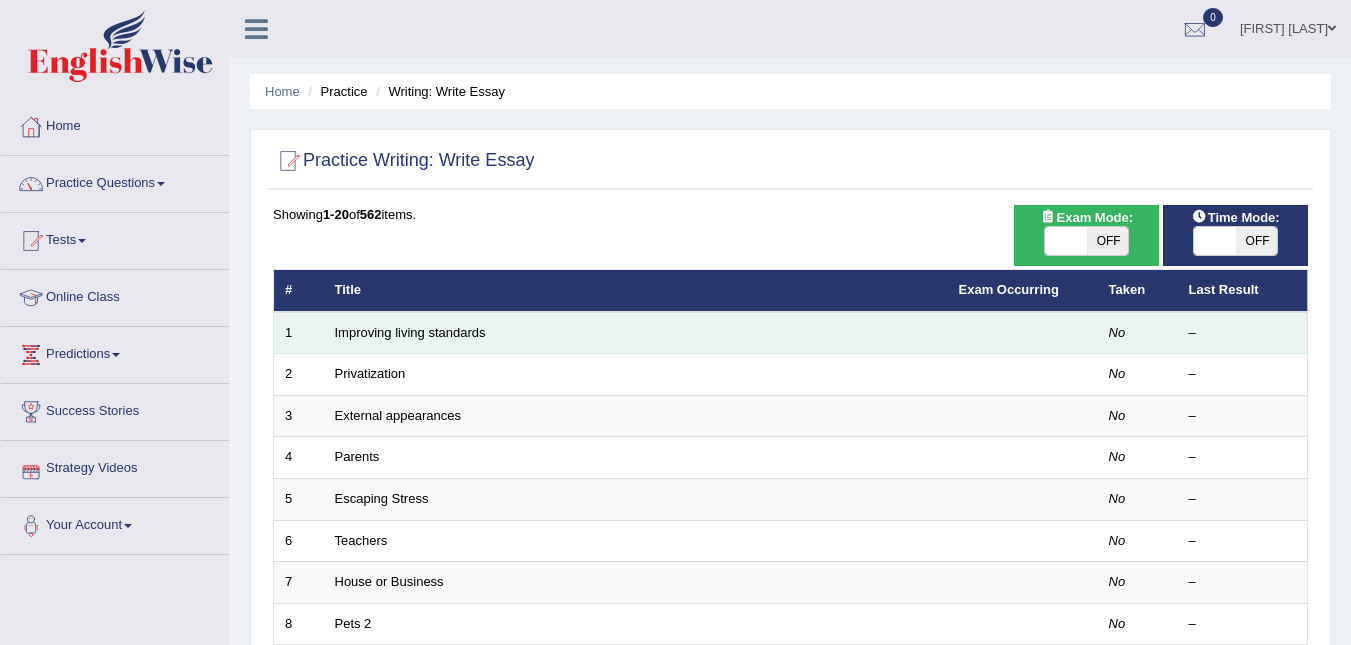 scroll, scrollTop: 0, scrollLeft: 0, axis: both 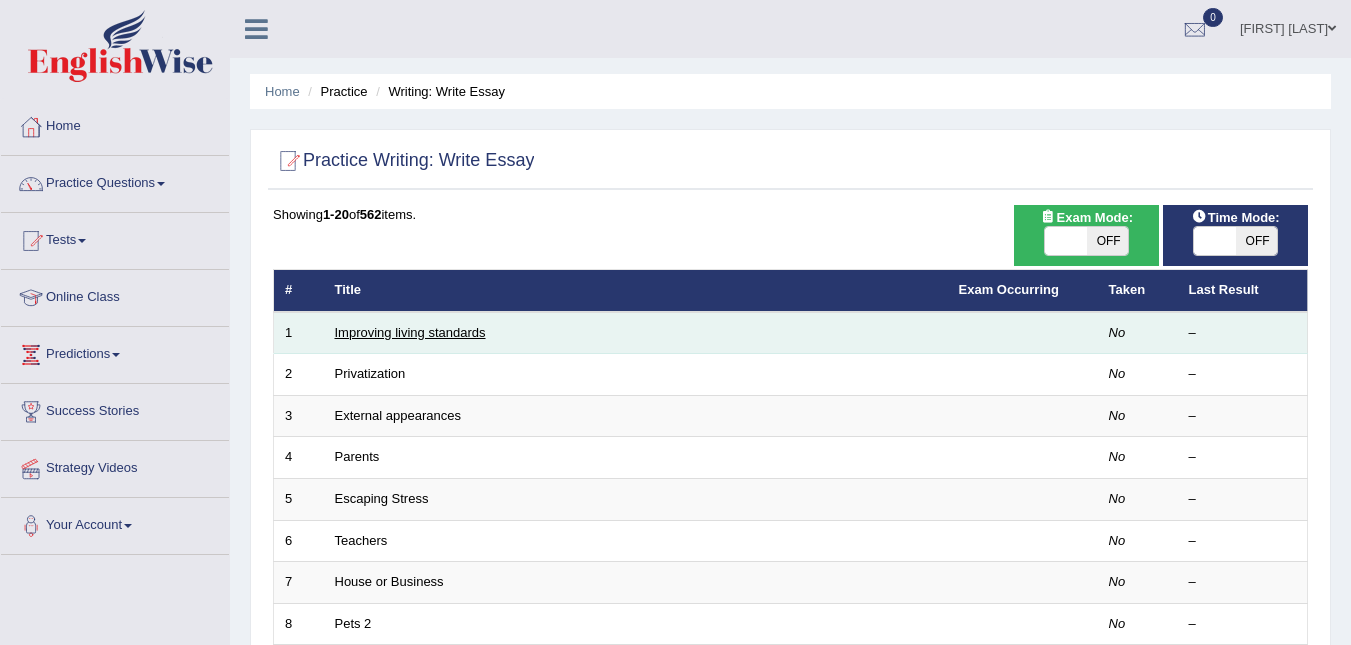 click on "Improving living standards" at bounding box center [410, 332] 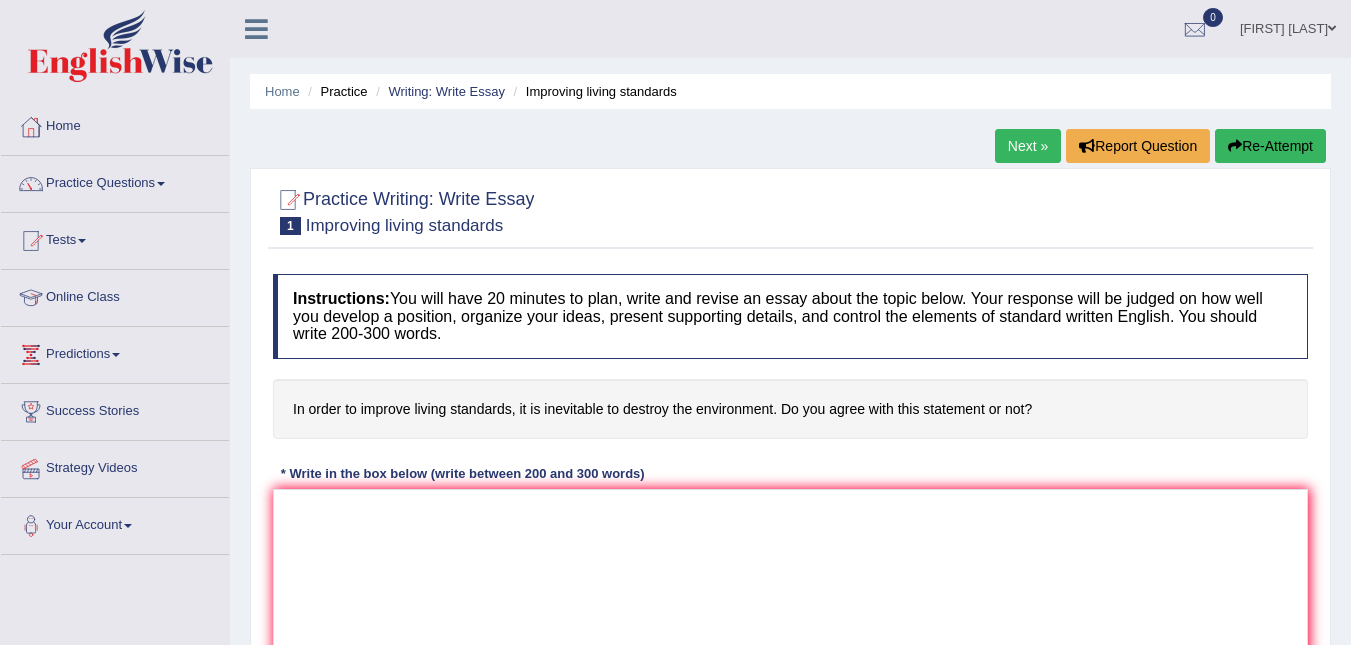 scroll, scrollTop: 0, scrollLeft: 0, axis: both 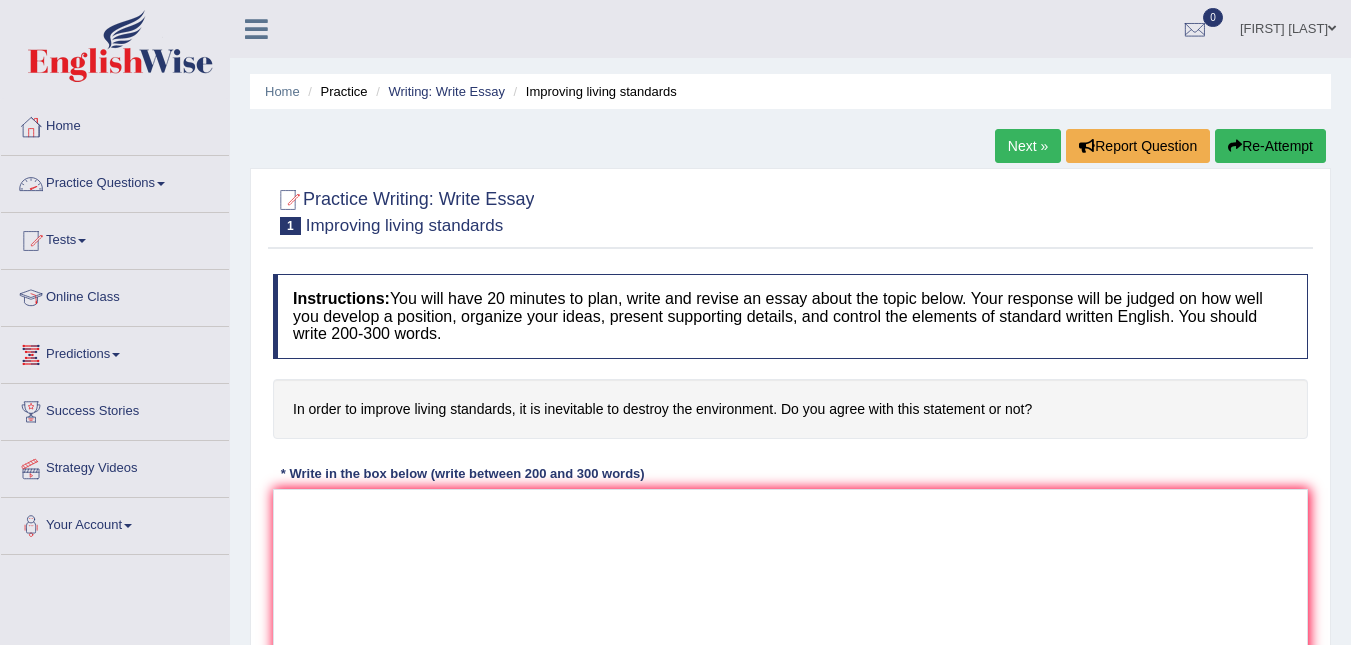 click on "Practice Questions" at bounding box center (115, 181) 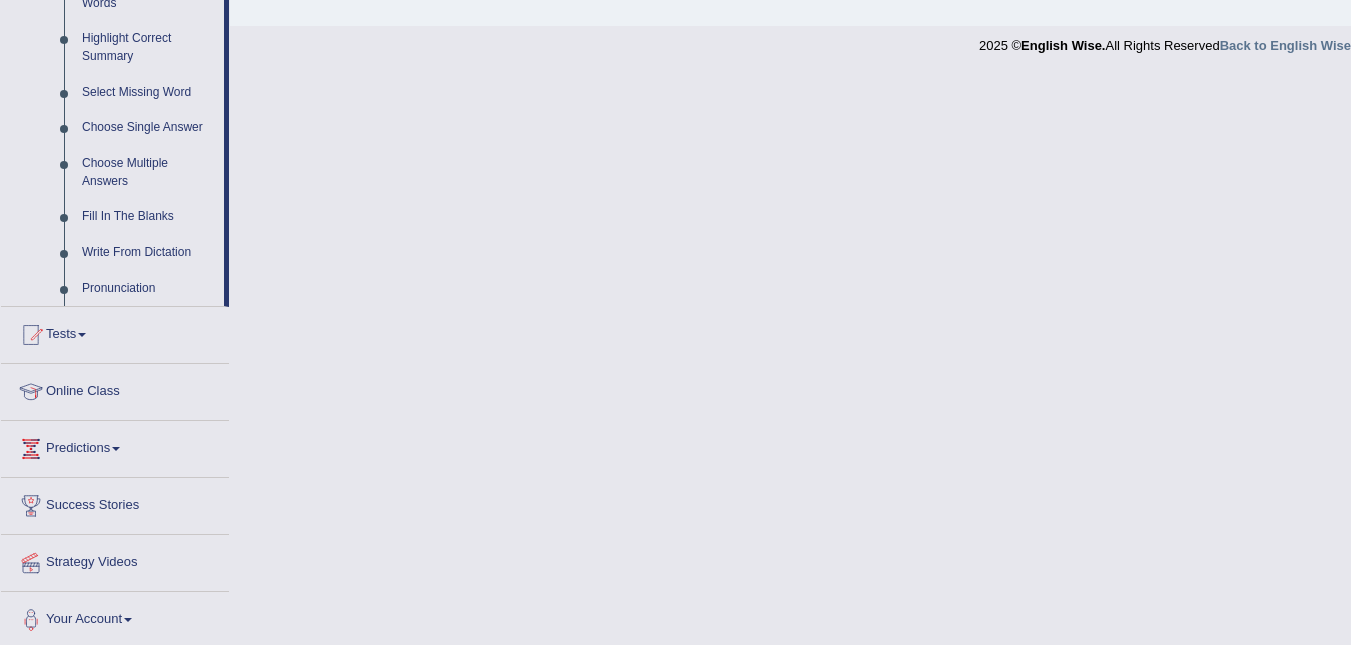 scroll, scrollTop: 979, scrollLeft: 0, axis: vertical 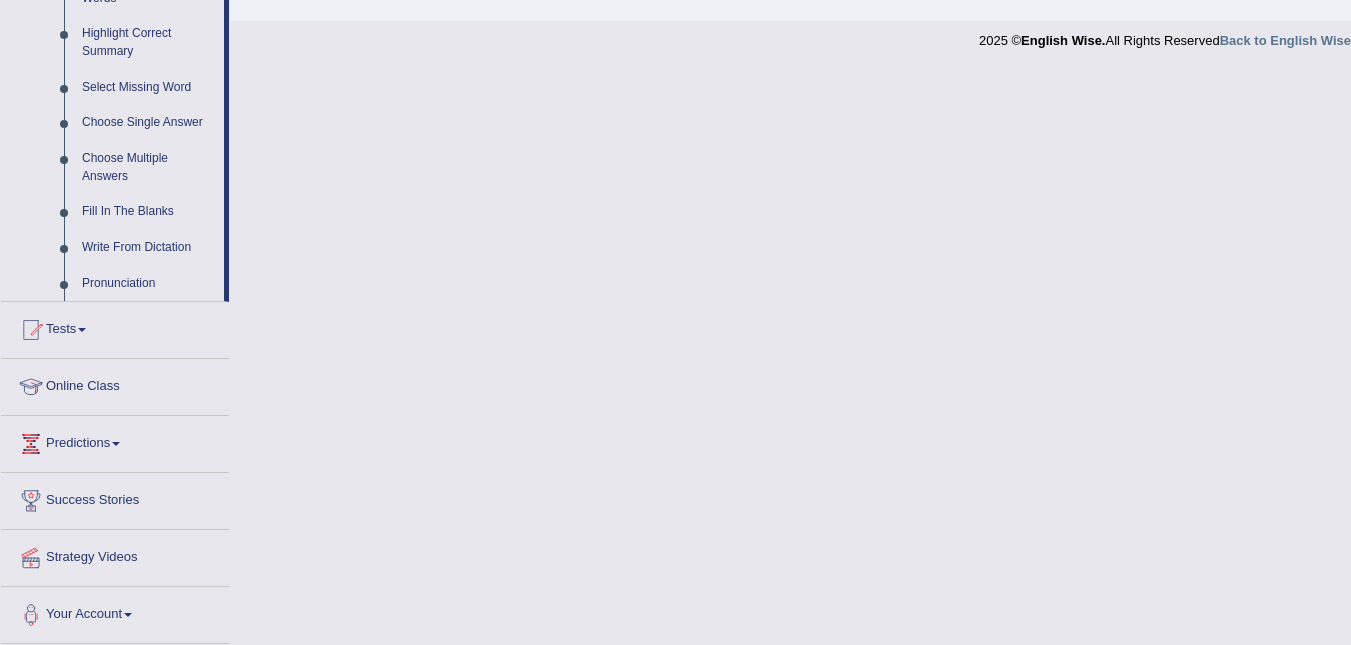 click on "Toggle navigation
Home
Practice Questions   Speaking Practice Read Aloud
Repeat Sentence
Describe Image
Re-tell Lecture
Answer Short Question
Summarize Group Discussion
Respond To A Situation
Writing Practice  Summarize Written Text
Write Essay
Reading Practice  Reading & Writing: Fill In The Blanks
Choose Multiple Answers
Re-order Paragraphs
Fill In The Blanks
Choose Single Answer
Listening Practice  Summarize Spoken Text
Highlight Incorrect Words
Highlight Correct Summary
Select Missing Word
Choose Single Answer
Choose Multiple Answers
Fill In The Blanks
Write From Dictation
Pronunciation
Tests
Take Mock Test" at bounding box center [675, -657] 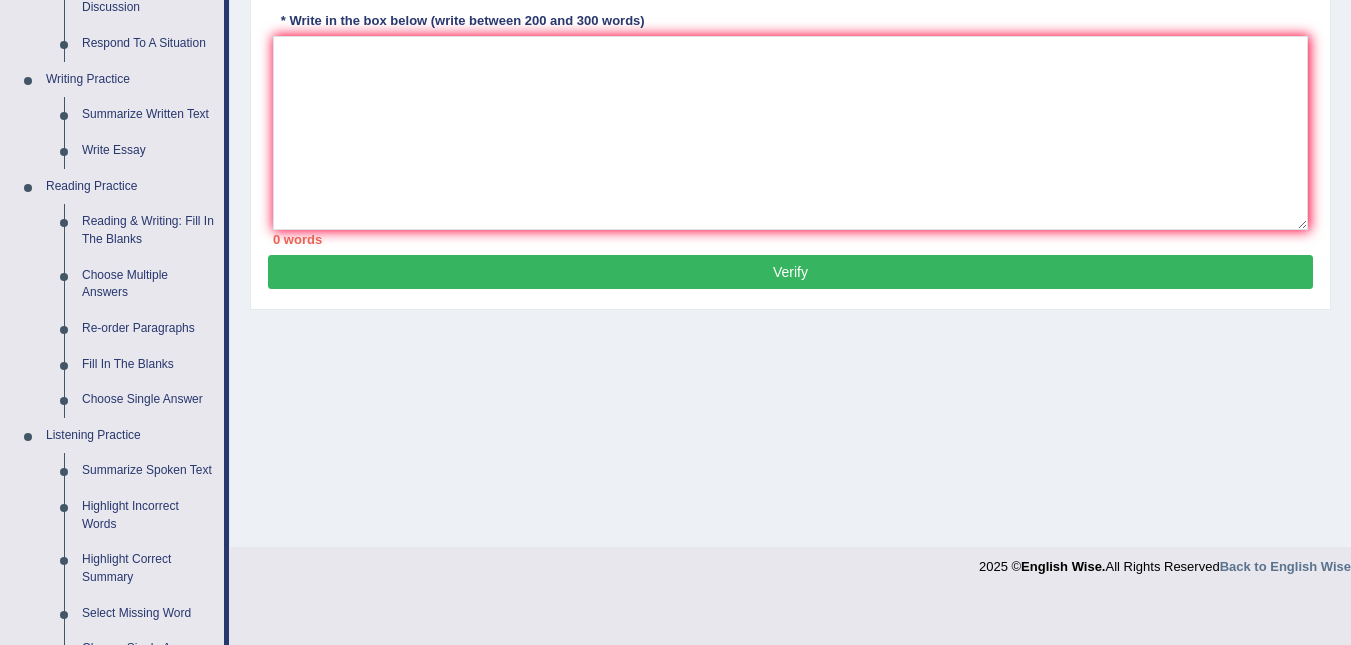scroll, scrollTop: 451, scrollLeft: 0, axis: vertical 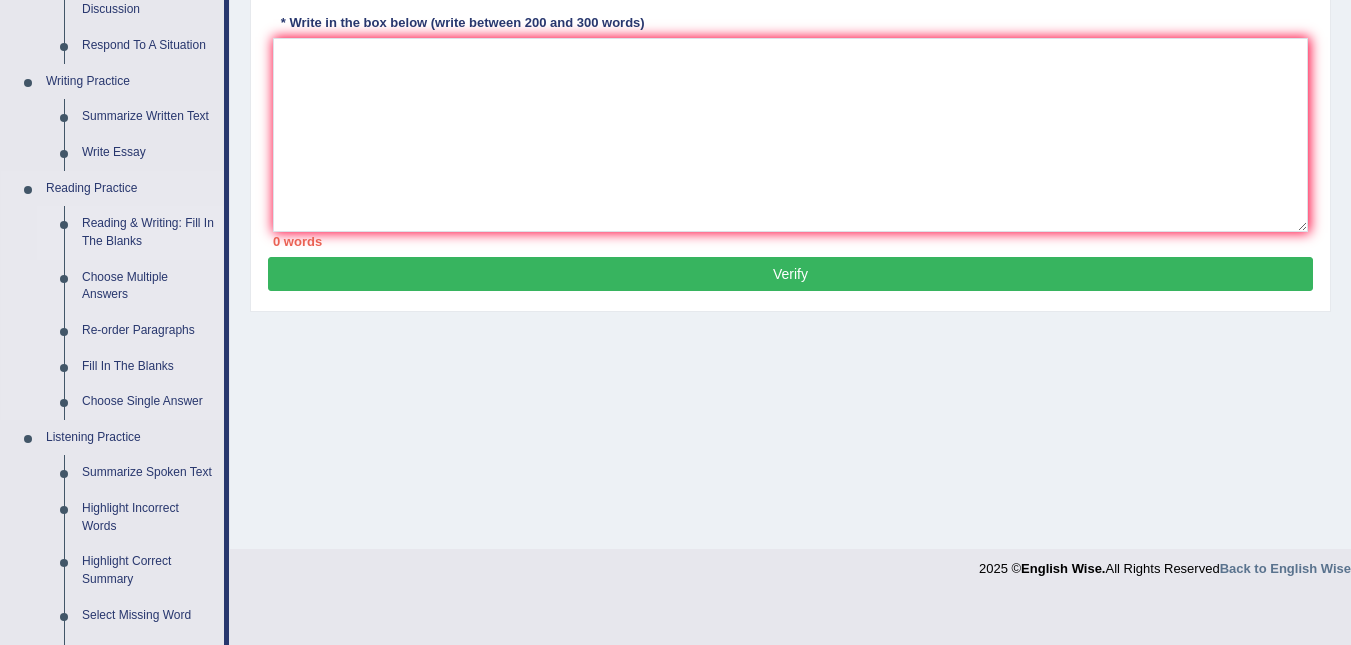 click on "Reading & Writing: Fill In The Blanks" at bounding box center [148, 232] 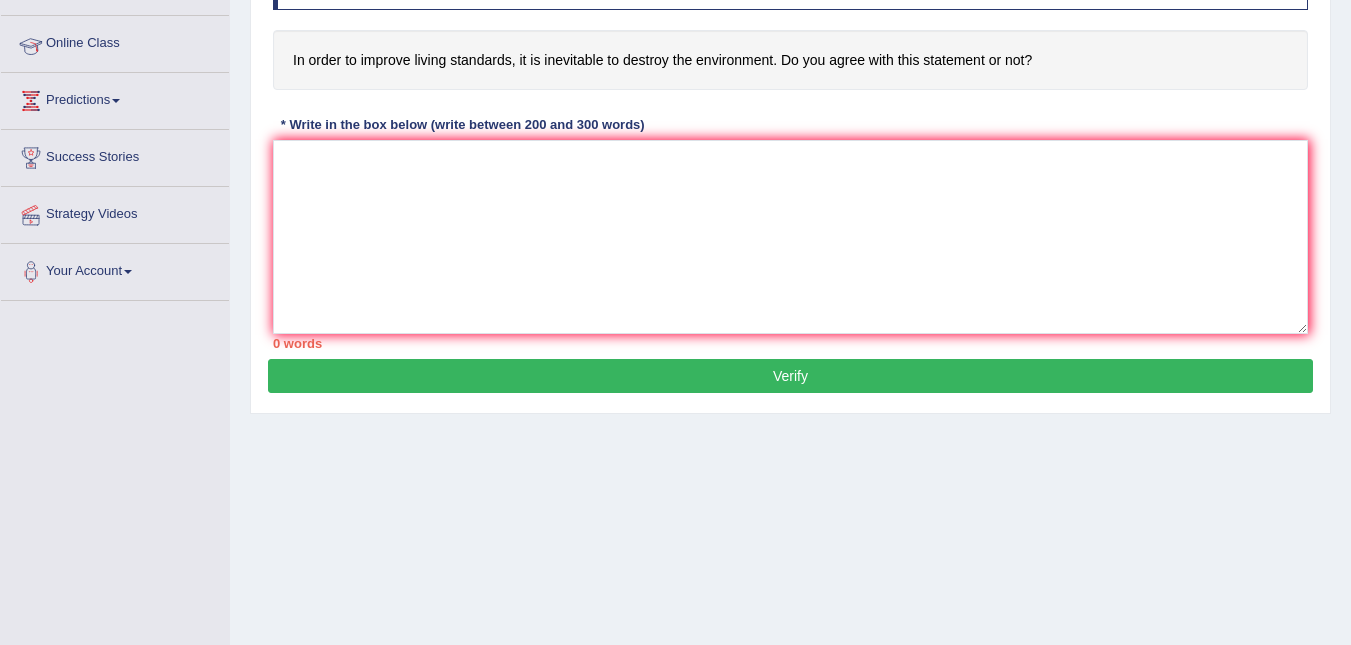 scroll, scrollTop: 260, scrollLeft: 0, axis: vertical 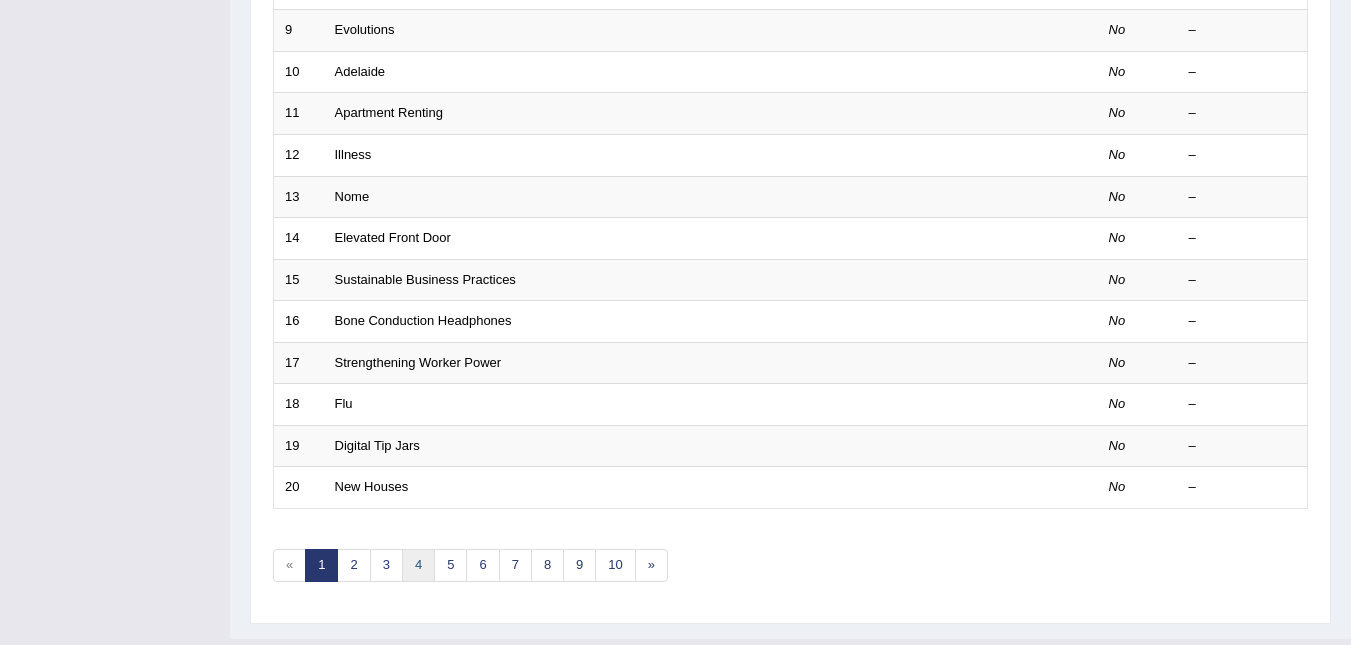 click on "4" at bounding box center (418, 565) 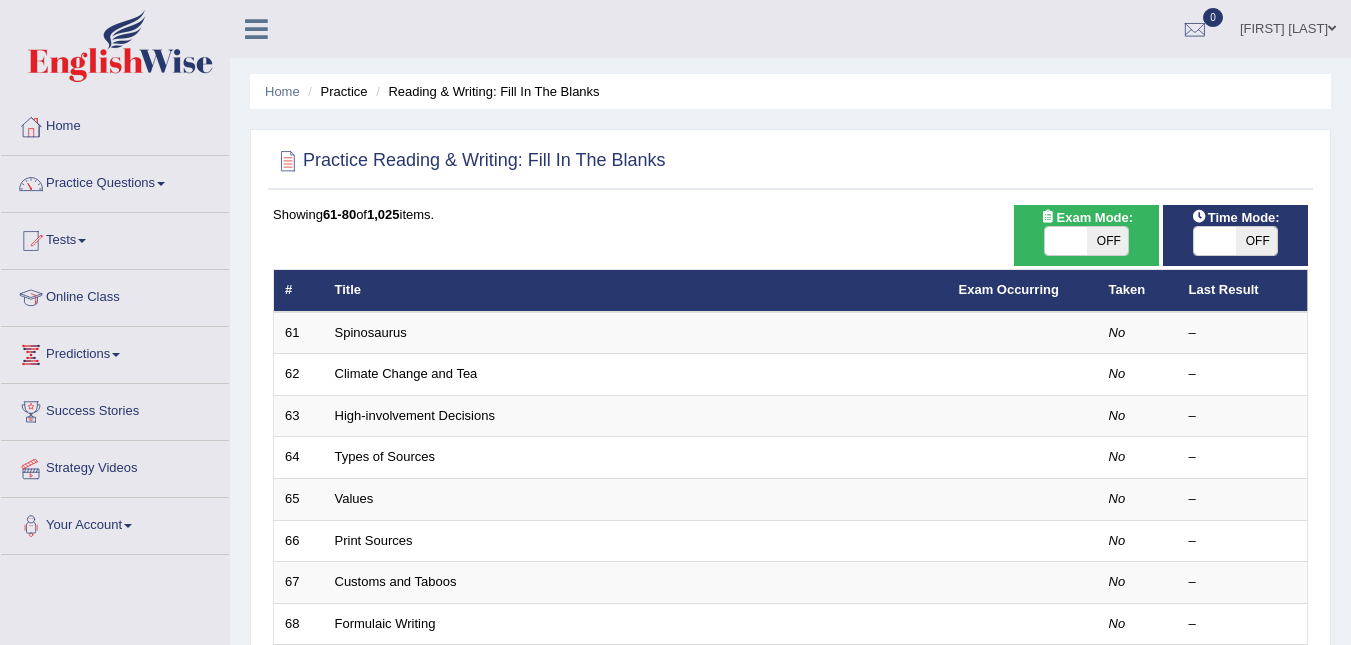 scroll, scrollTop: 0, scrollLeft: 0, axis: both 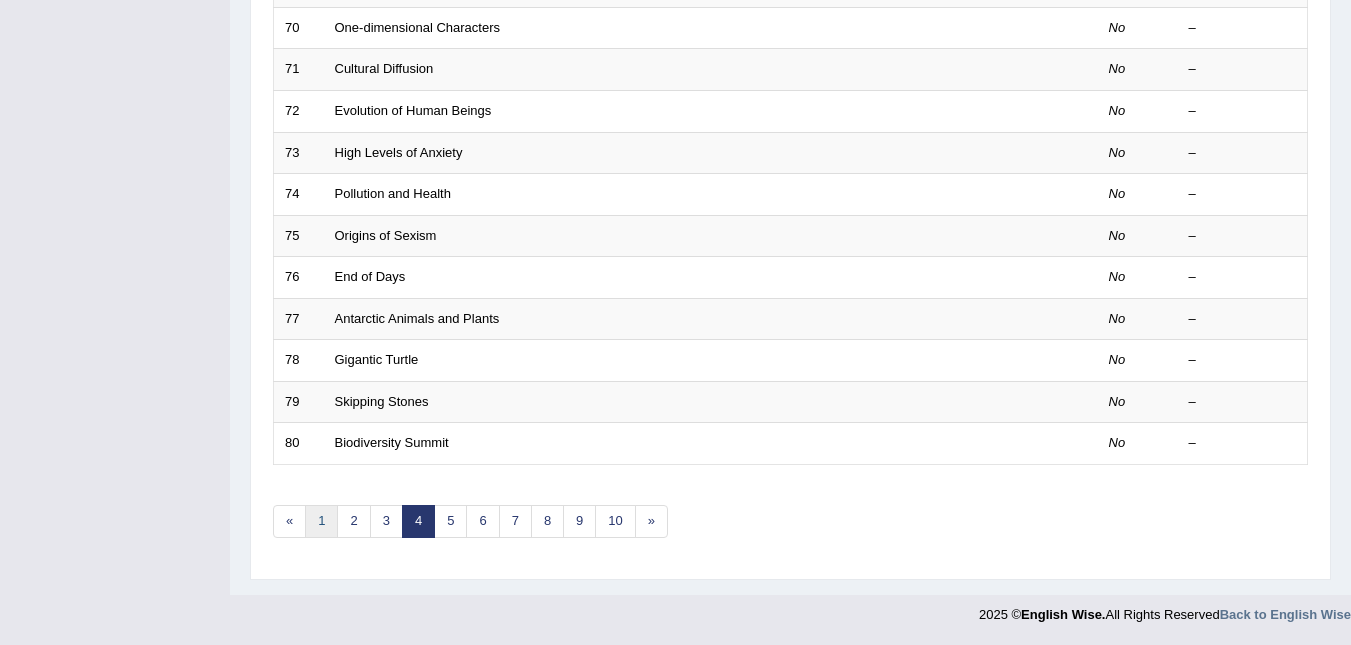 click on "1" at bounding box center [321, 521] 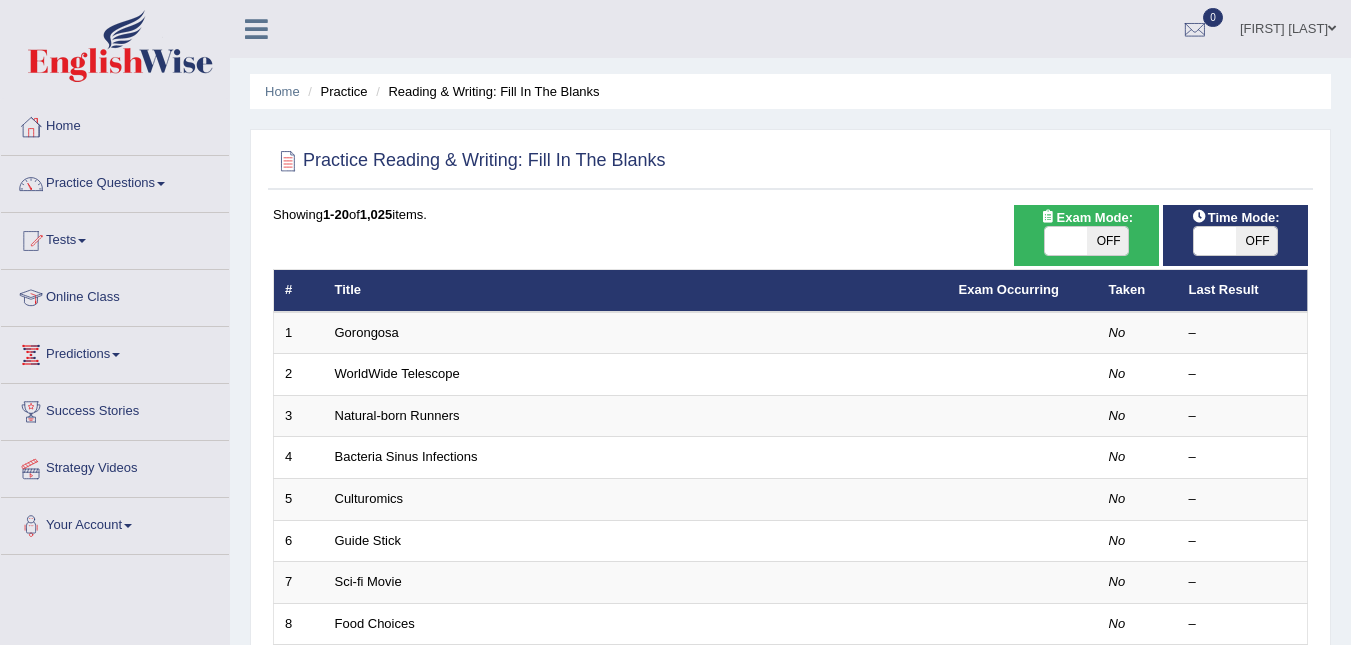 scroll, scrollTop: 0, scrollLeft: 0, axis: both 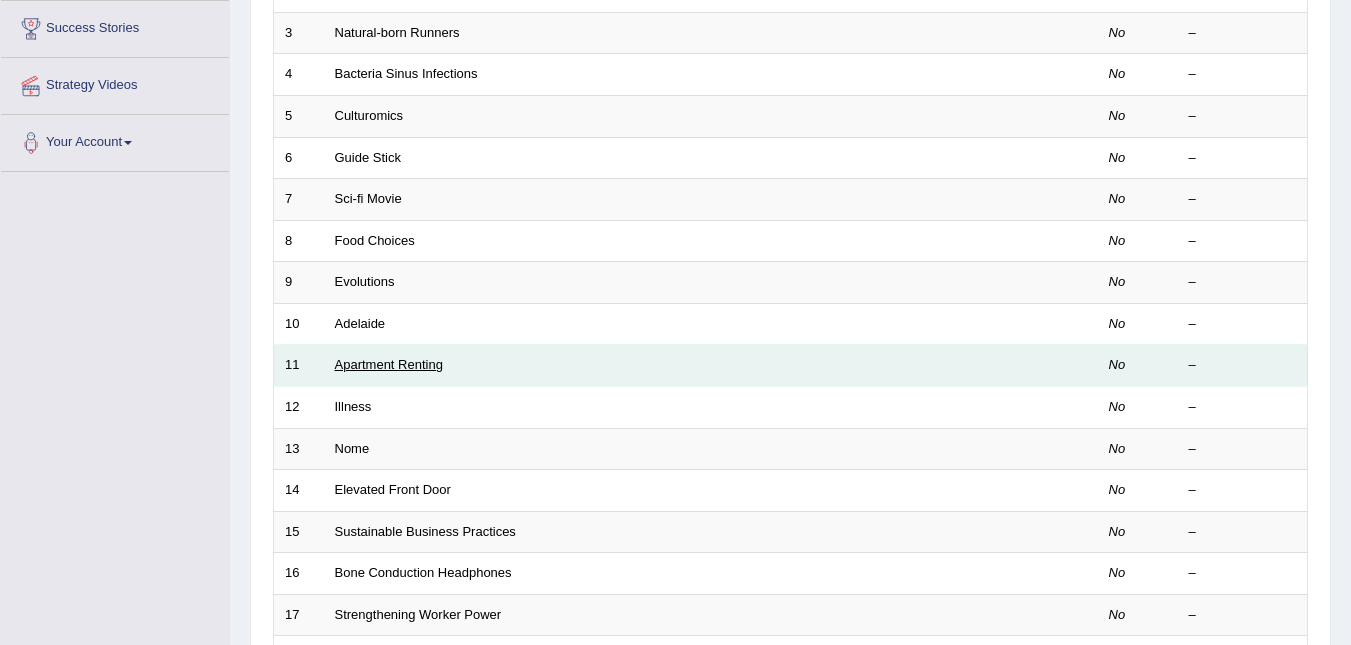 click on "Apartment Renting" at bounding box center (389, 364) 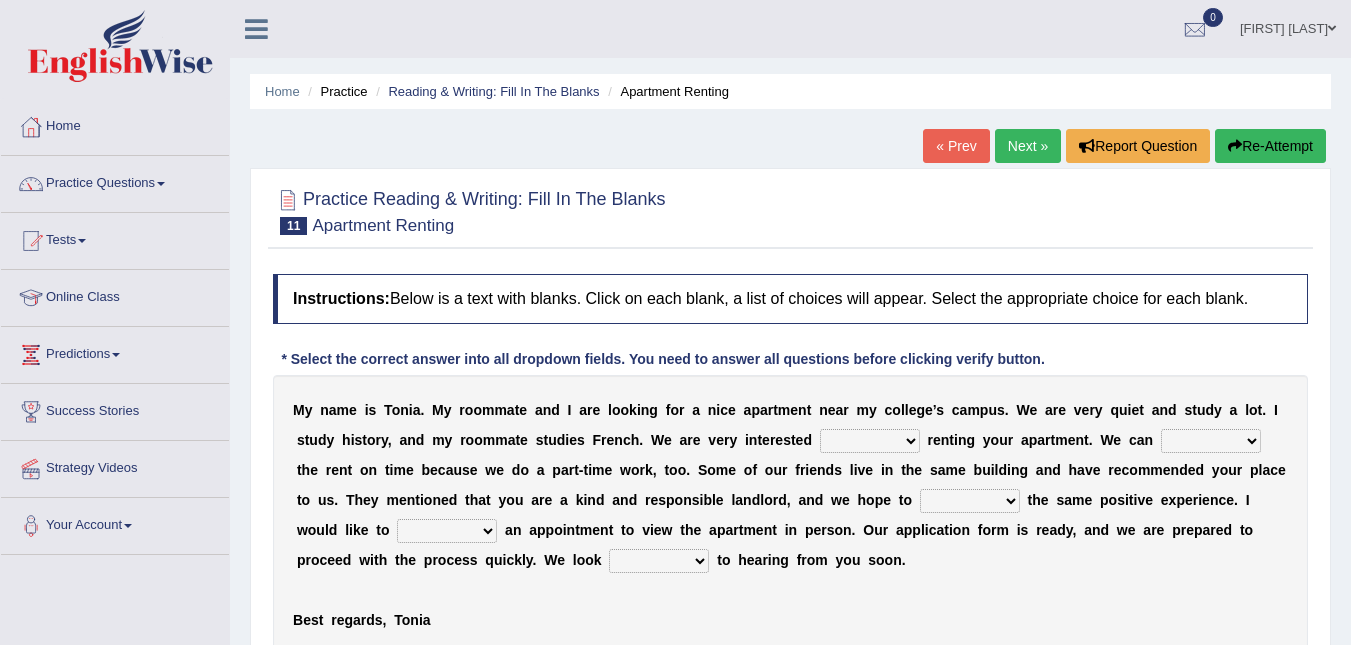 scroll, scrollTop: 0, scrollLeft: 0, axis: both 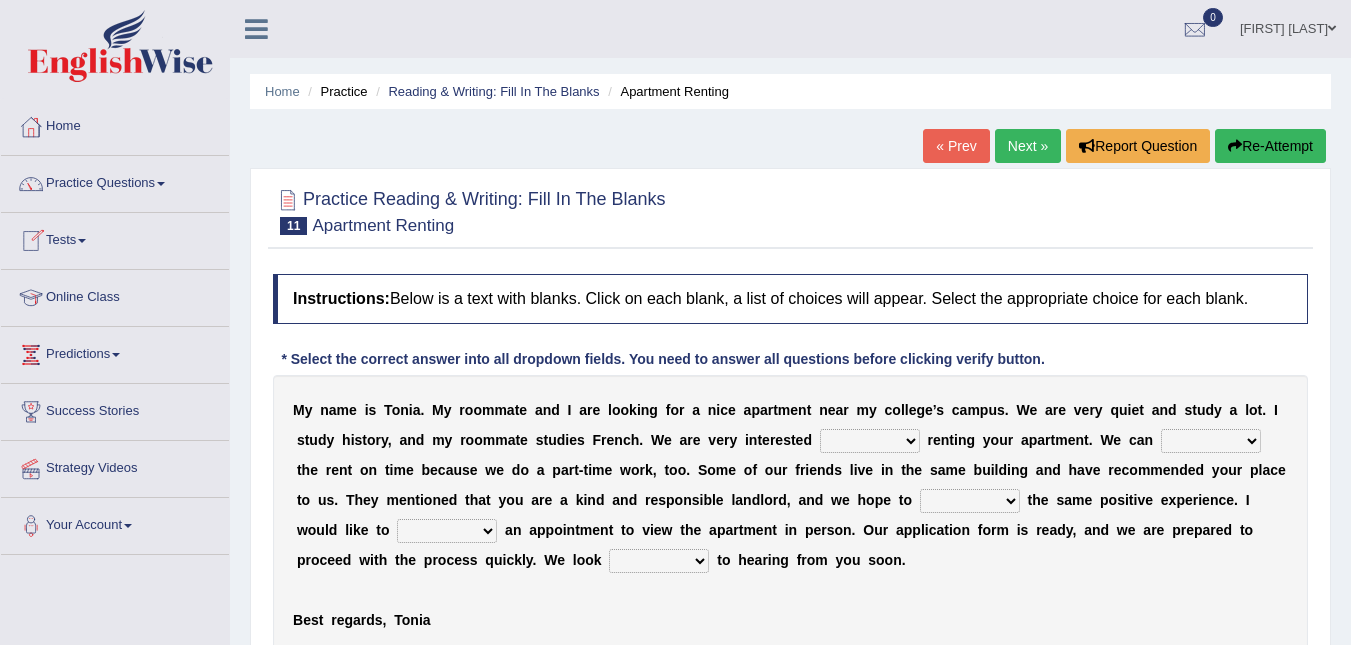 drag, startPoint x: 382, startPoint y: 556, endPoint x: 386, endPoint y: 566, distance: 10.770329 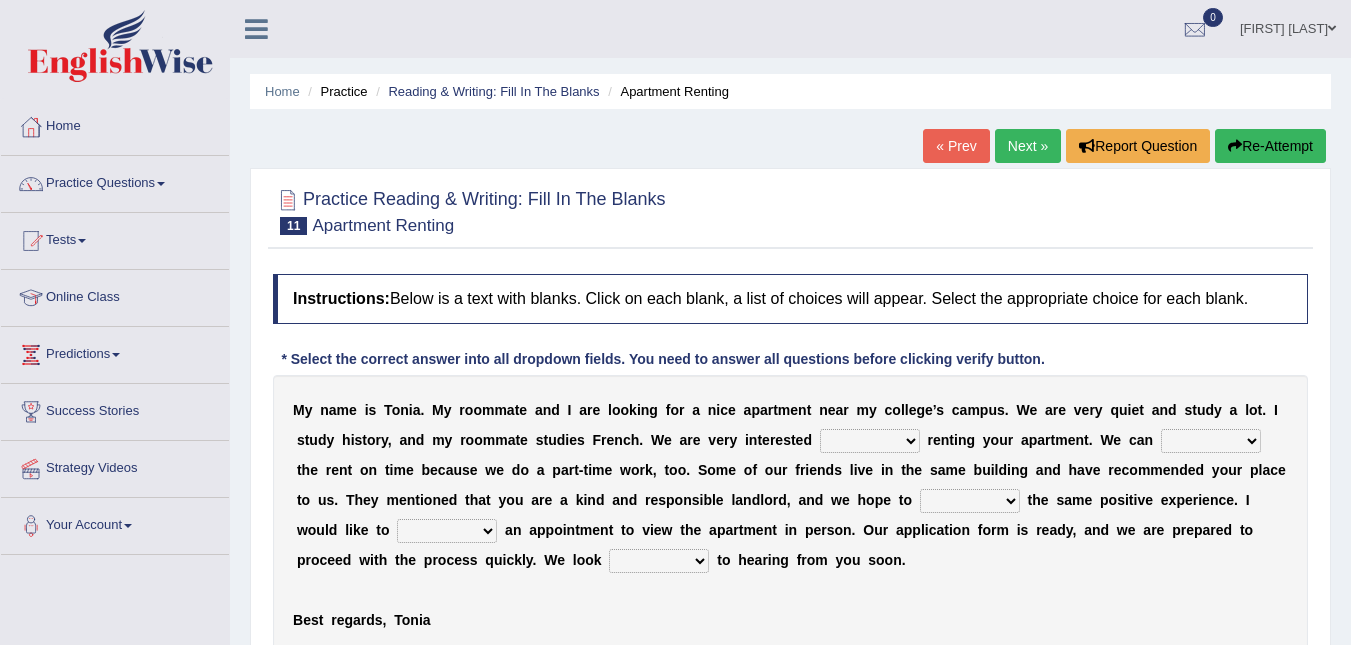 select on "forward" 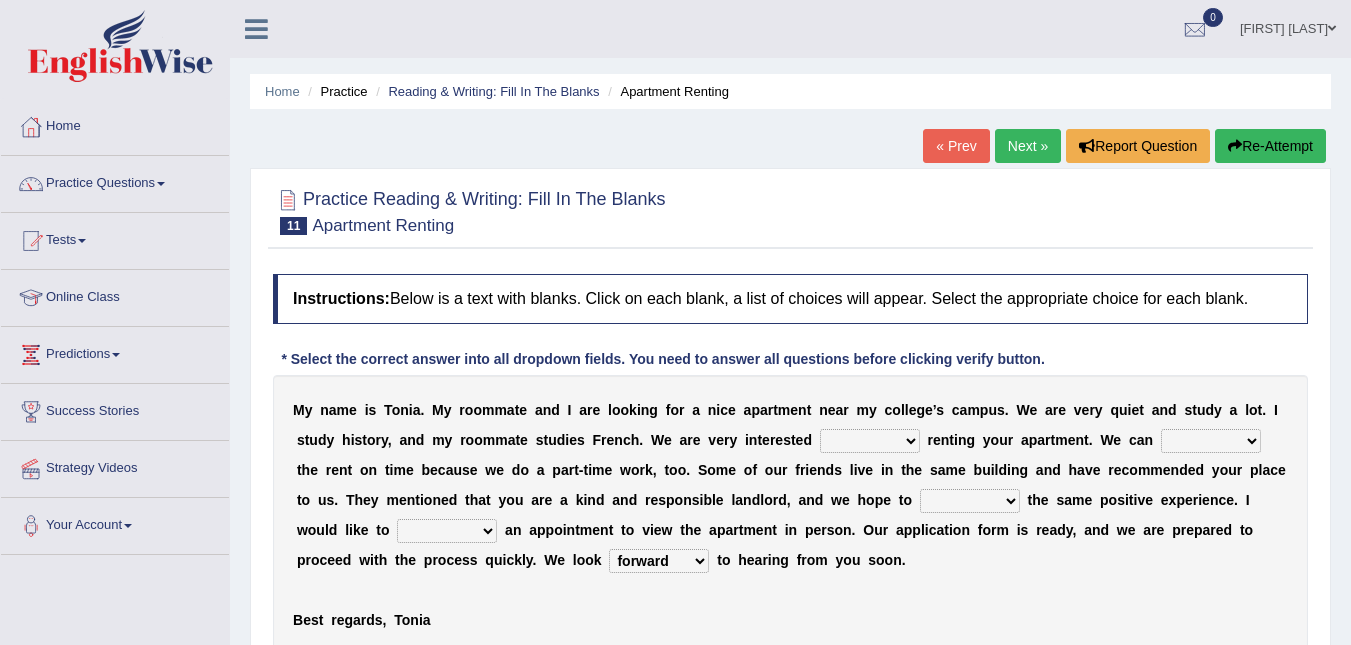 click on "around out in forward" at bounding box center [659, 561] 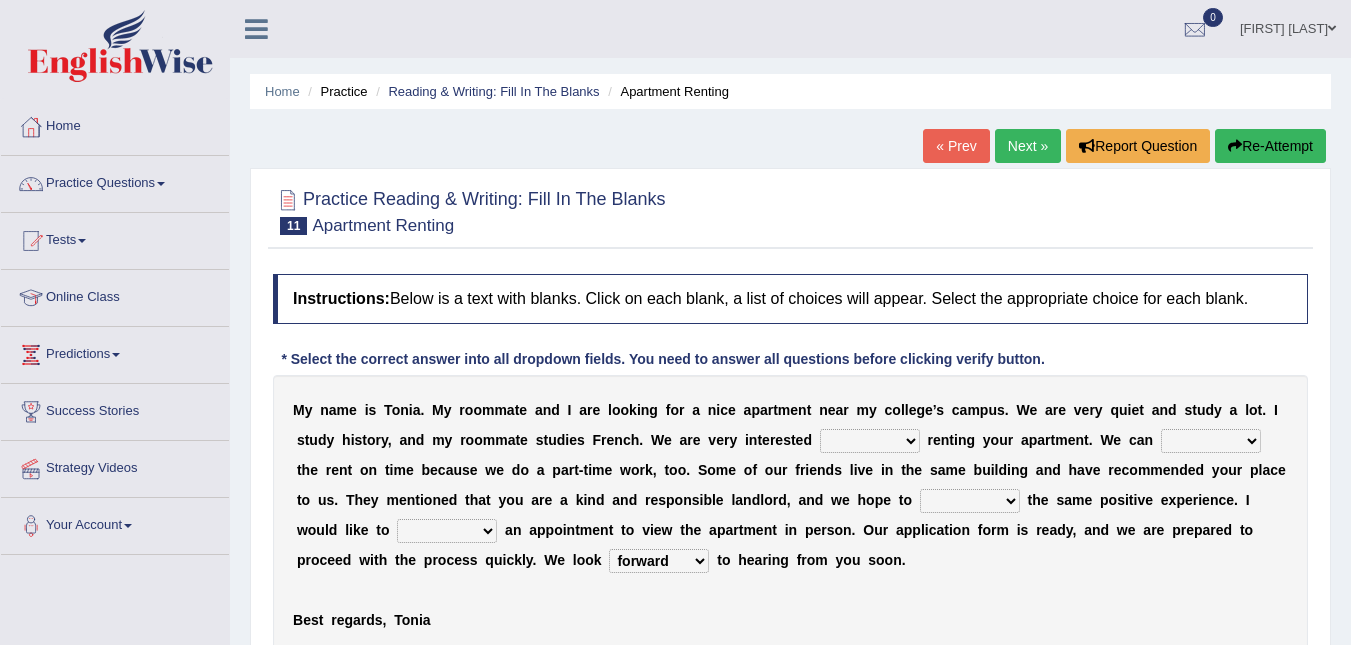 click on "for about at in" at bounding box center [870, 441] 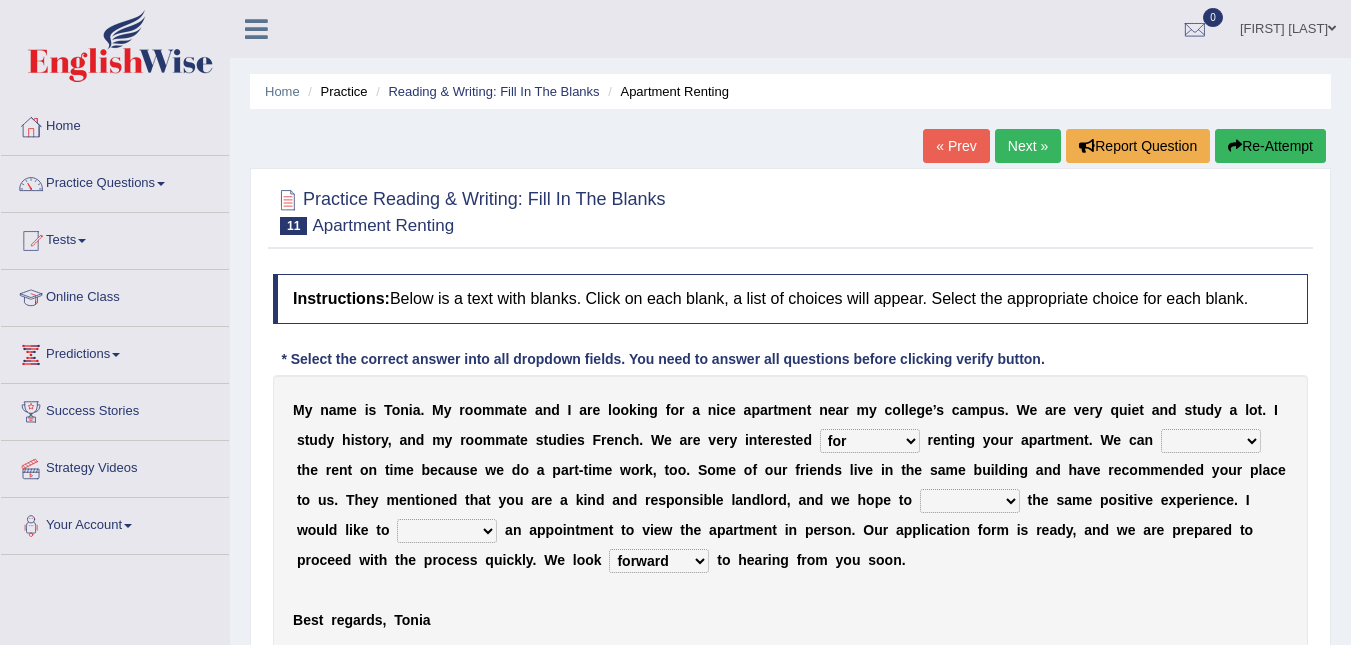 click on "afford get pay bring" at bounding box center (1211, 441) 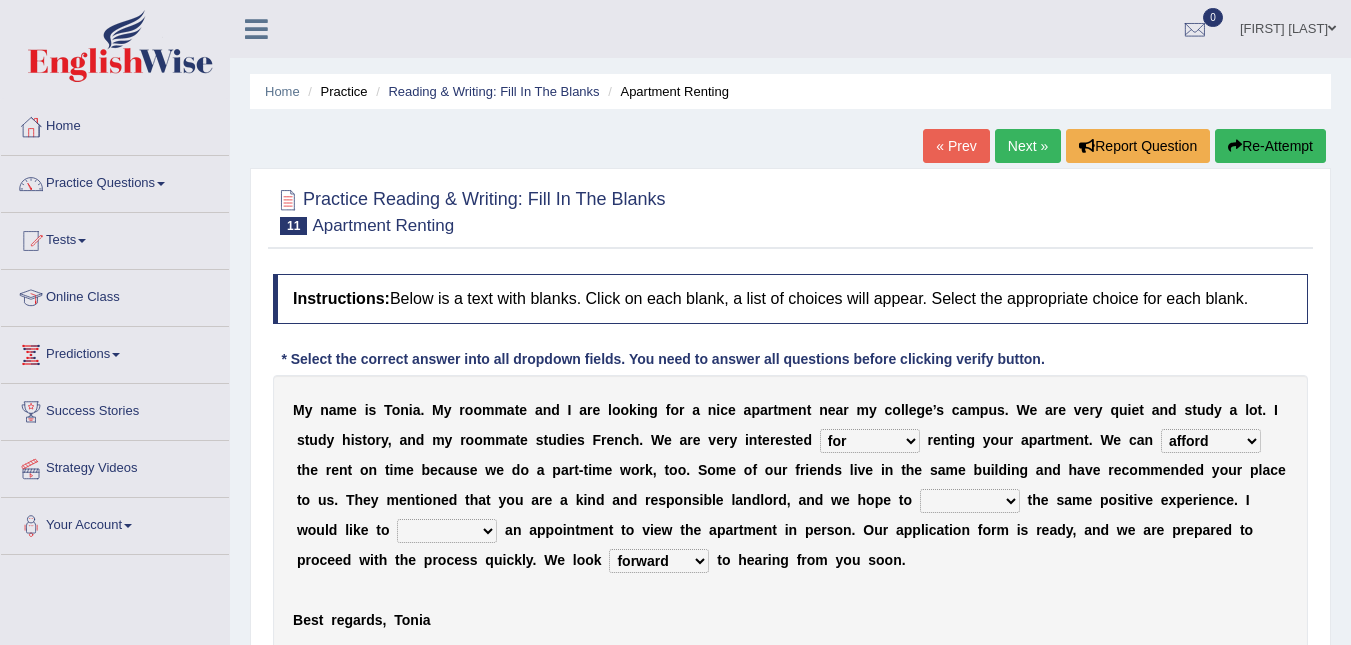 click on "form meet have decide" at bounding box center [970, 501] 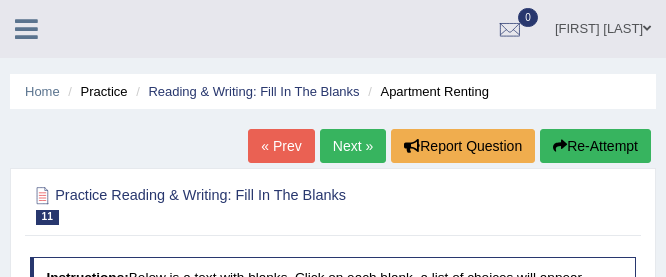 click at bounding box center [333, 204] 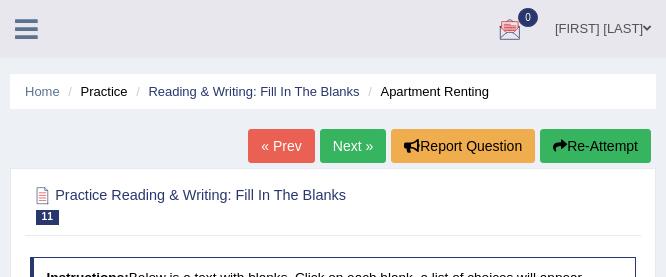 click on "Dyah Wahyuni Bailey
Toggle navigation
Username: DeeDee
Access Type: Online
Subscription: Silver Package
Log out
0
See All Alerts" at bounding box center (433, 28) 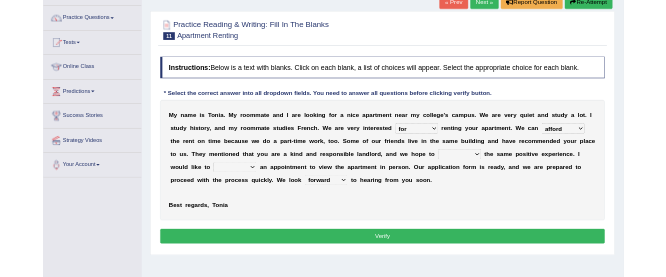 scroll, scrollTop: 140, scrollLeft: 0, axis: vertical 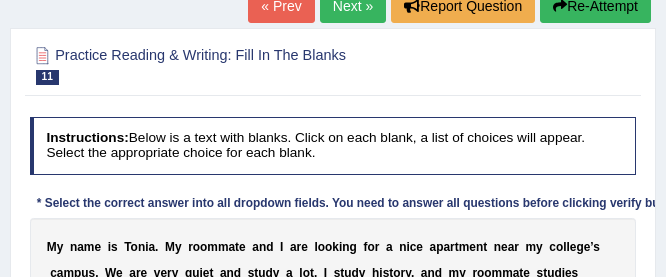 click at bounding box center (333, 64) 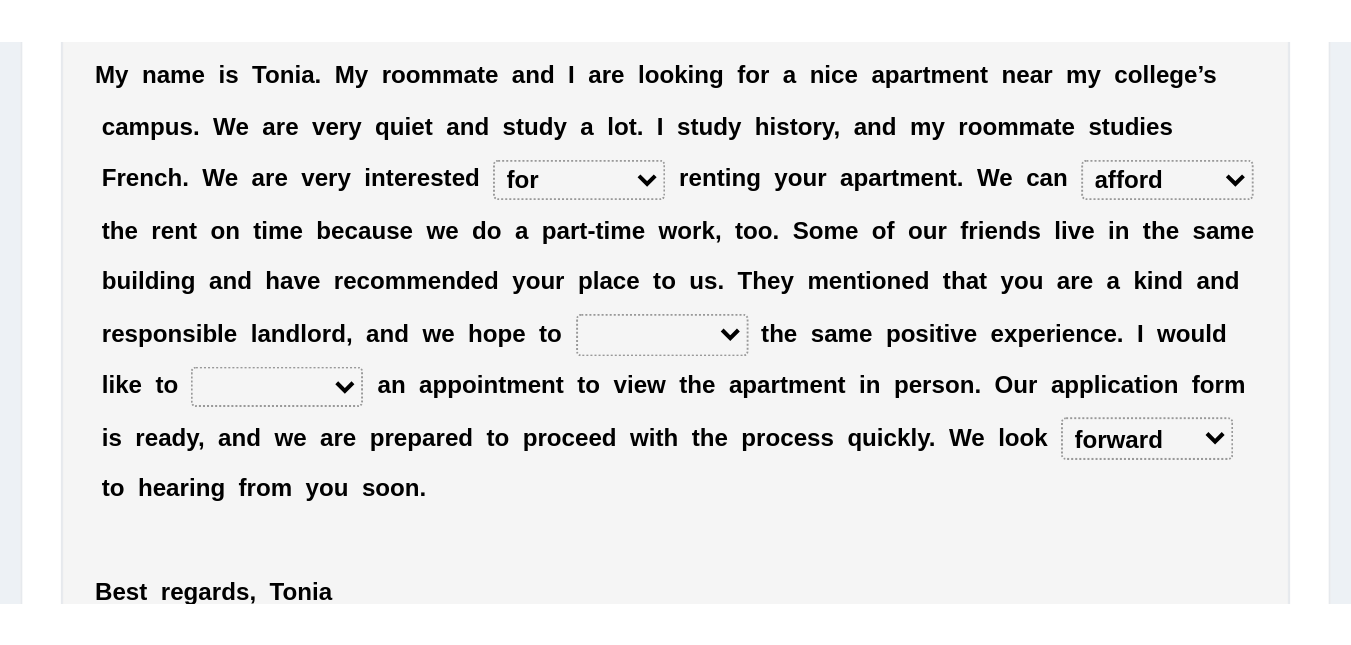 scroll, scrollTop: 375, scrollLeft: 0, axis: vertical 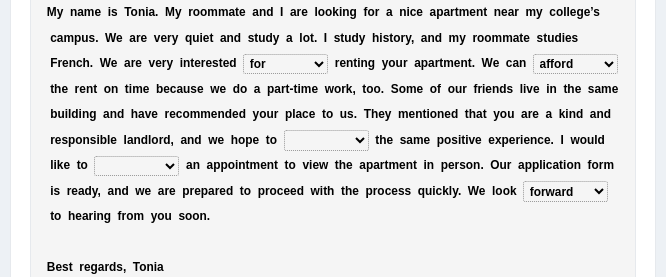 click on "form meet have decide" at bounding box center (326, 140) 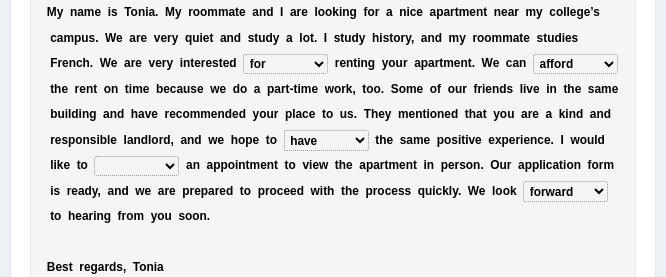 click on "form meet have decide" at bounding box center (326, 140) 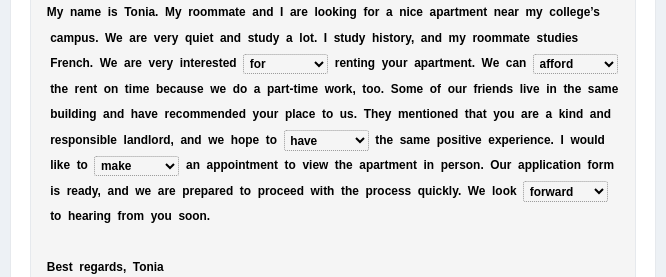 click on "own recall revise make" at bounding box center [136, 166] 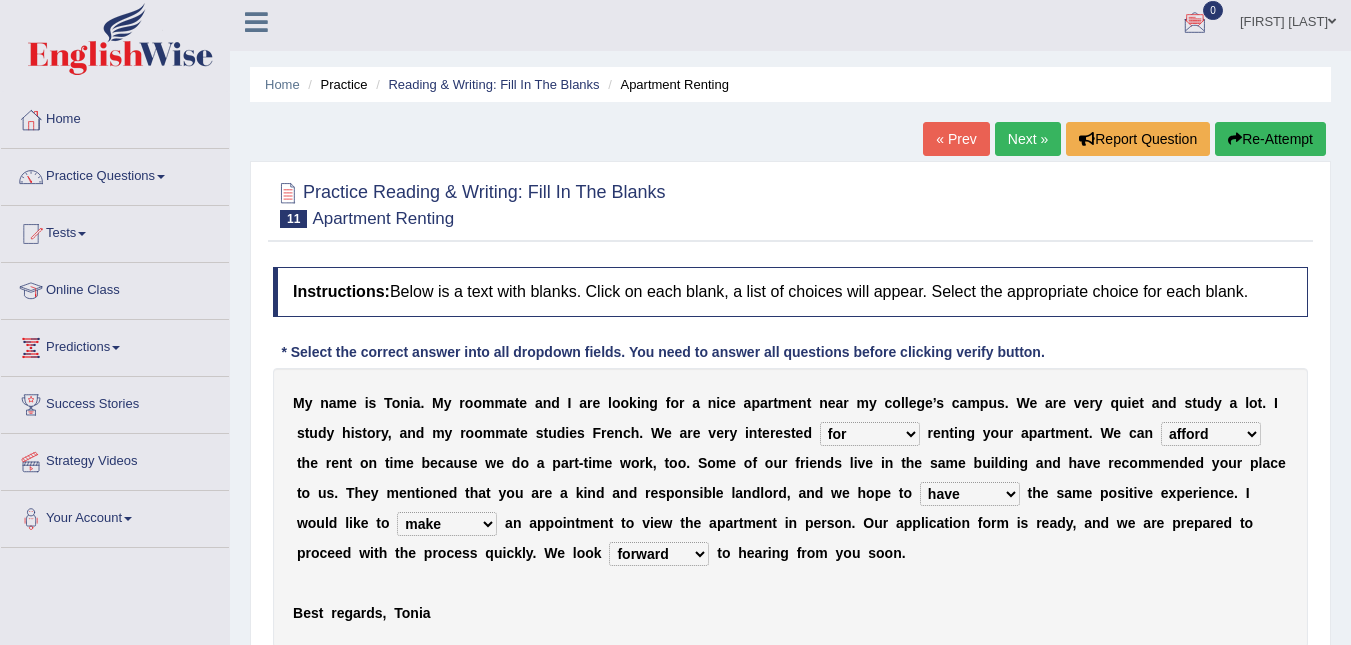 scroll, scrollTop: 0, scrollLeft: 0, axis: both 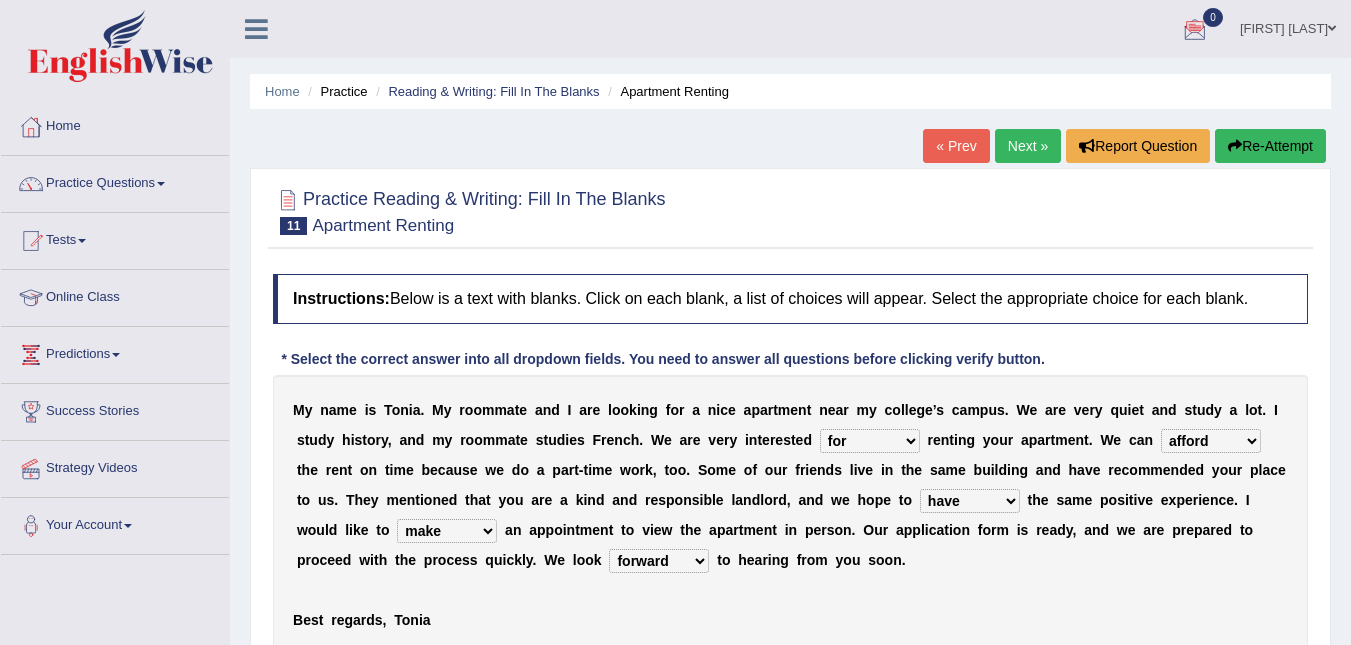 click on "Next »" at bounding box center (1028, 146) 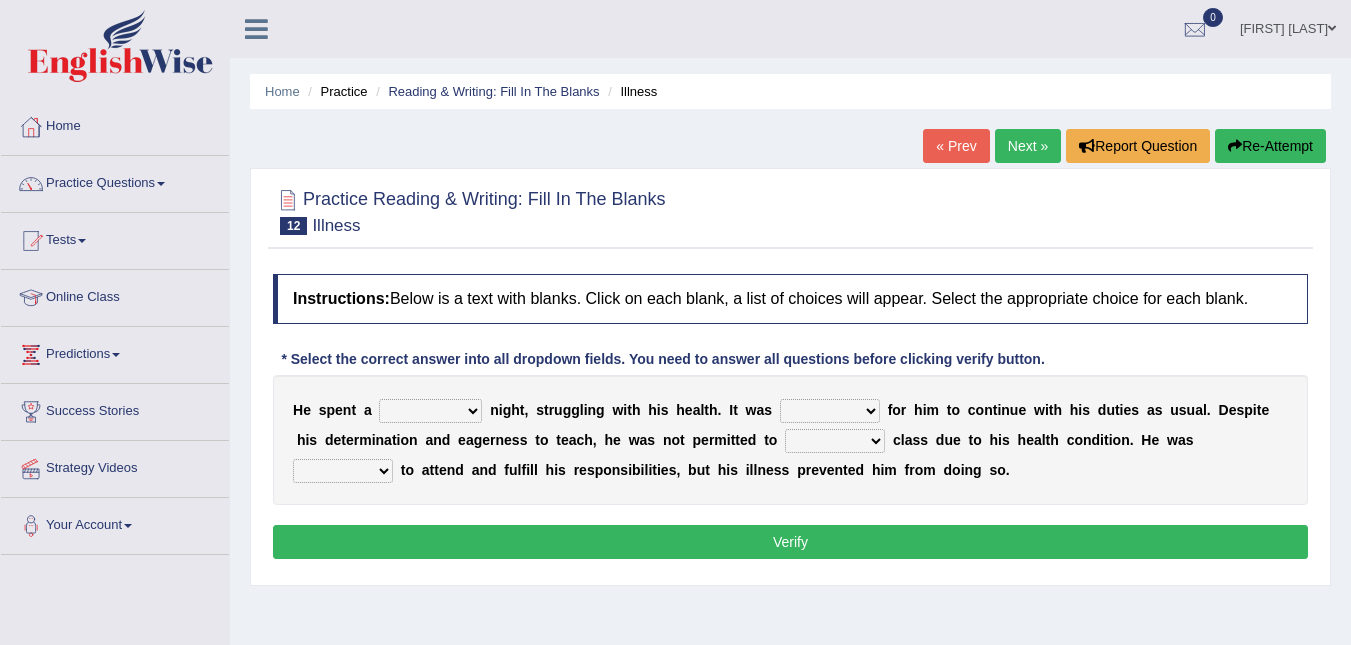 scroll, scrollTop: 0, scrollLeft: 0, axis: both 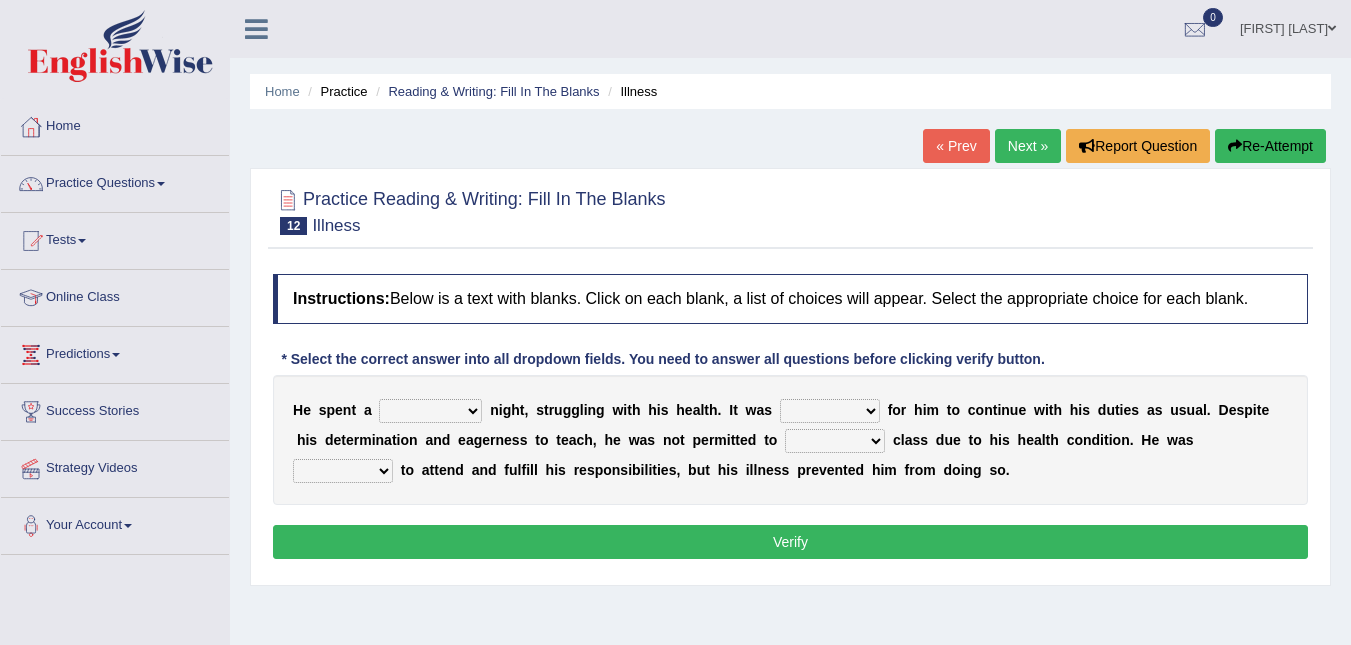 click on "cheerful restful meaningful painful" at bounding box center (430, 411) 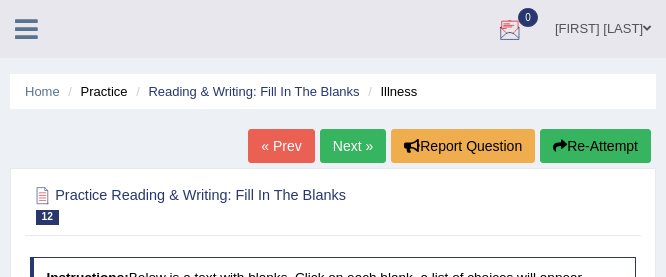 click on "Next »" at bounding box center (353, 146) 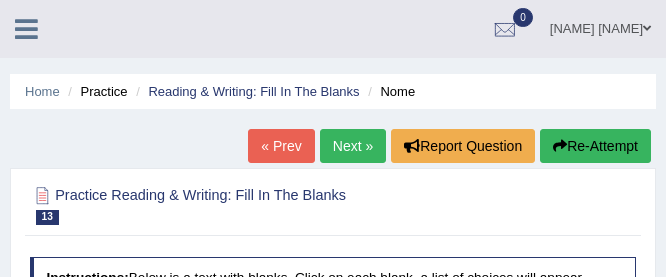 scroll, scrollTop: 0, scrollLeft: 0, axis: both 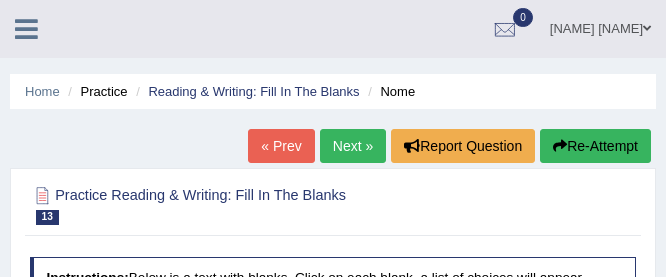click on "« Prev" at bounding box center (281, 146) 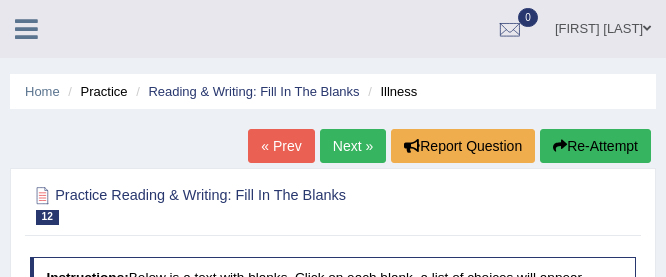 scroll, scrollTop: 0, scrollLeft: 0, axis: both 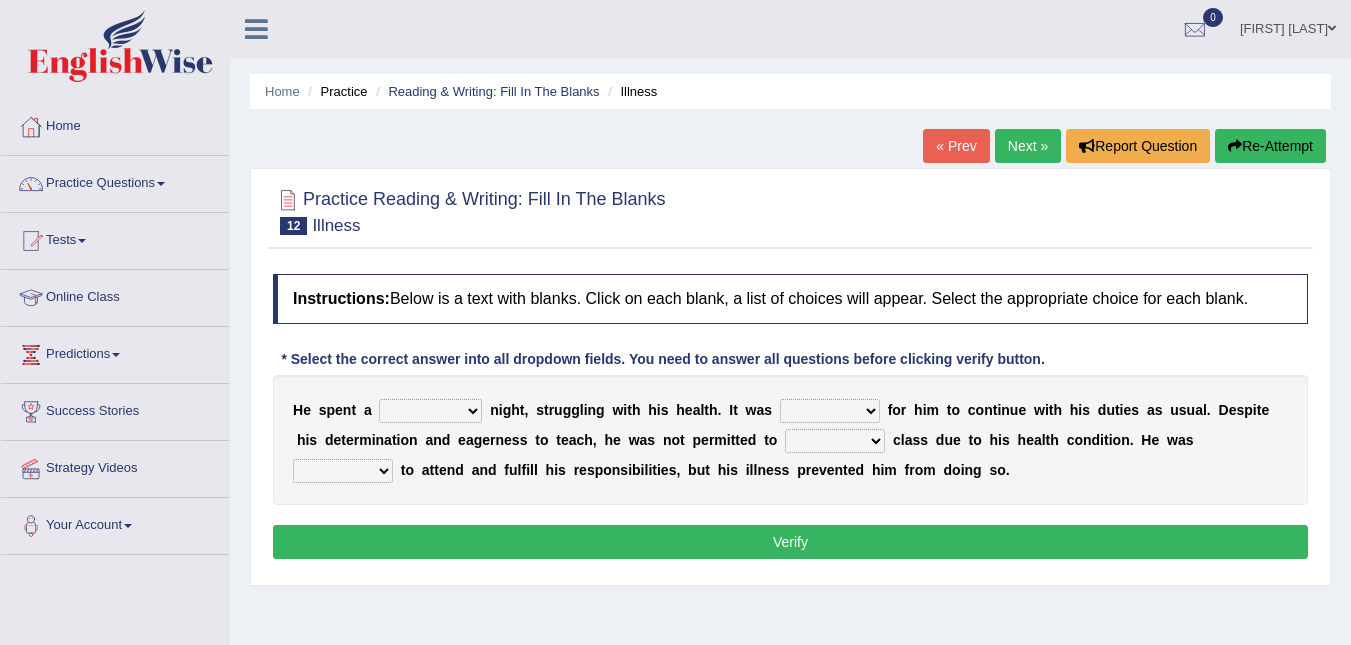 click on "cheerful restful meaningful painful" at bounding box center [430, 411] 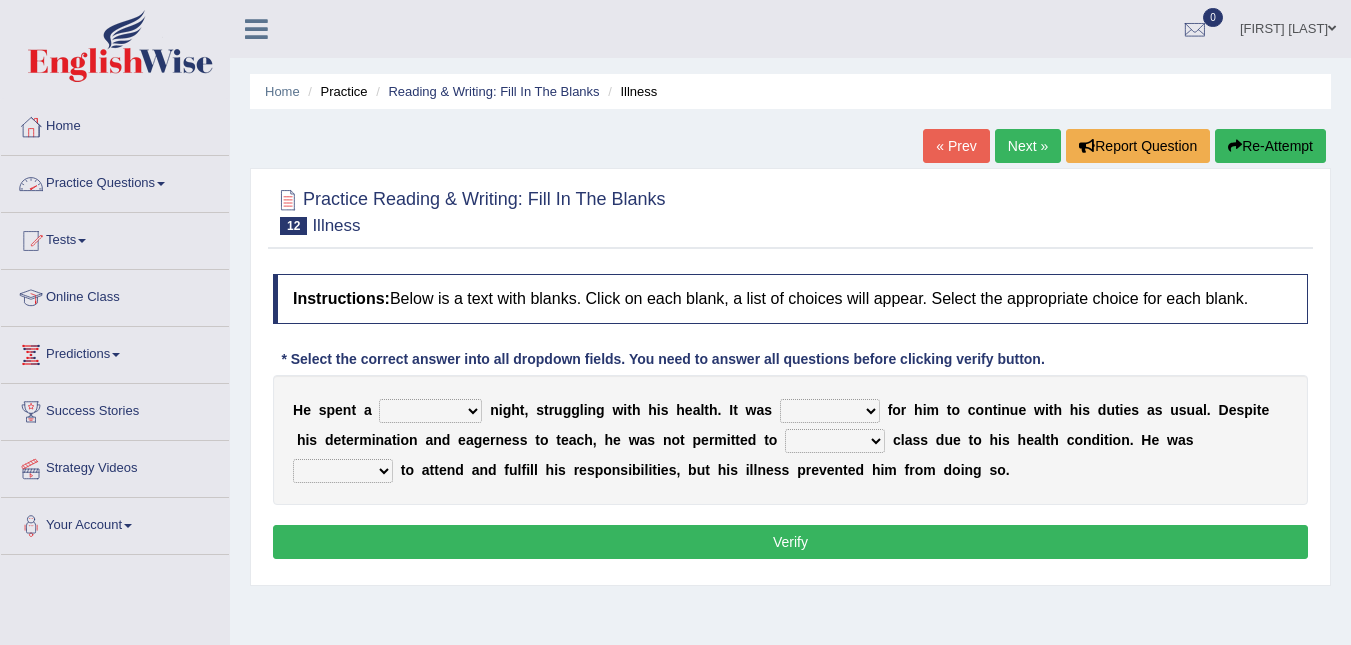 click at bounding box center [161, 184] 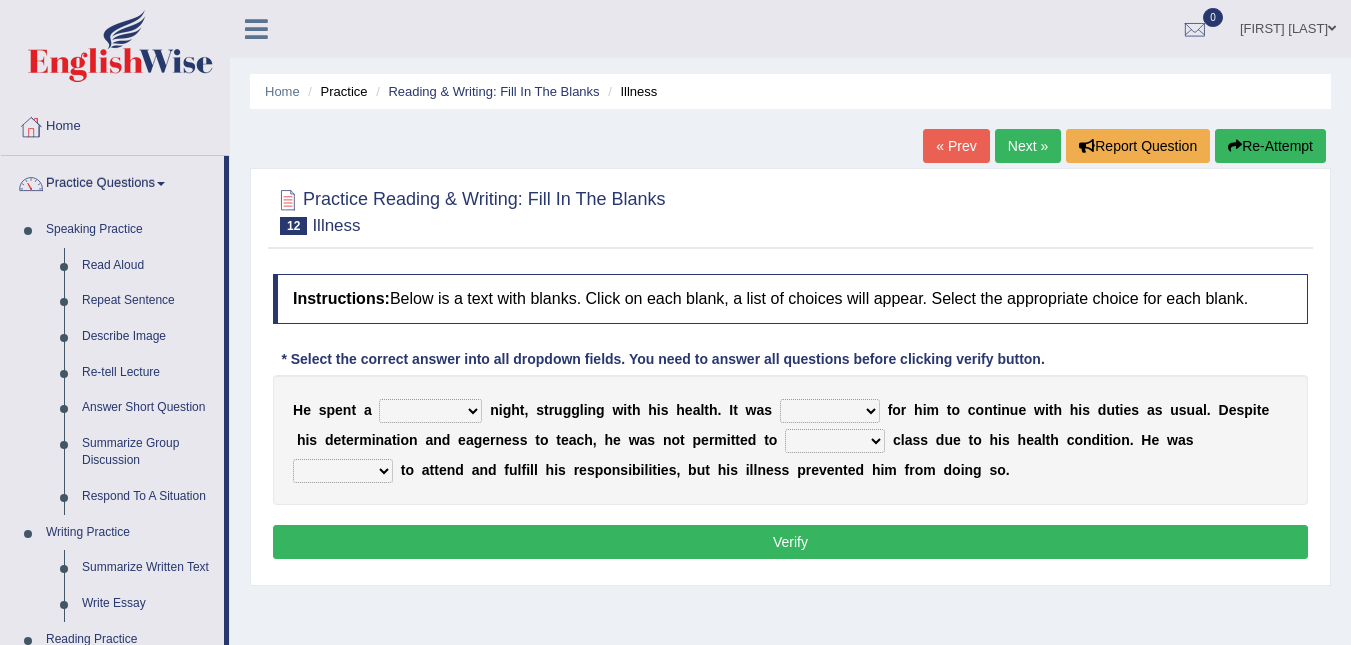 drag, startPoint x: 225, startPoint y: 189, endPoint x: 706, endPoint y: 319, distance: 498.25797 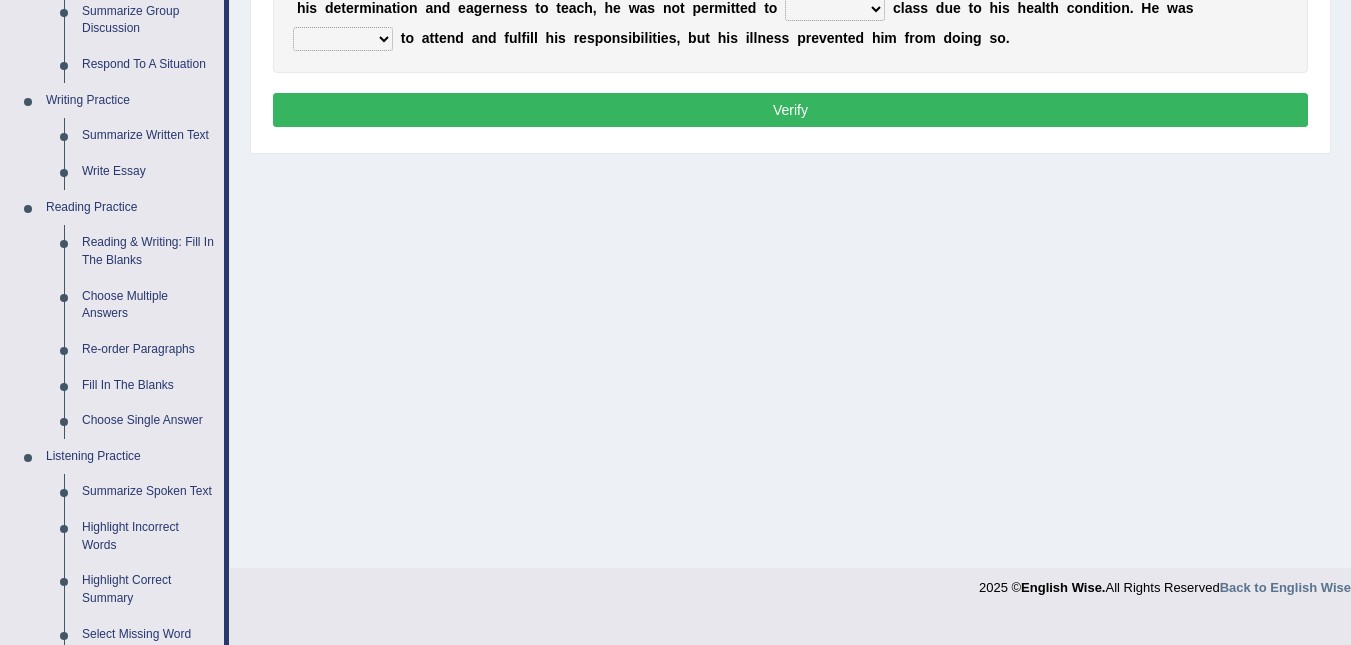 scroll, scrollTop: 435, scrollLeft: 0, axis: vertical 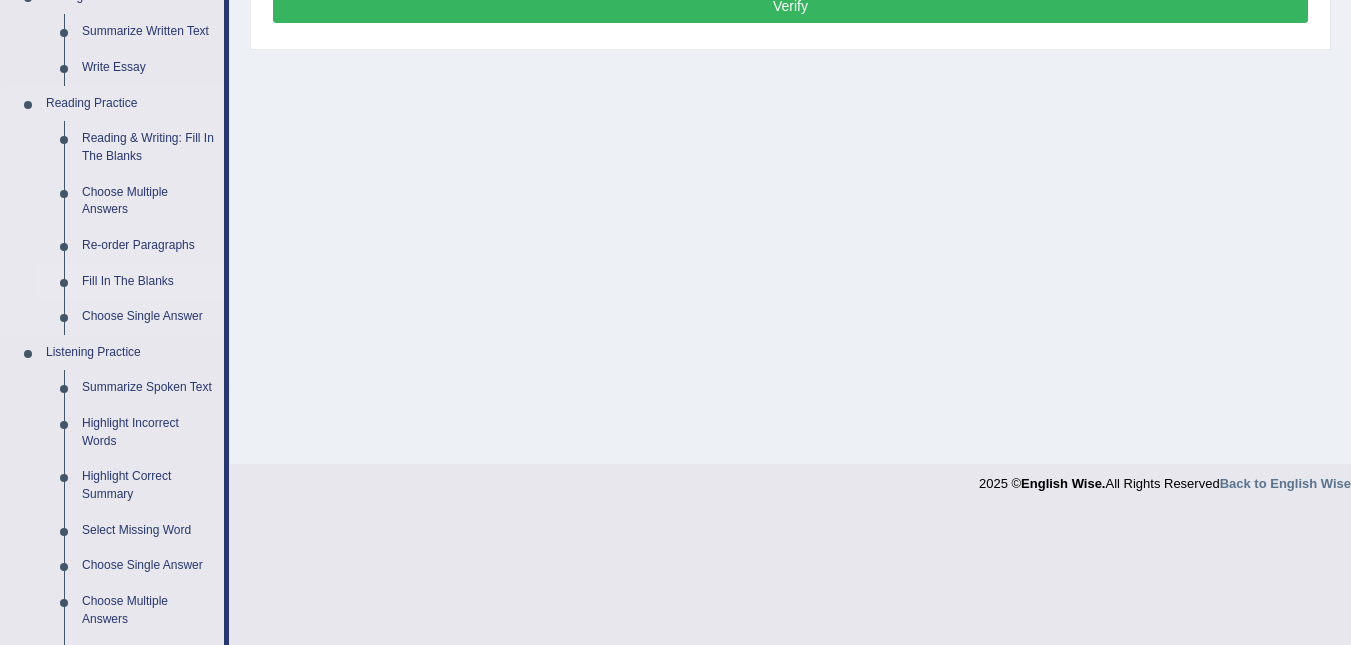click on "Fill In The Blanks" at bounding box center (148, 282) 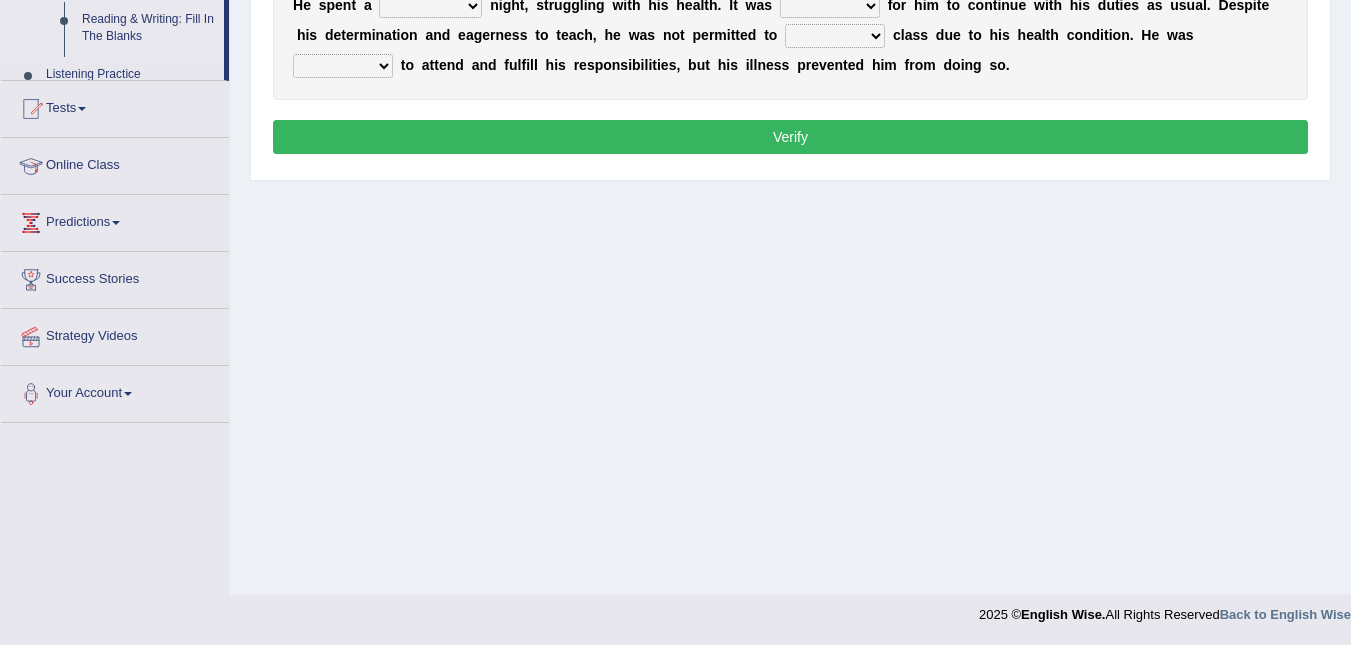 scroll, scrollTop: 245, scrollLeft: 0, axis: vertical 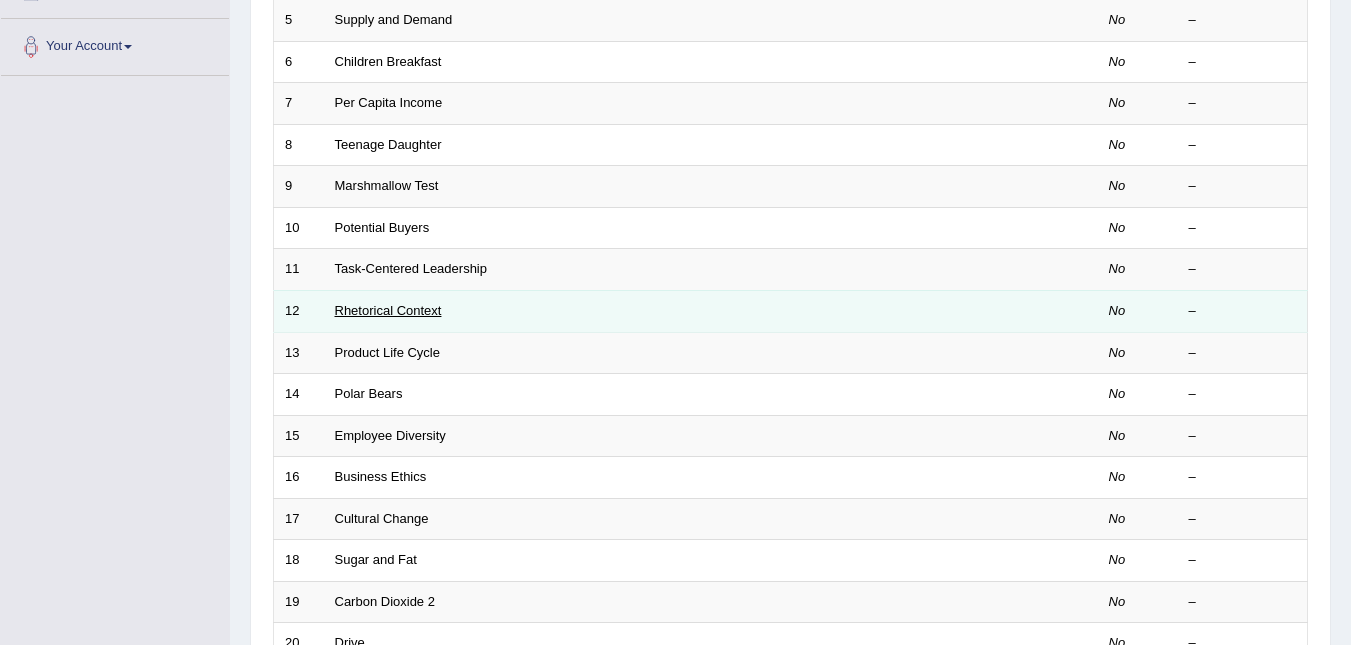 click on "Rhetorical Context" at bounding box center [388, 310] 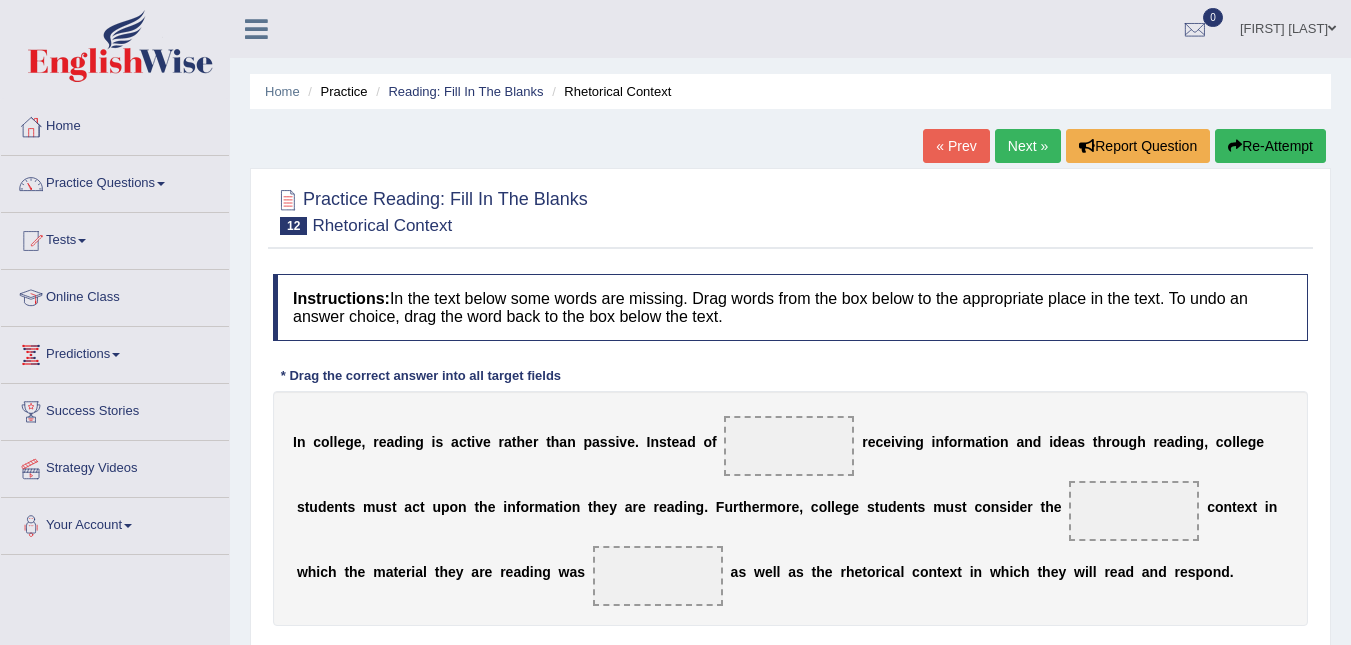 click at bounding box center (789, 446) 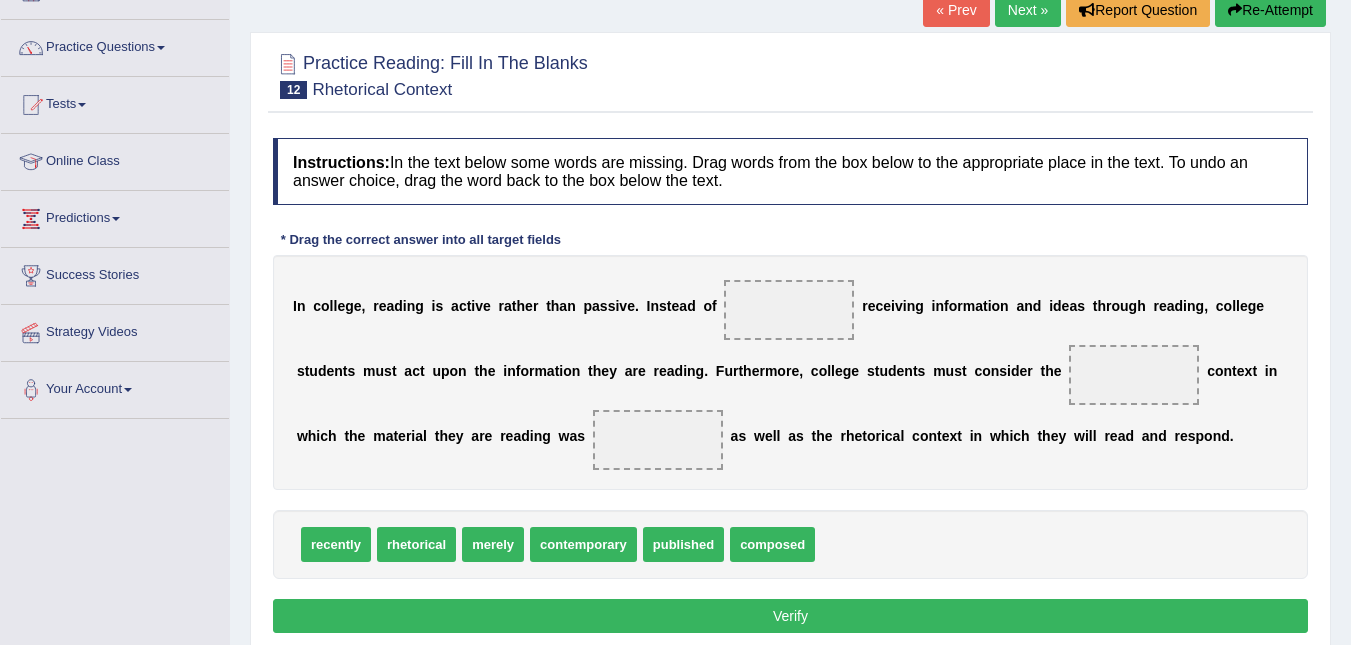 scroll, scrollTop: 134, scrollLeft: 0, axis: vertical 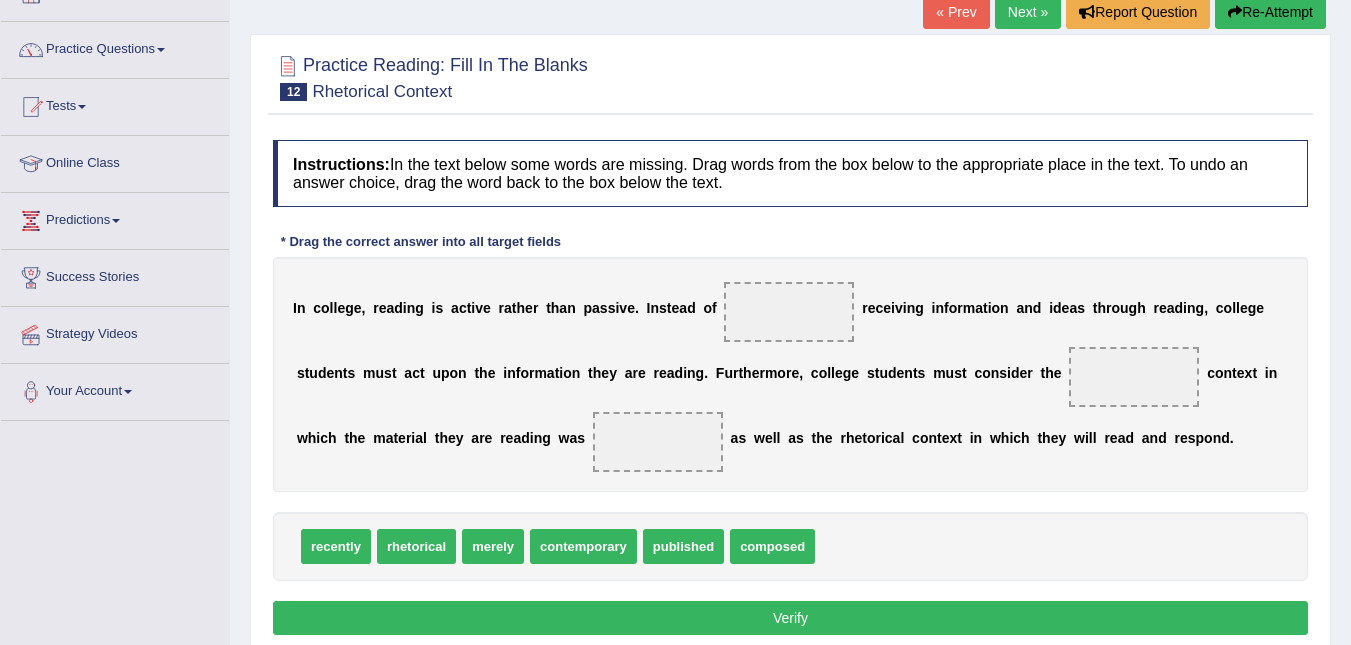 click at bounding box center [789, 312] 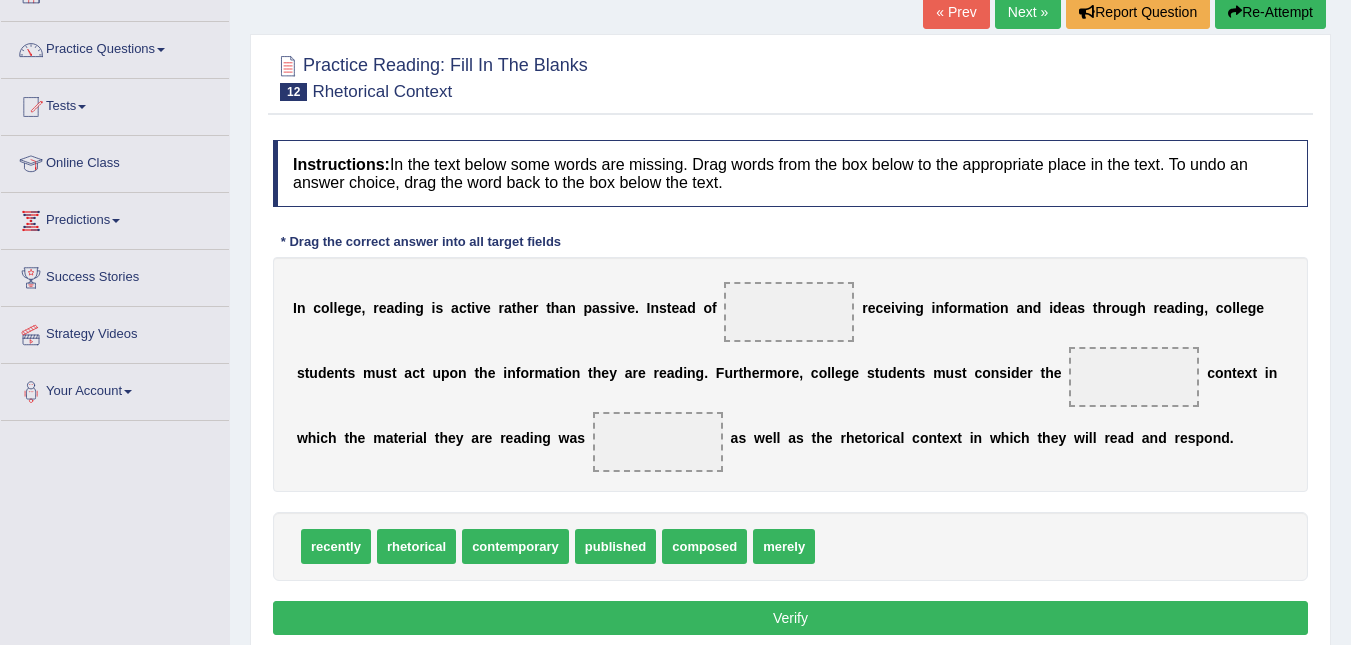 click at bounding box center [789, 312] 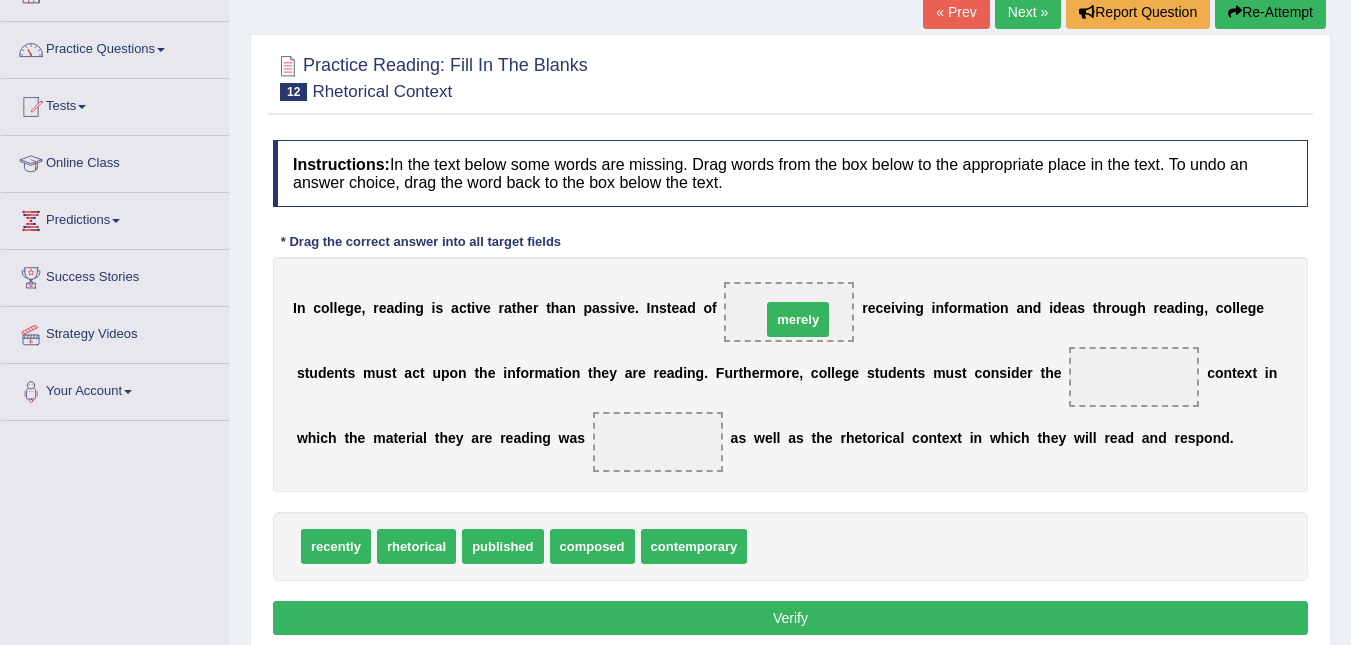 drag, startPoint x: 759, startPoint y: 541, endPoint x: 771, endPoint y: 315, distance: 226.31836 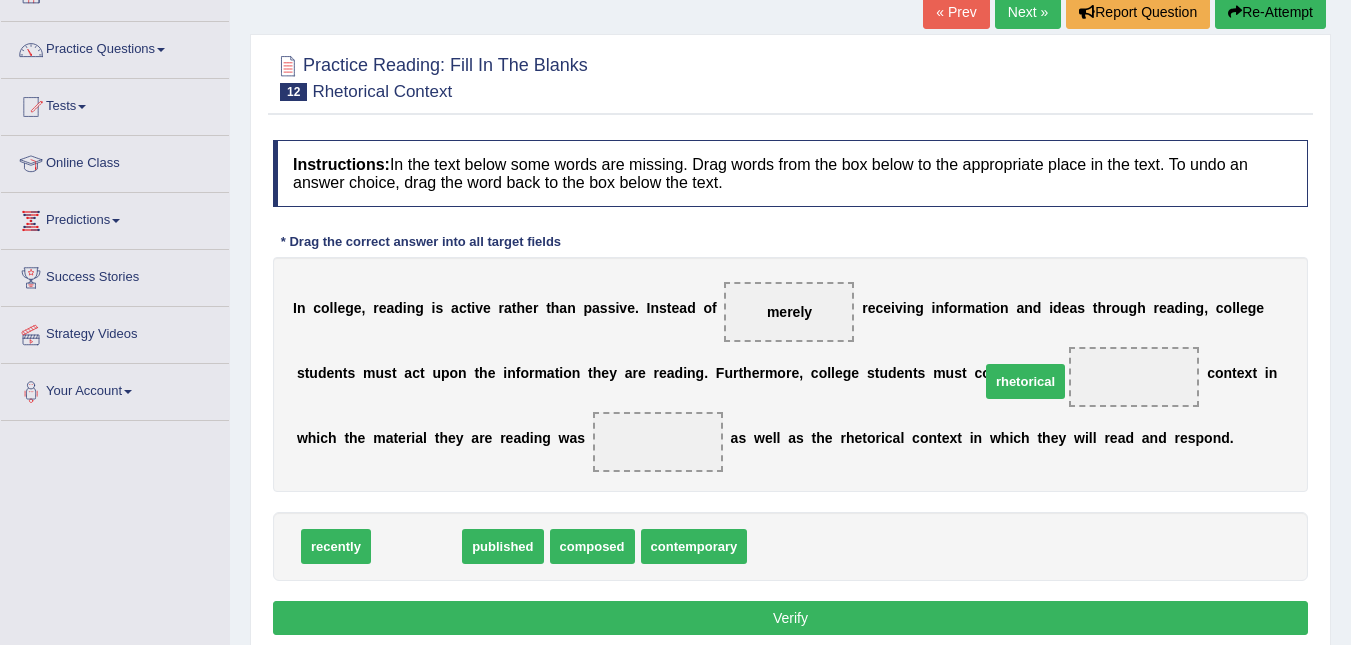 drag, startPoint x: 417, startPoint y: 548, endPoint x: 1026, endPoint y: 384, distance: 630.6956 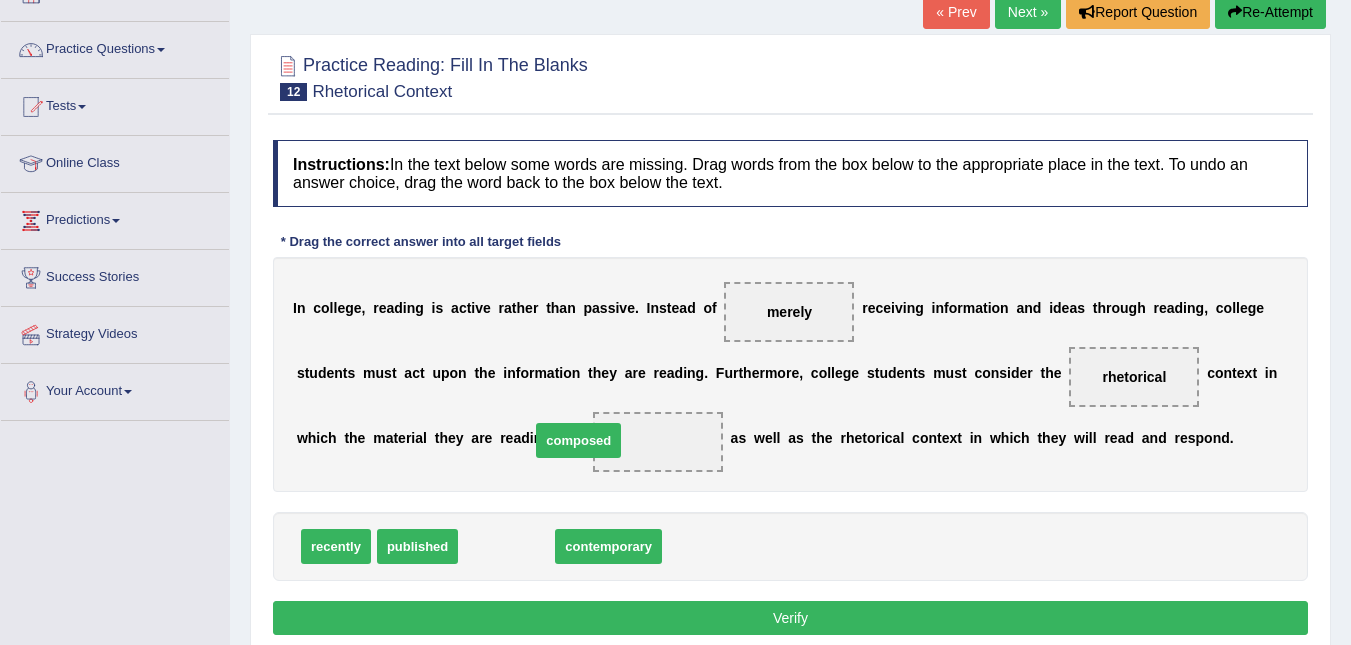 drag, startPoint x: 492, startPoint y: 543, endPoint x: 564, endPoint y: 437, distance: 128.14055 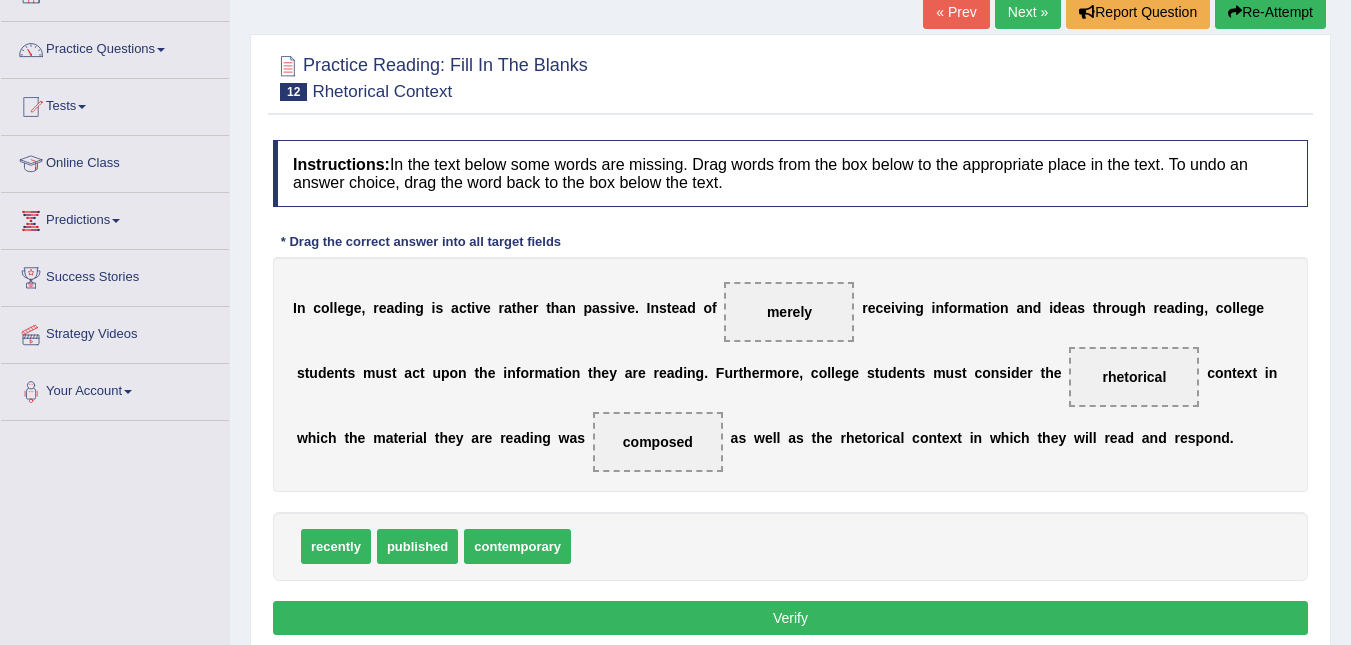 click on "Instructions:  In the text below some words are missing. Drag words from the box below to the appropriate place in the text. To undo an answer choice, drag the word back to the box below the text.
* Drag the correct answer into all target fields I n    c o l l e g e ,    r e a d i n g    i s    a c t i v e    r a t h e r    t h a n    p a s s i v e .    I n s t e a d    o f    merely    r e c e i v i n g    i n f o r m a t i o n    a n d    i d e a s    t h r o u g h    r e a d i n g ,    c o l l e g e    s t u d e n t s    m u s t    a c t    u p o n    t h e    i n f o r m a t i o n    t h e y    a r e    r e a d i n g .    F u r t h e r m o r e ,    c o l l e g e    s t u d e n t s    m u s t    c o n s i d e r    t h e    rhetorical    c o n t e x t    i n    w h i c h    t h e    m a t e r i a l    t h e y    a r e    r e a d i n g    w a s    composed    a s    w e l l    a s    t h e    r h e t o r i c a l    c o n t e x t    i n    w h i" at bounding box center [790, 390] 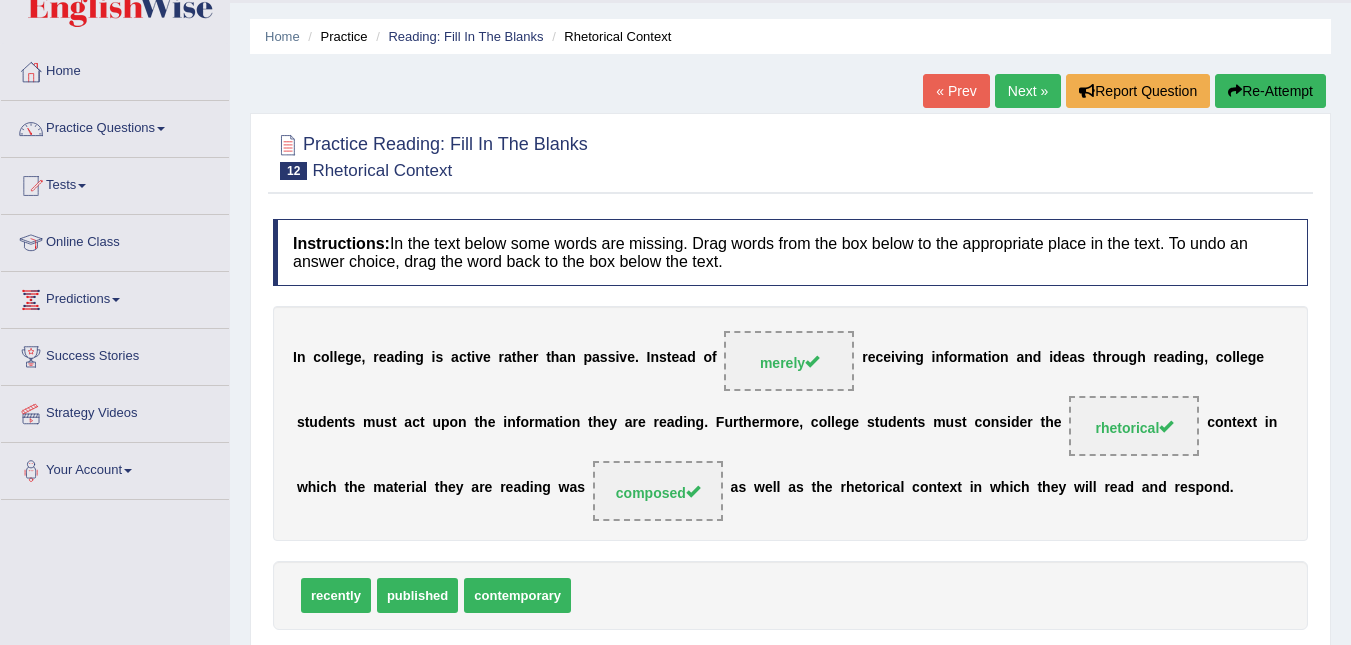 scroll, scrollTop: 0, scrollLeft: 0, axis: both 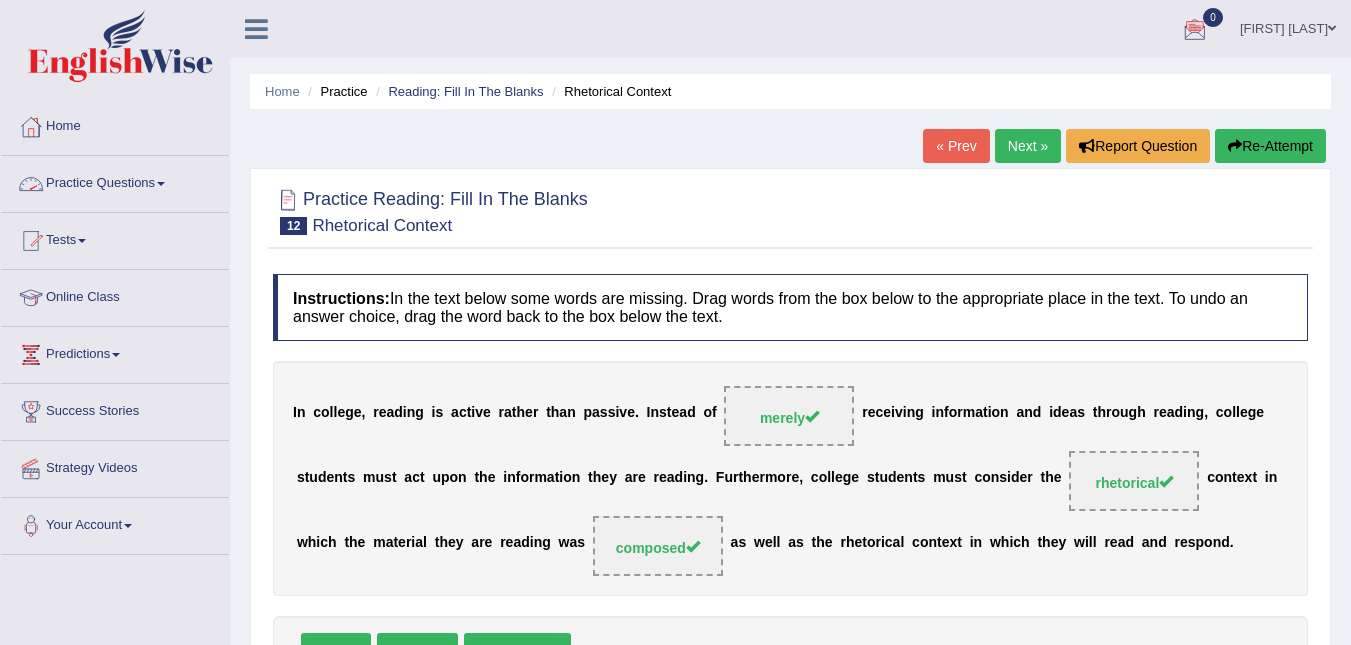 click on "Practice Questions" at bounding box center (115, 181) 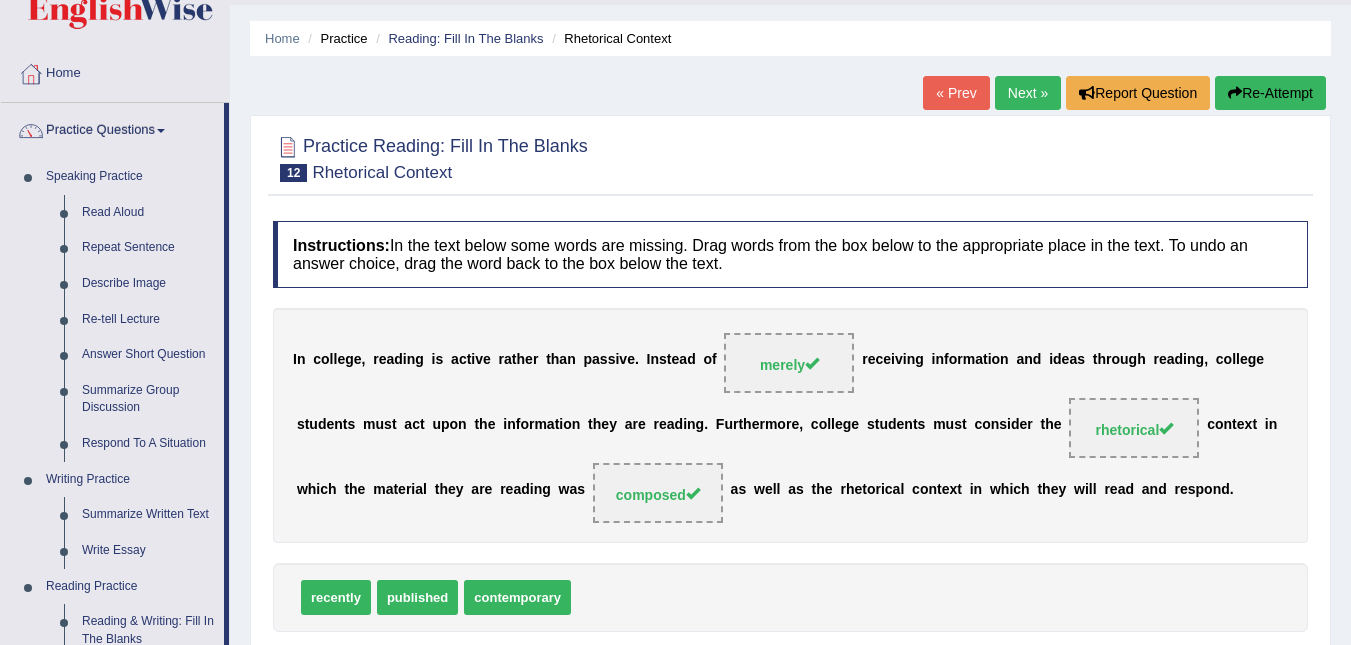 scroll, scrollTop: 0, scrollLeft: 0, axis: both 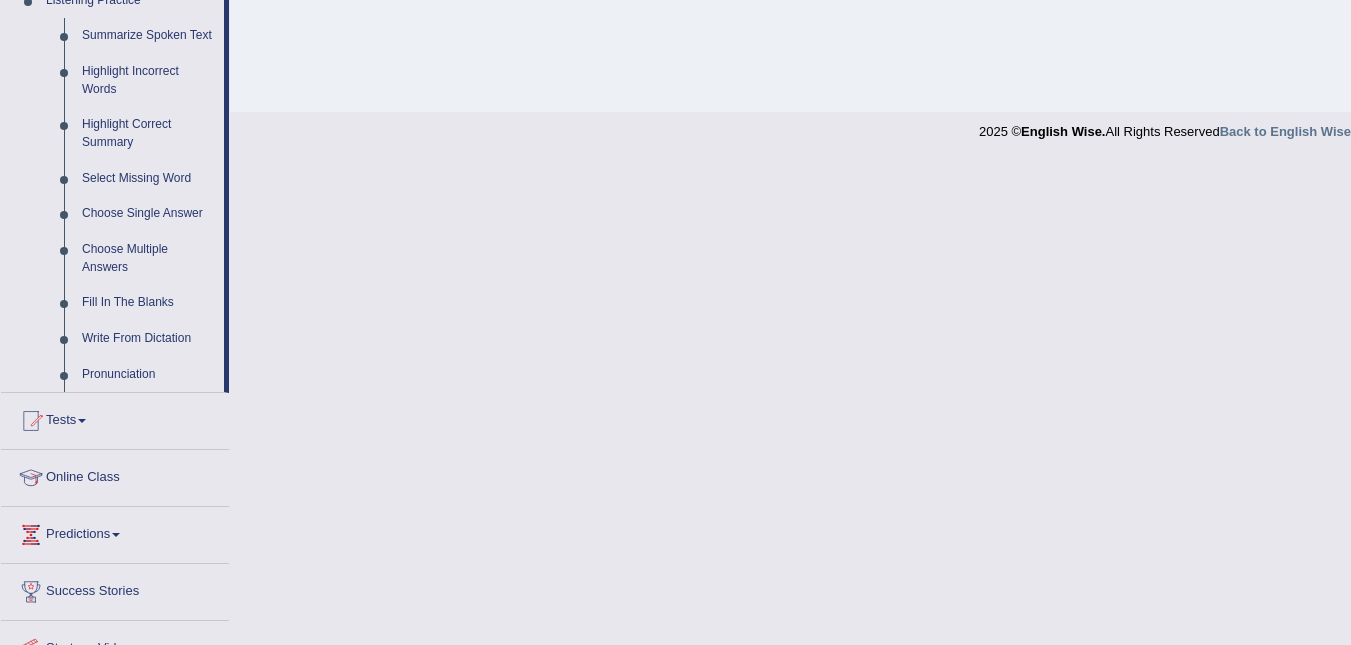click on "Online Class" at bounding box center (115, 475) 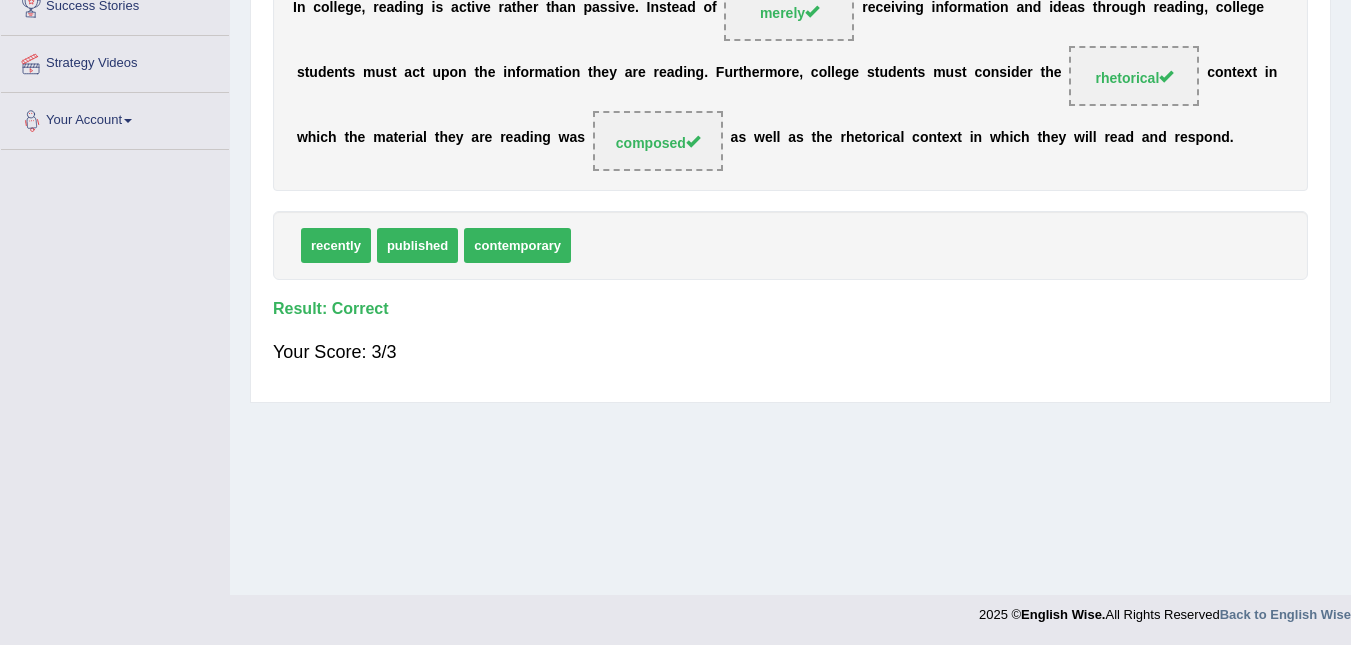 scroll, scrollTop: 263, scrollLeft: 0, axis: vertical 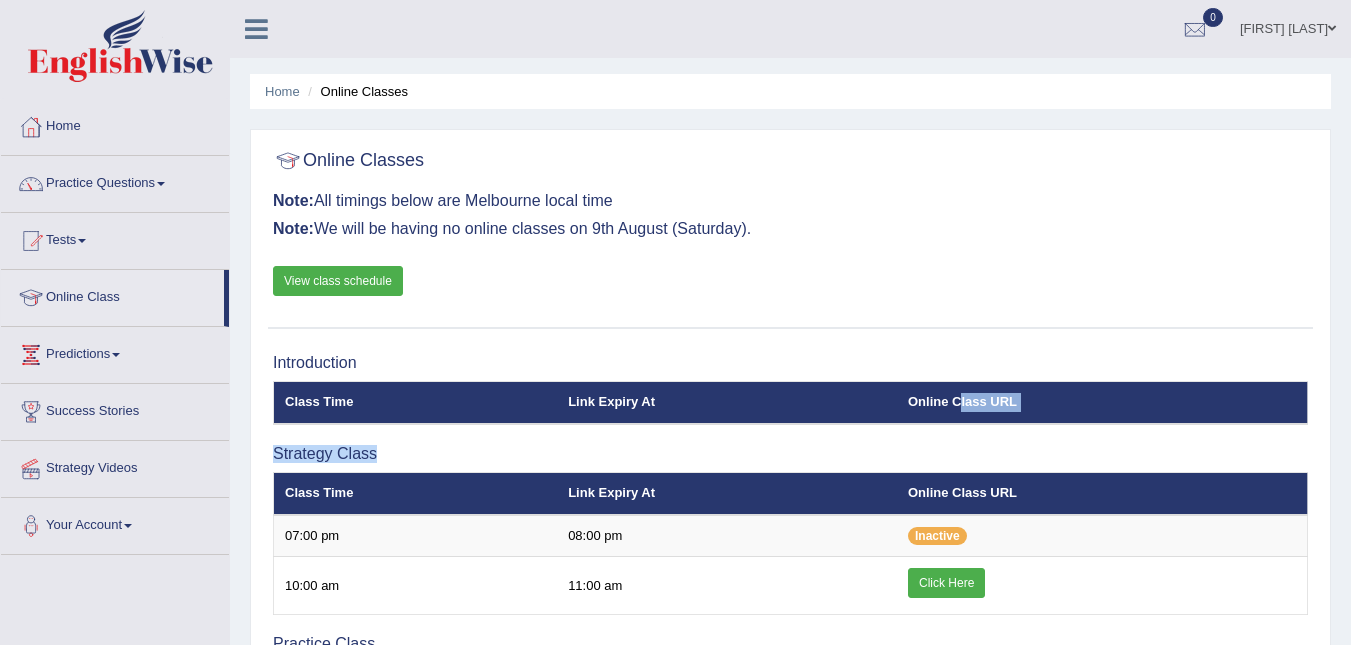 drag, startPoint x: 960, startPoint y: 401, endPoint x: 932, endPoint y: 416, distance: 31.764761 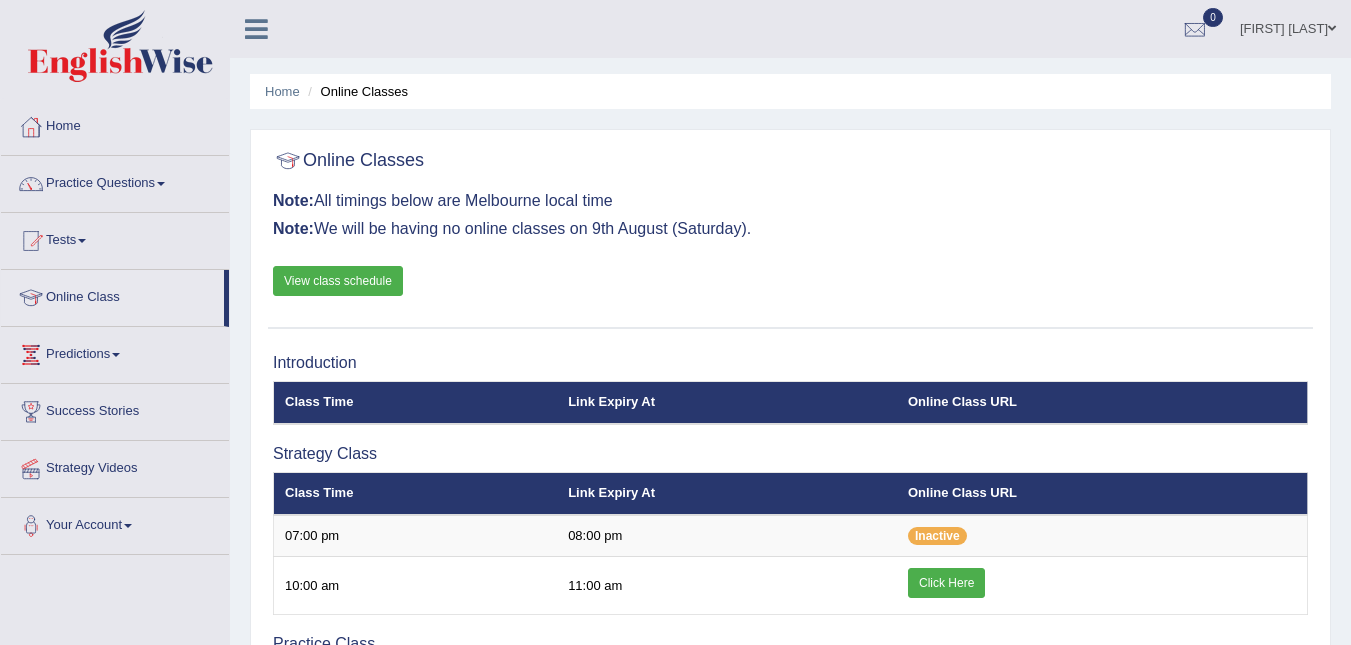drag, startPoint x: 932, startPoint y: 416, endPoint x: 930, endPoint y: 248, distance: 168.0119 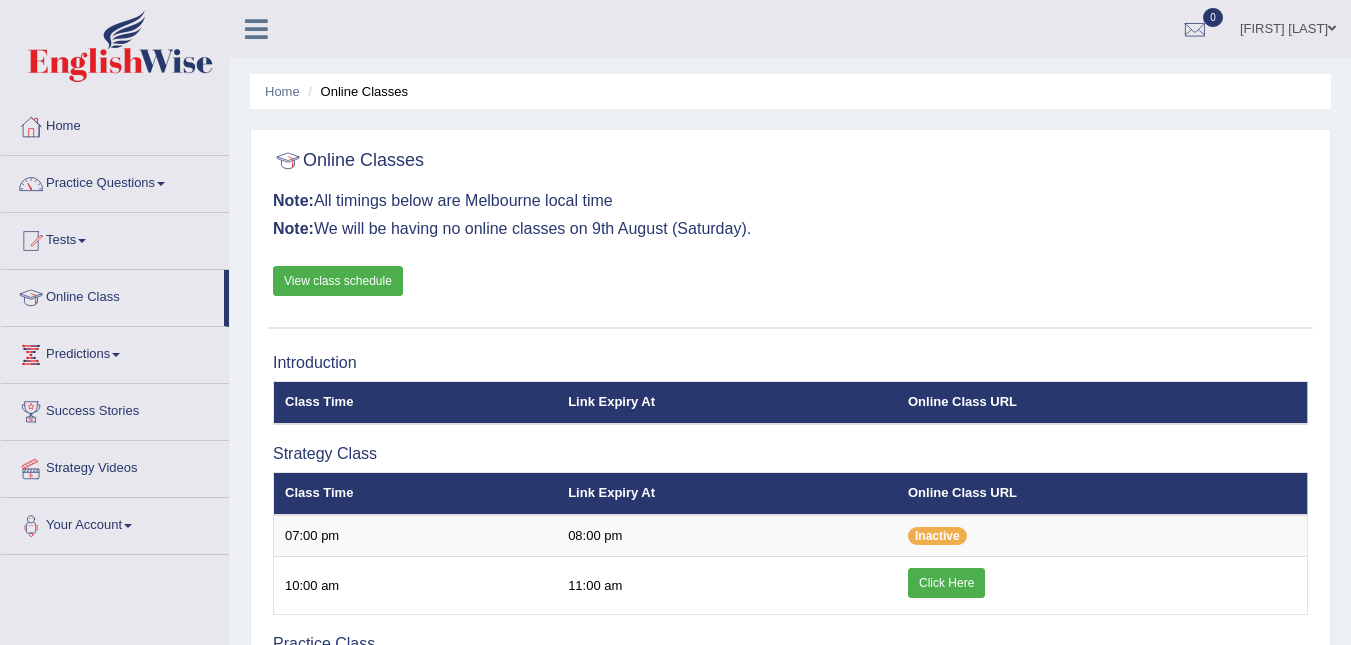 scroll, scrollTop: 0, scrollLeft: 0, axis: both 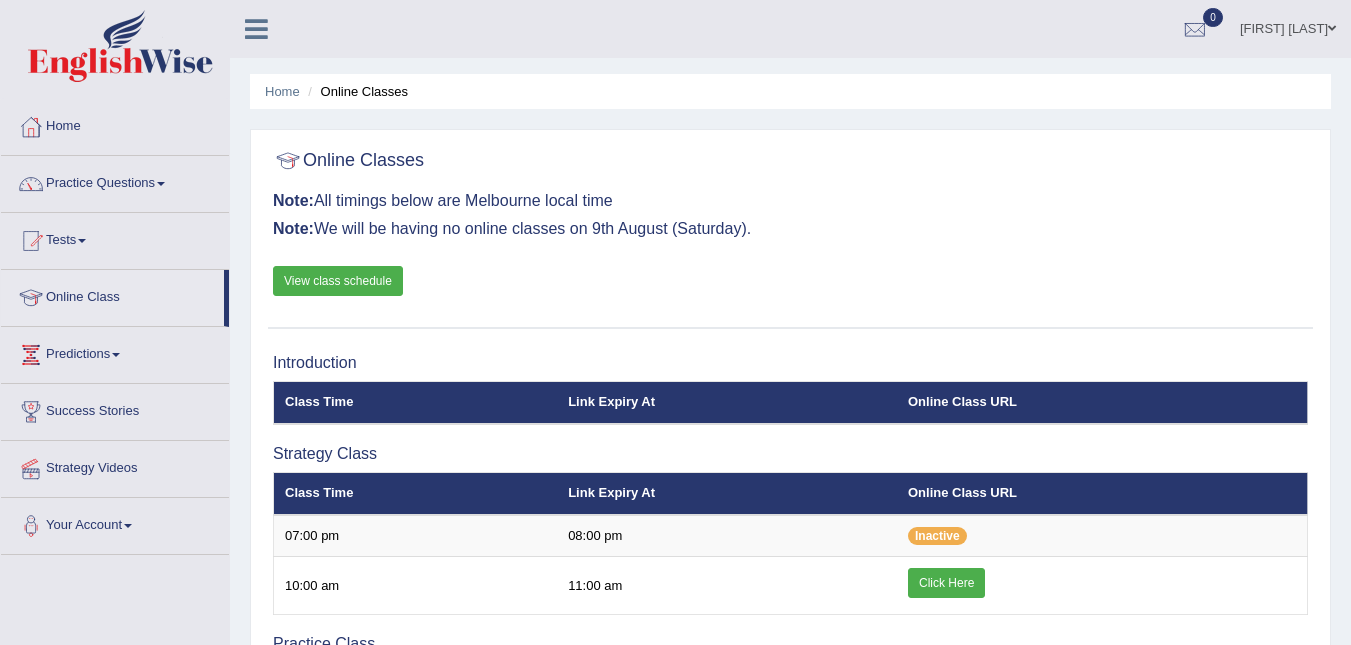 click on "View class schedule" at bounding box center (338, 281) 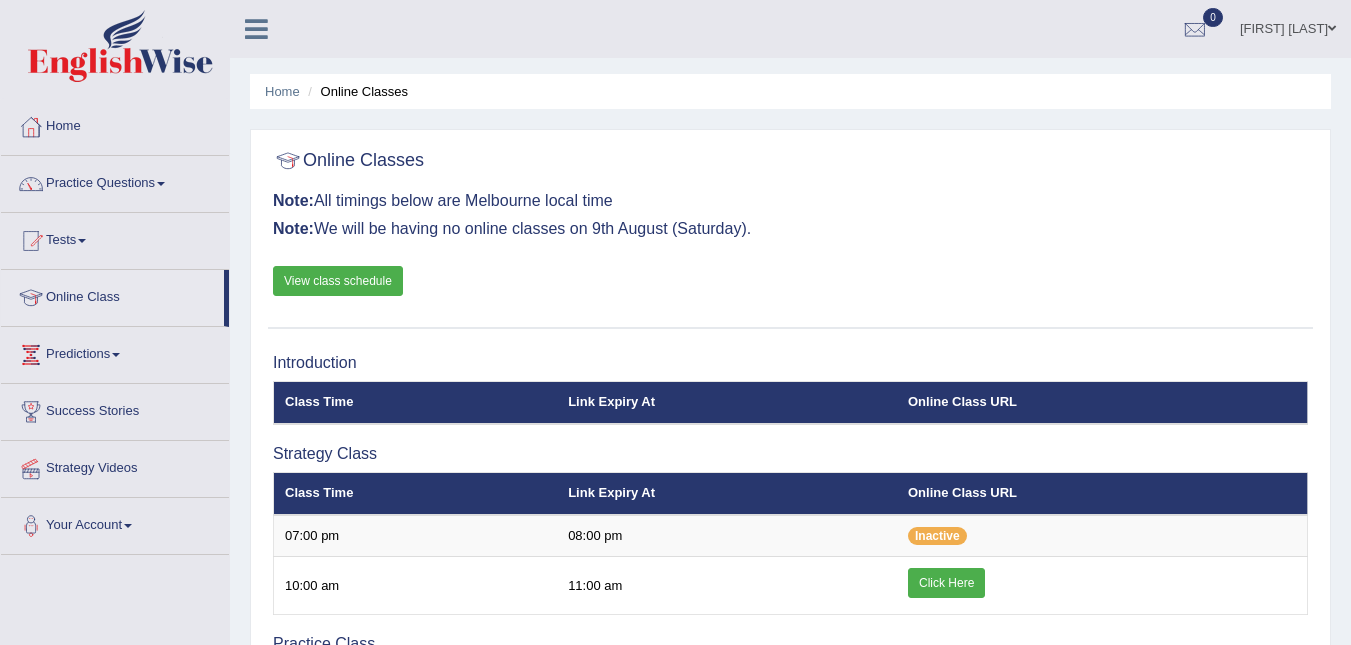 scroll, scrollTop: 0, scrollLeft: 0, axis: both 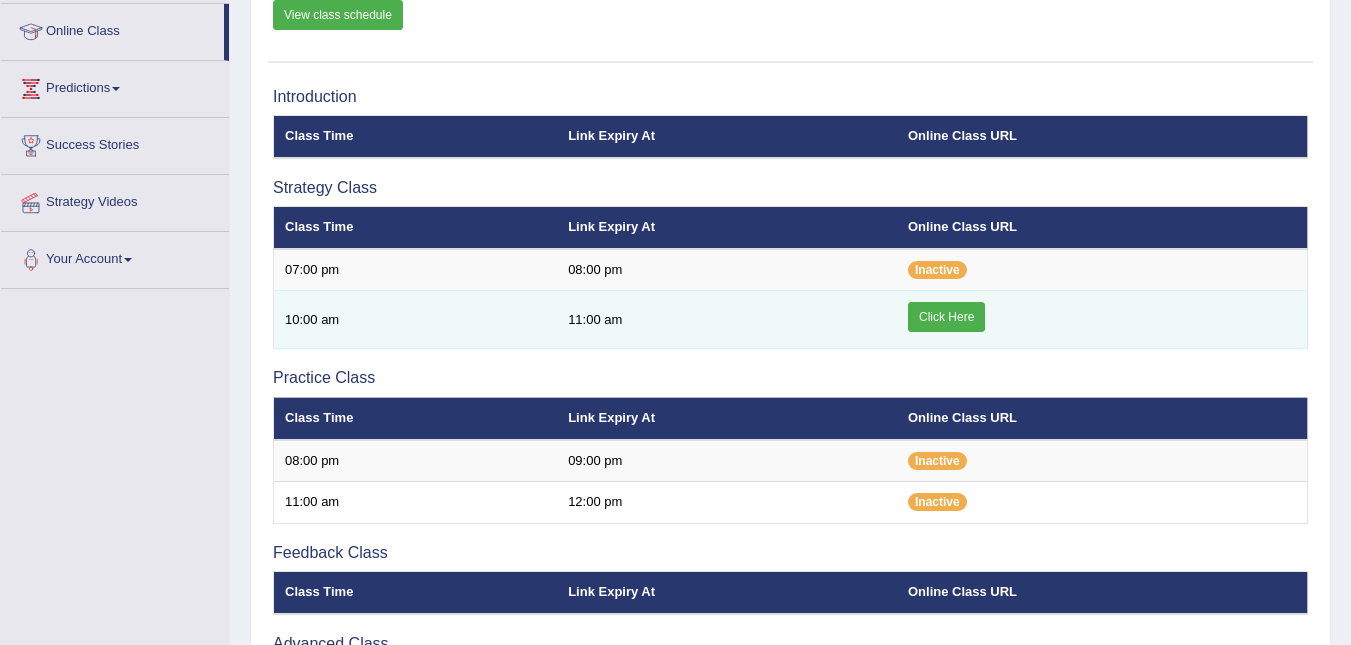 click on "Click Here" at bounding box center (946, 317) 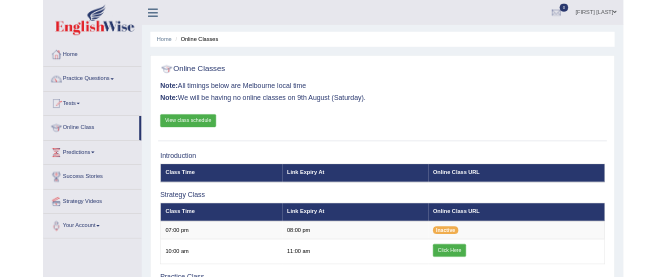 scroll, scrollTop: 266, scrollLeft: 0, axis: vertical 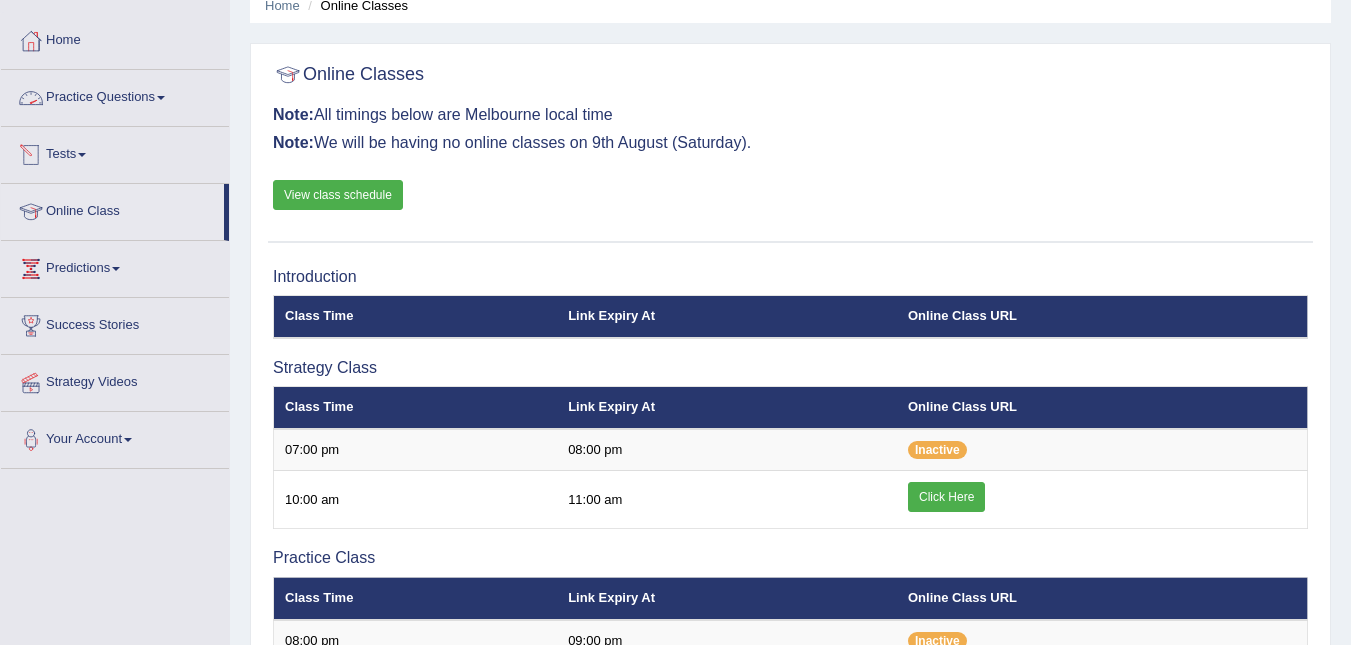 click on "Practice Questions" at bounding box center [115, 95] 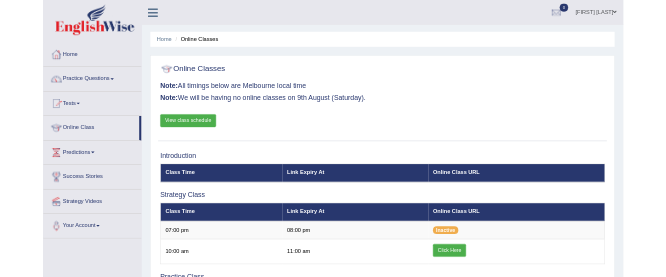 scroll, scrollTop: 86, scrollLeft: 0, axis: vertical 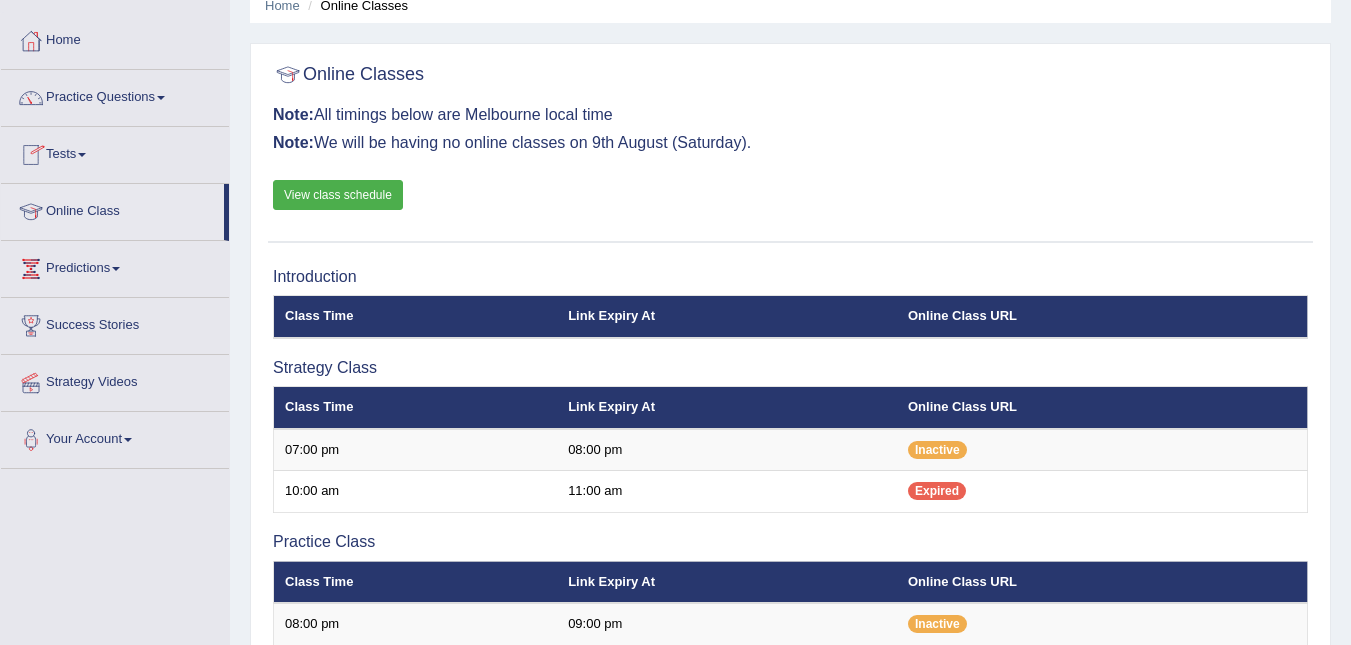 click at bounding box center [161, 98] 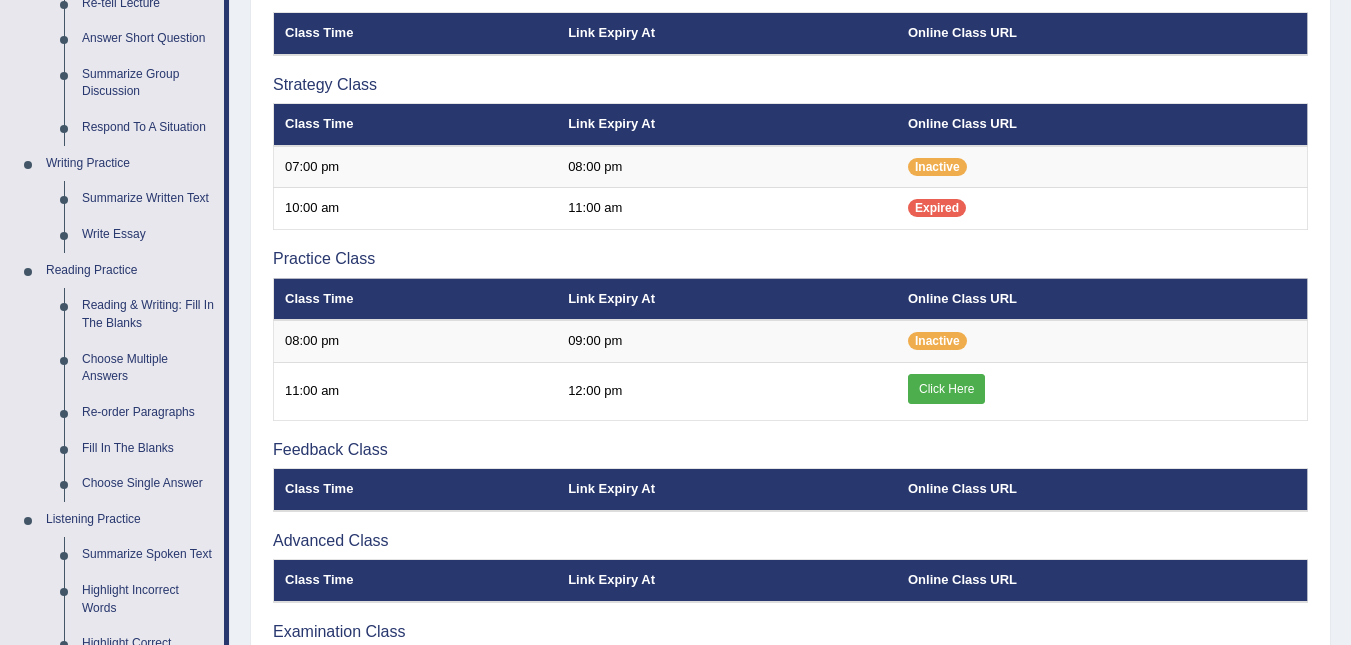 scroll, scrollTop: 371, scrollLeft: 0, axis: vertical 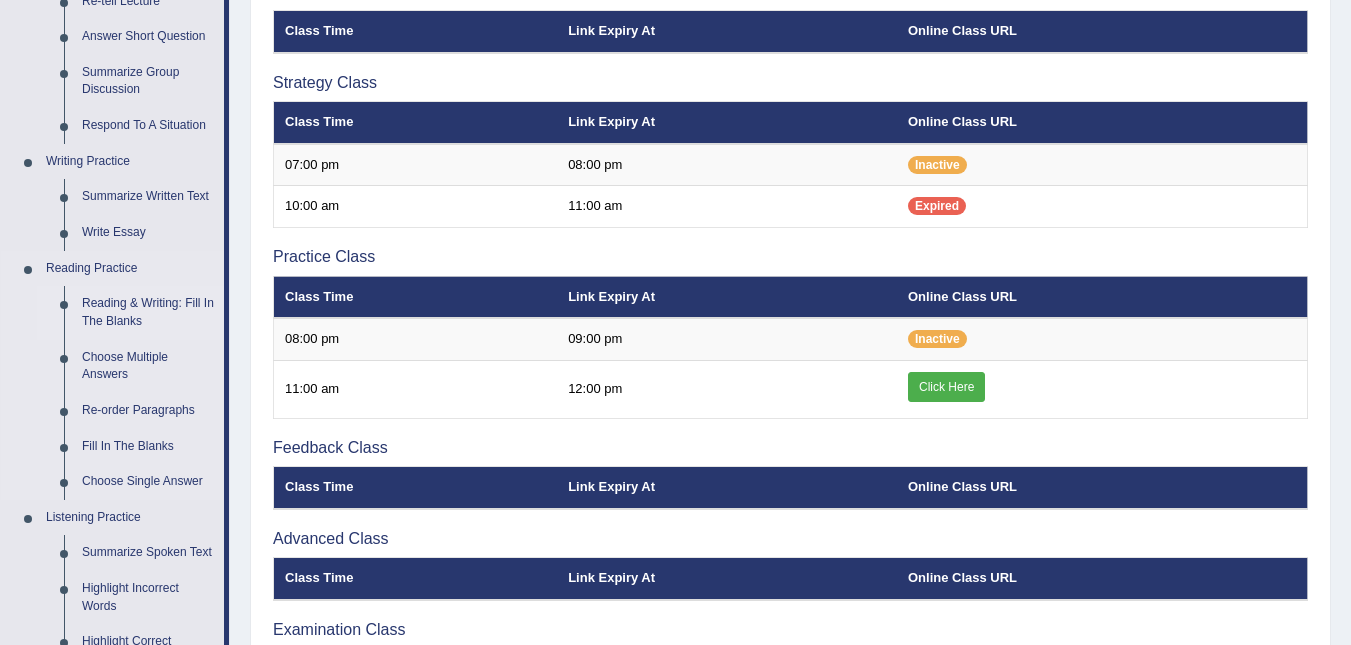 click on "Reading & Writing: Fill In The Blanks" at bounding box center (148, 312) 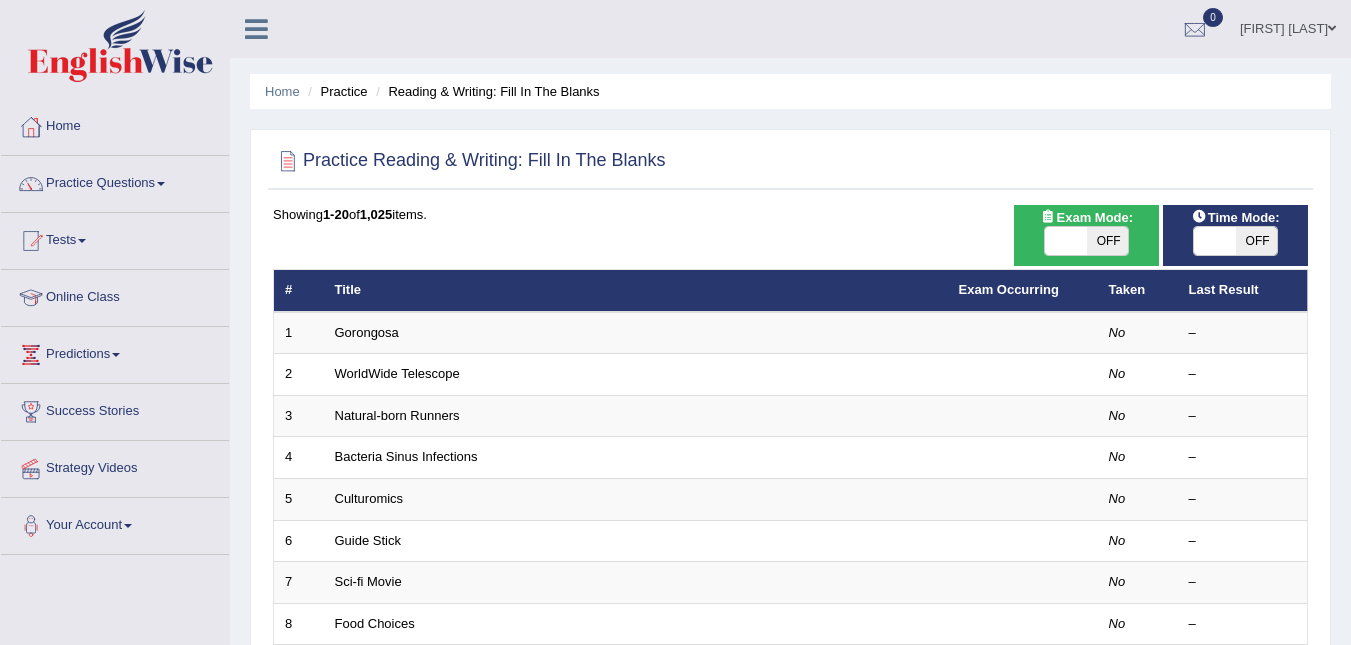 scroll, scrollTop: 0, scrollLeft: 0, axis: both 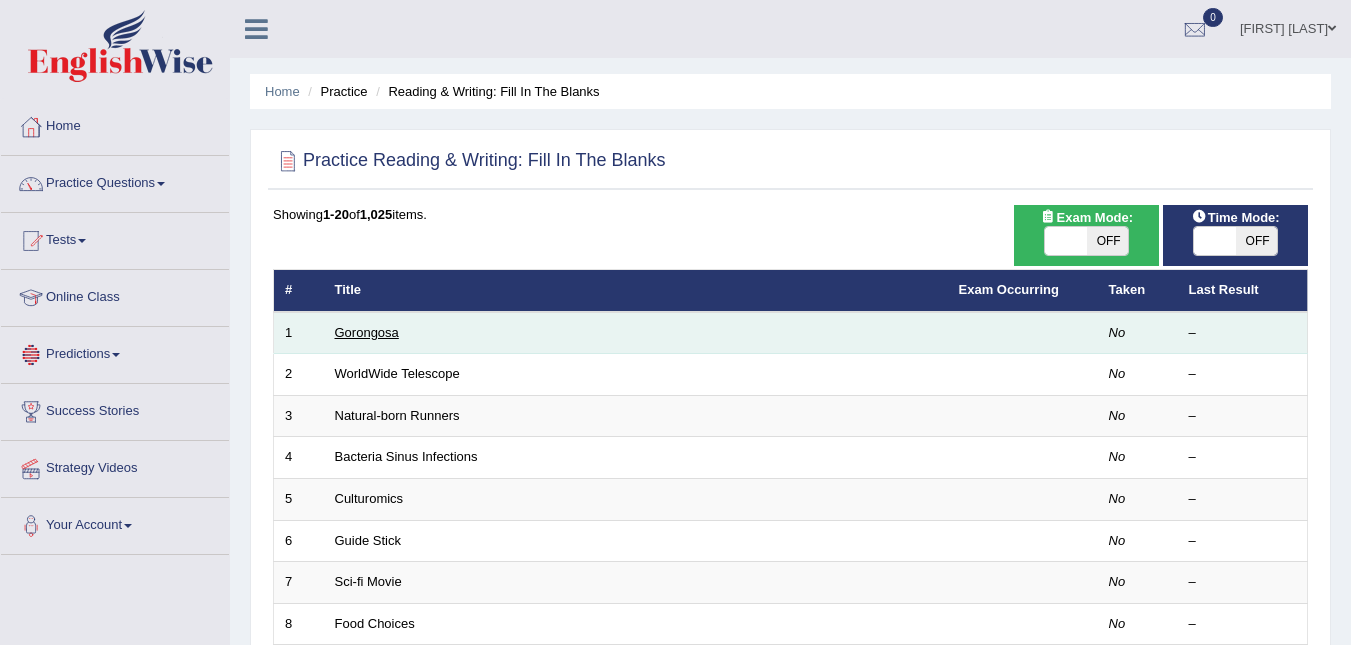 click on "Gorongosa" at bounding box center (367, 332) 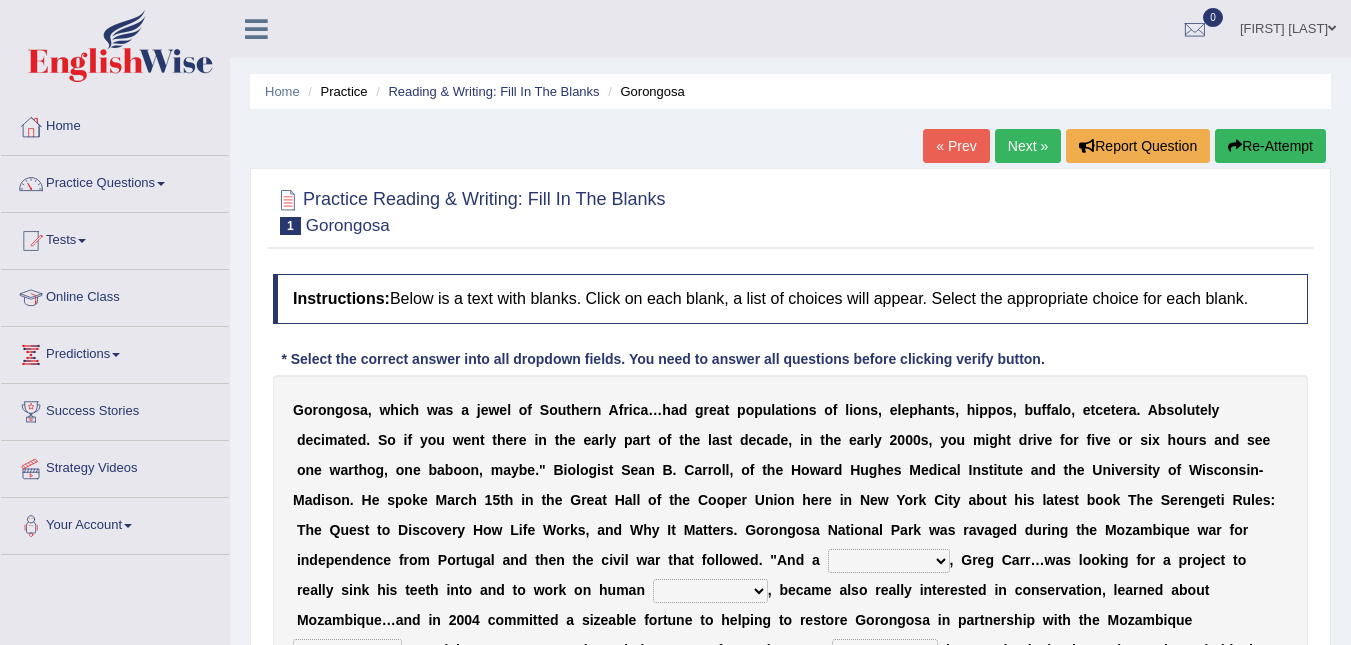 scroll, scrollTop: 0, scrollLeft: 0, axis: both 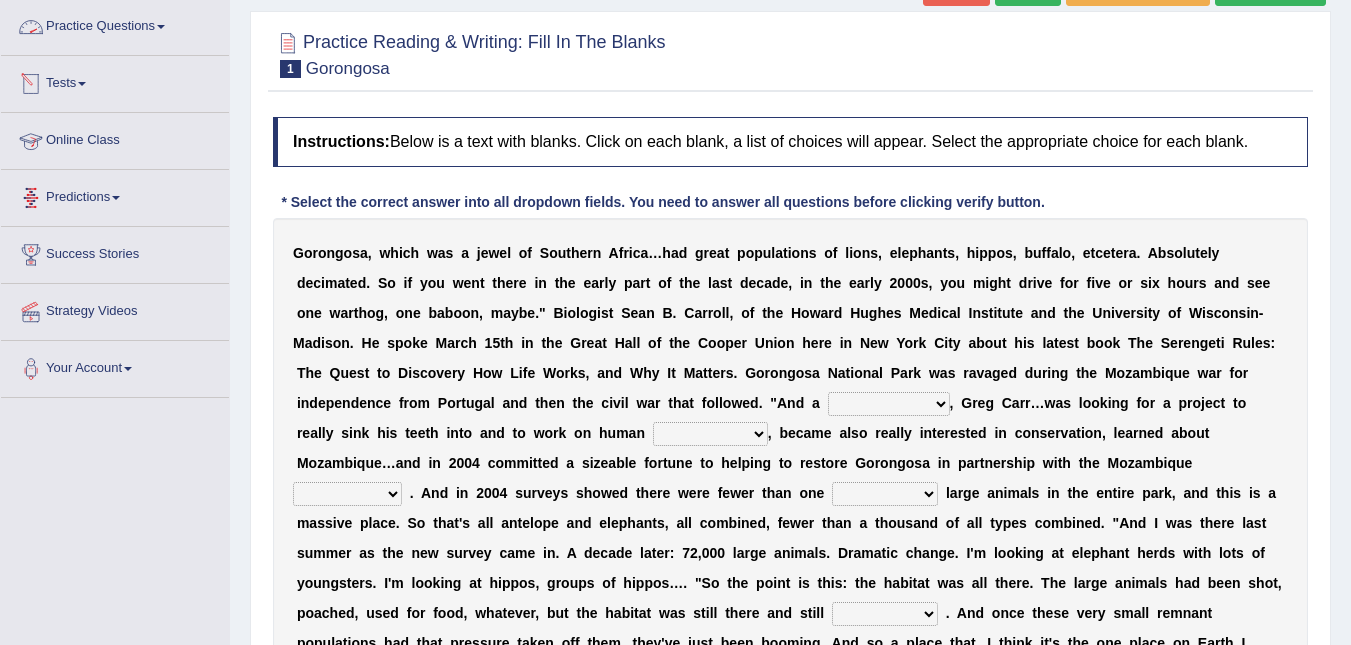 click on "Practice Questions" at bounding box center [115, 24] 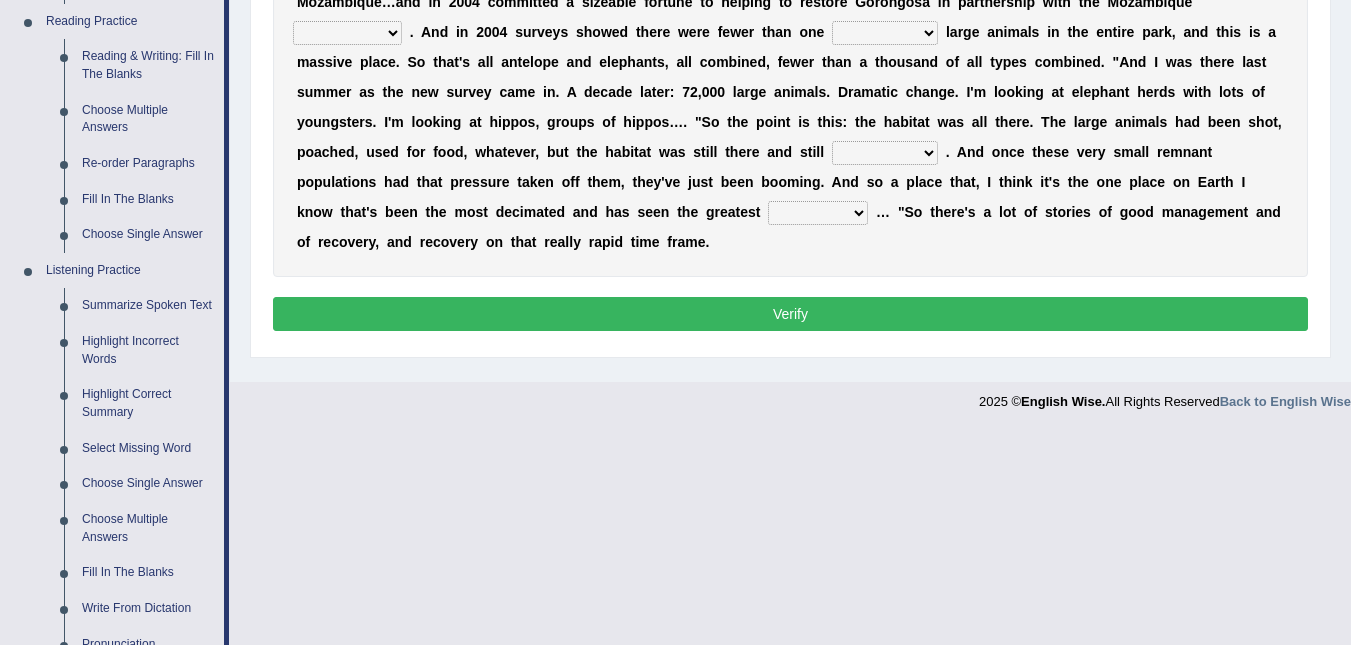 scroll, scrollTop: 621, scrollLeft: 0, axis: vertical 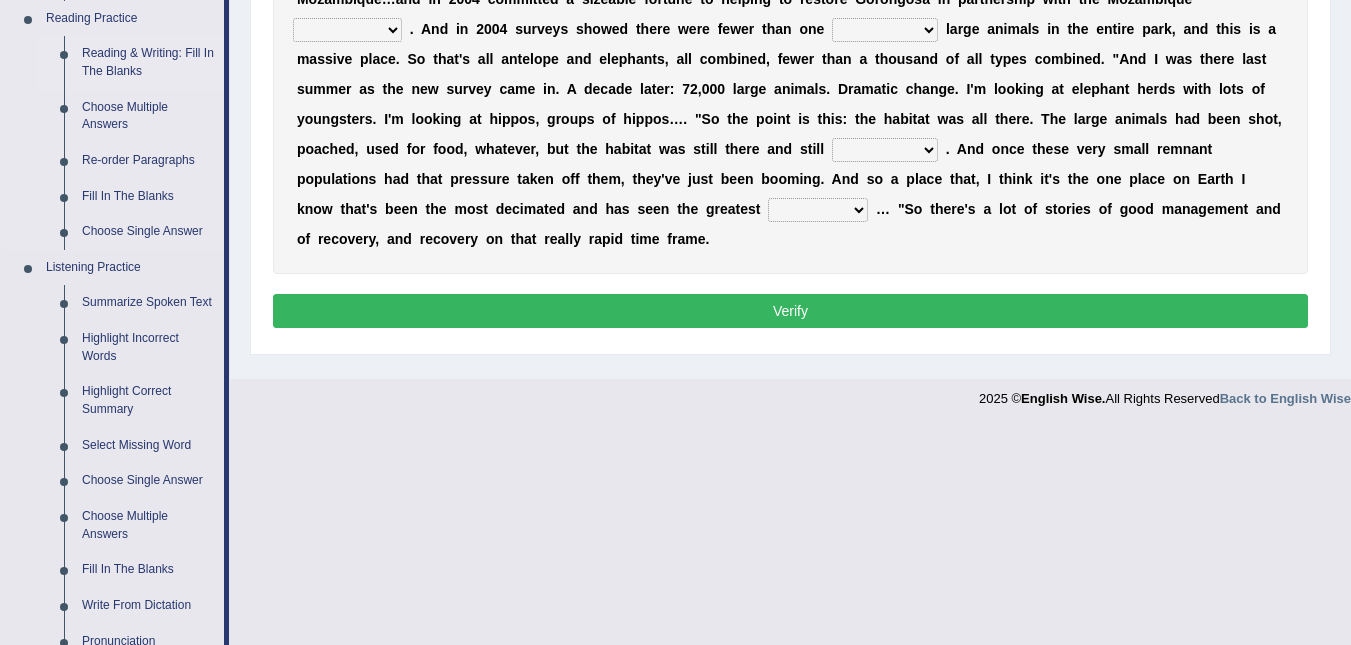 click on "Reading & Writing: Fill In The Blanks" at bounding box center (148, 62) 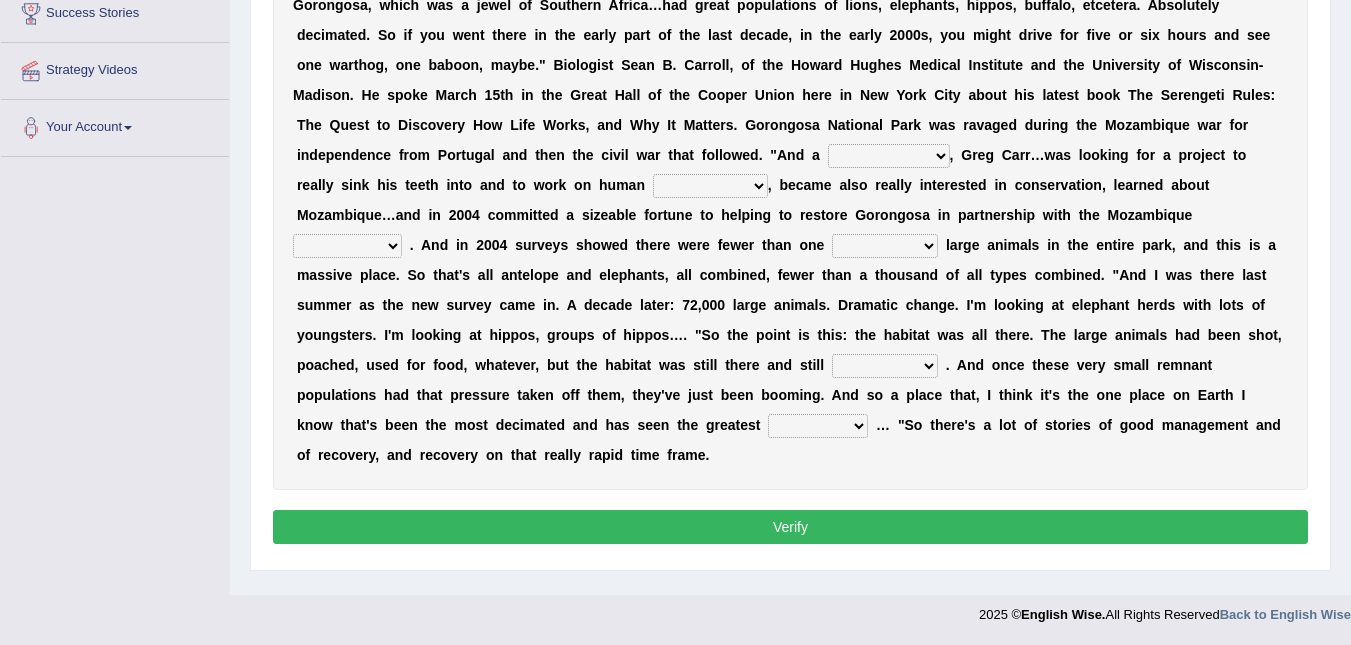 scroll, scrollTop: 248, scrollLeft: 0, axis: vertical 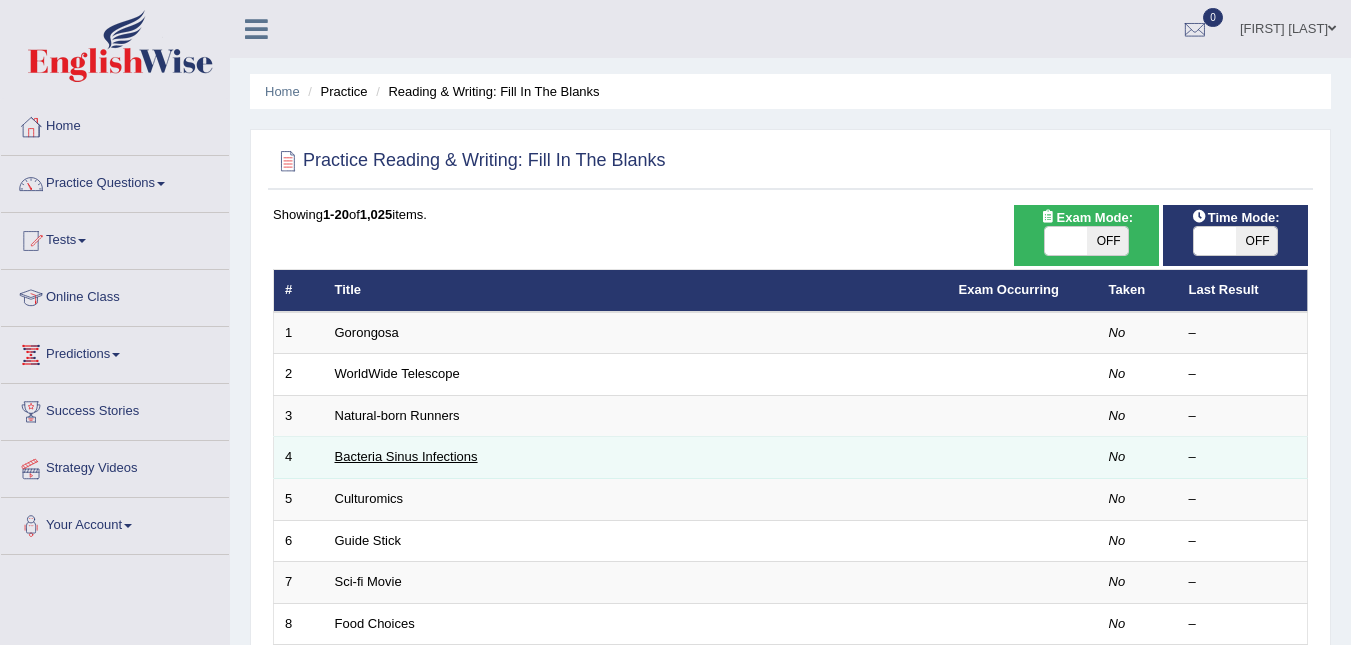 click on "Bacteria Sinus Infections" at bounding box center (406, 456) 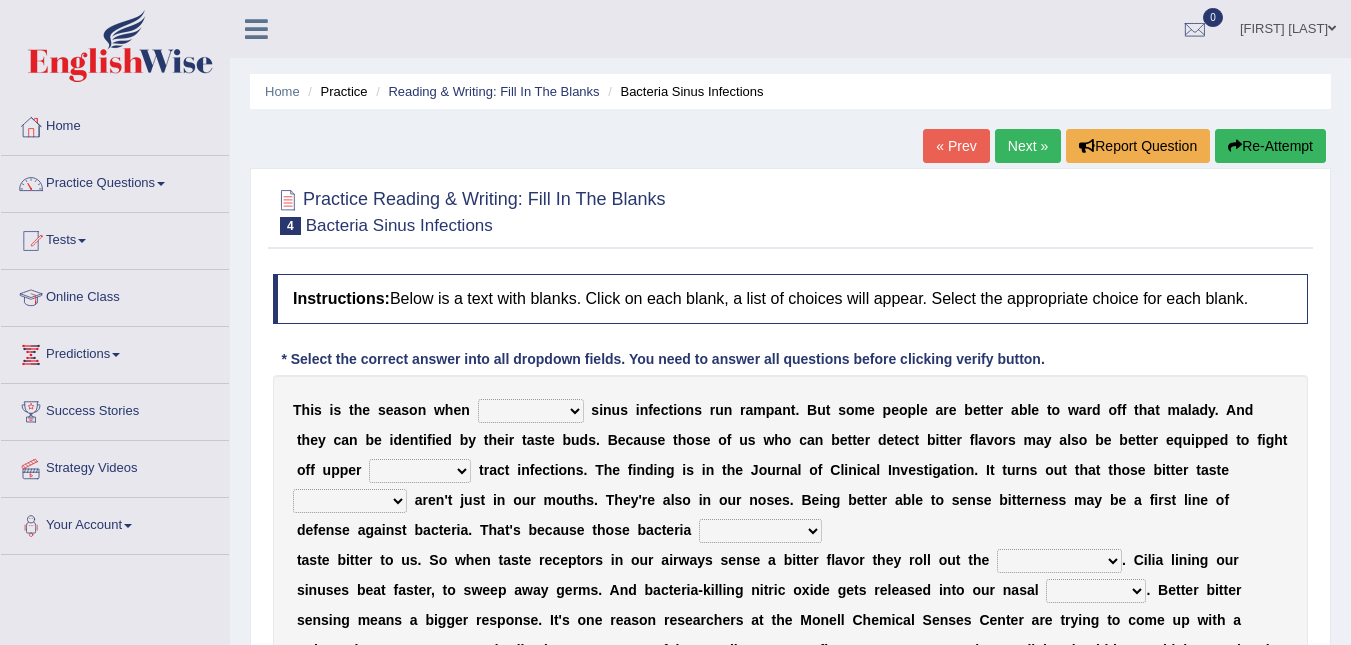 scroll, scrollTop: 0, scrollLeft: 0, axis: both 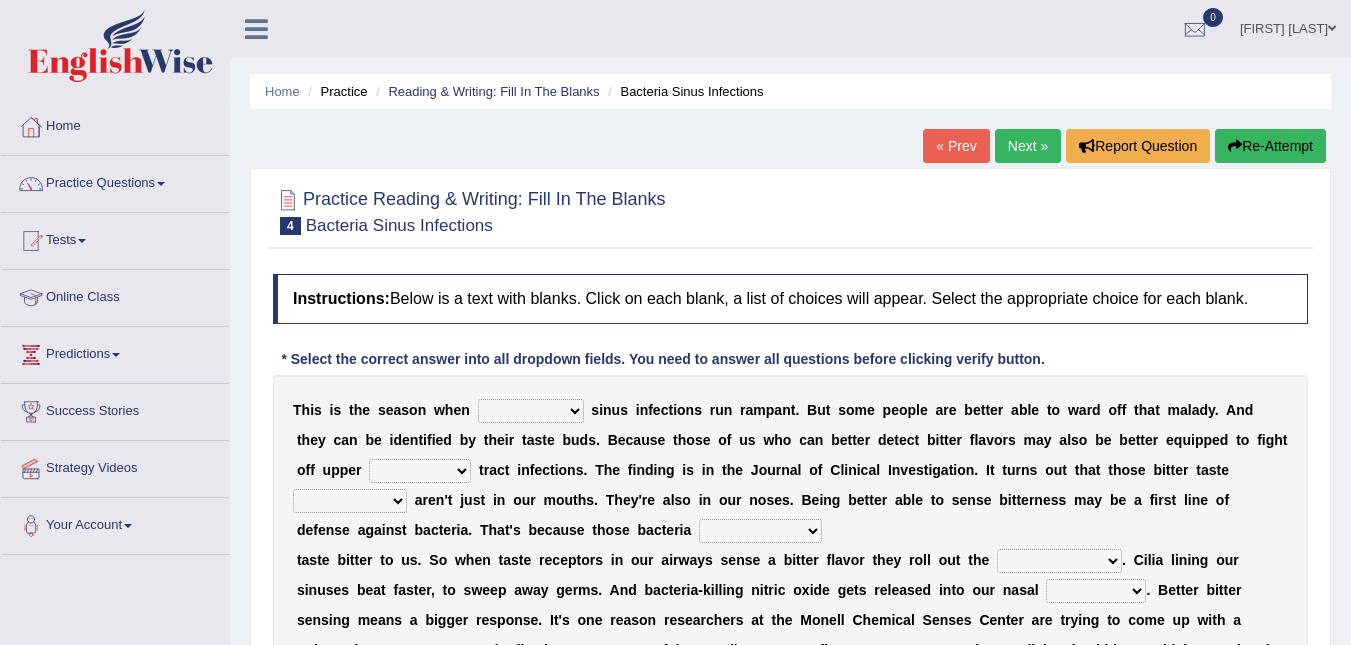 click on "Next »" at bounding box center (1028, 146) 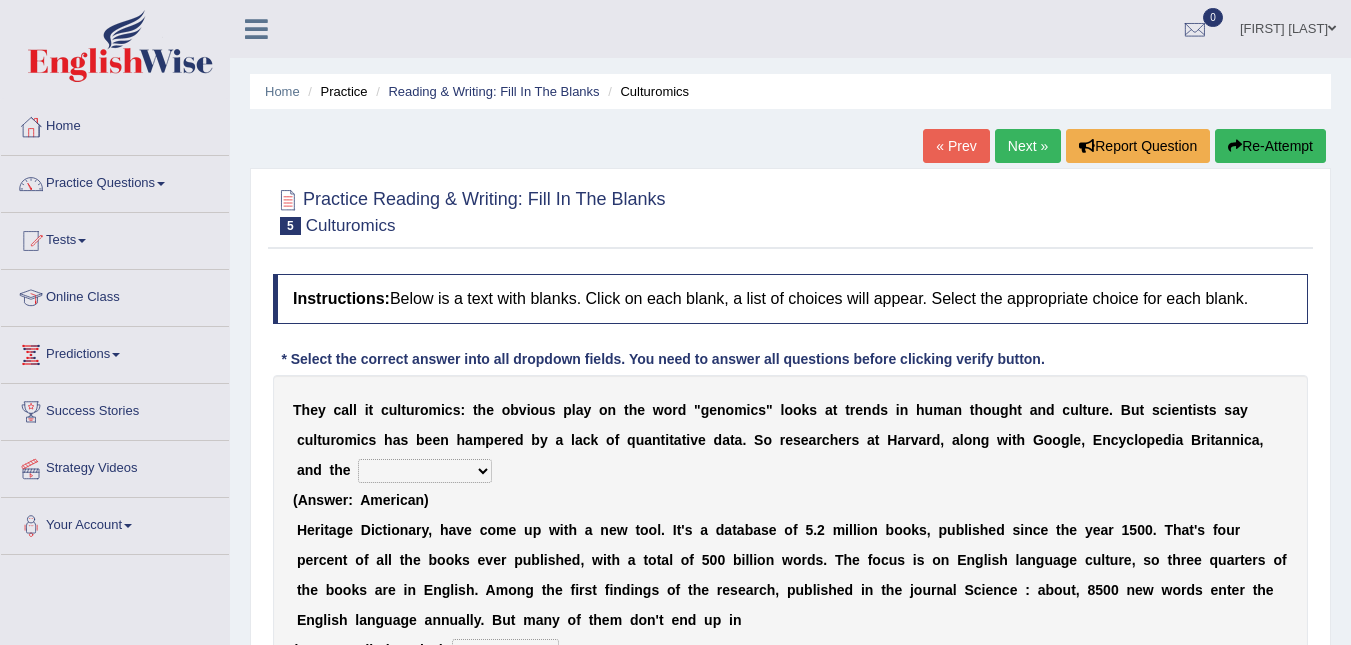 scroll, scrollTop: 0, scrollLeft: 0, axis: both 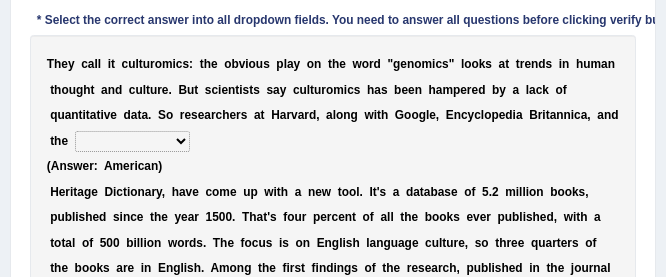 click on "Mettlesome Silicon Acetaminophen American" at bounding box center [132, 141] 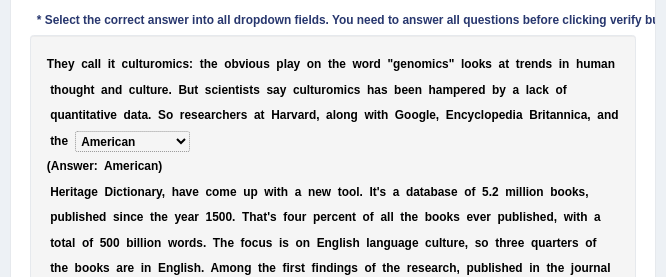 click on "Mettlesome Silicon Acetaminophen American" at bounding box center [132, 141] 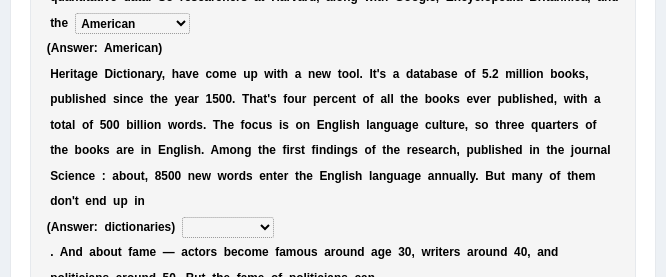 scroll, scrollTop: 445, scrollLeft: 0, axis: vertical 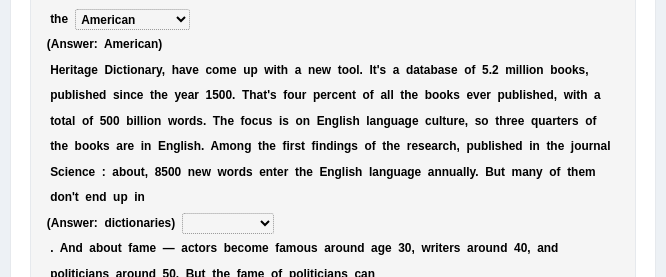 click on "veterinaries fairies dictionaries smithies" at bounding box center (228, 223) 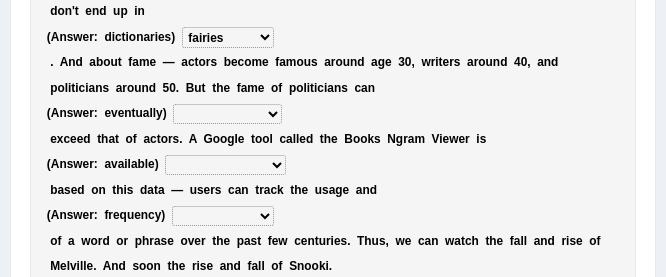 scroll, scrollTop: 687, scrollLeft: 0, axis: vertical 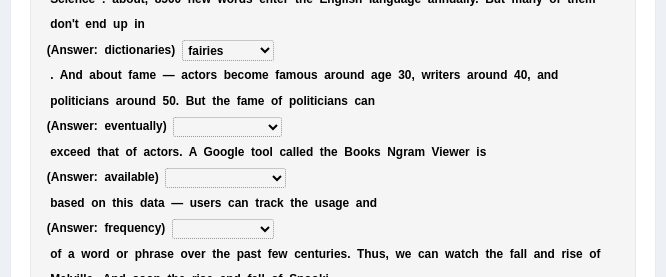 click on "intelligibly eventually venturesomely preferably" at bounding box center (227, 127) 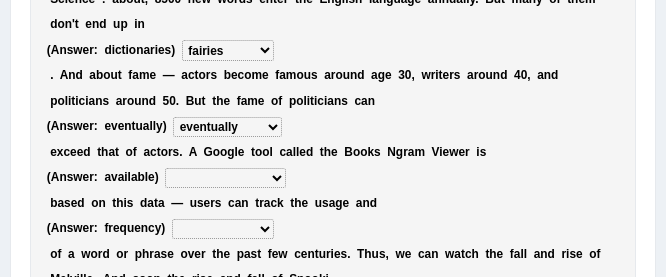 click on "intelligibly eventually venturesomely preferably" at bounding box center [227, 127] 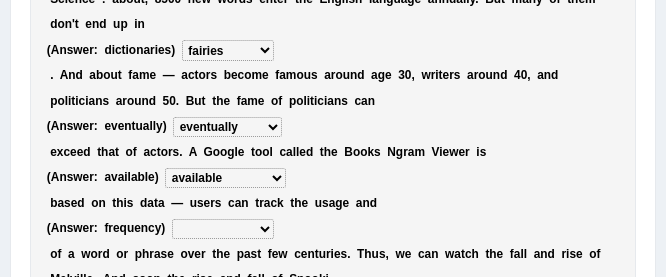 click on "frequency derisory drearily inappreciably" at bounding box center (223, 229) 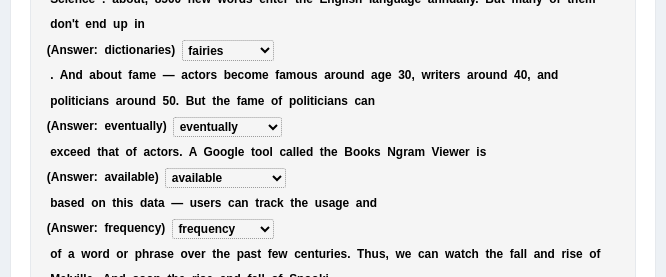 click on "frequency derisory drearily inappreciably" at bounding box center [223, 229] 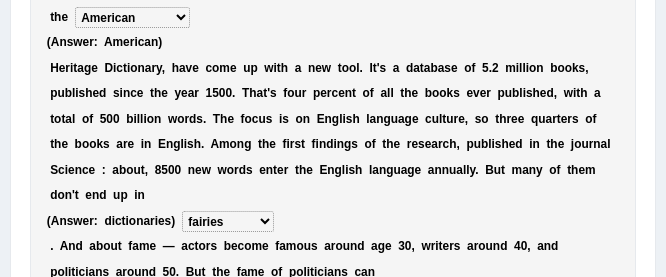 scroll, scrollTop: 421, scrollLeft: 0, axis: vertical 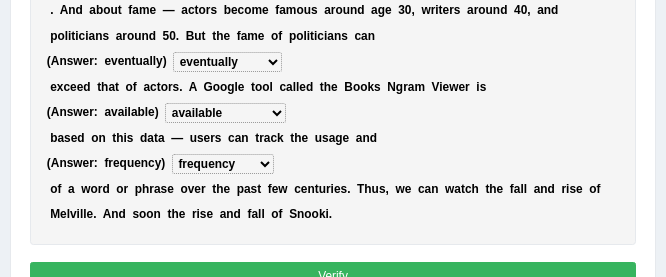 click on "Verify" at bounding box center [333, 276] 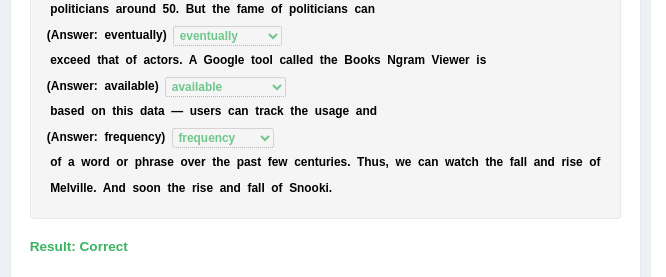 scroll, scrollTop: 657, scrollLeft: 0, axis: vertical 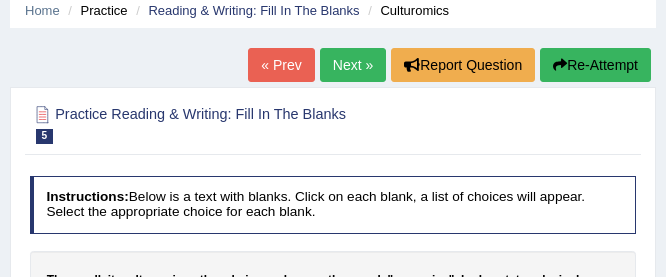 click on "Next »" at bounding box center (353, 65) 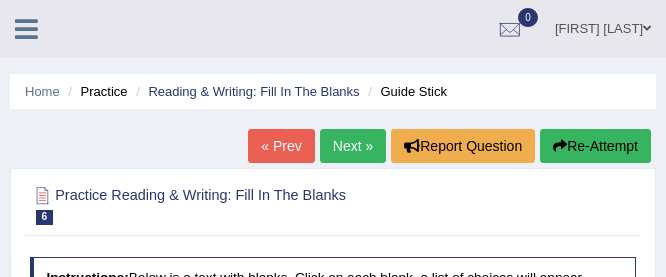scroll, scrollTop: 0, scrollLeft: 0, axis: both 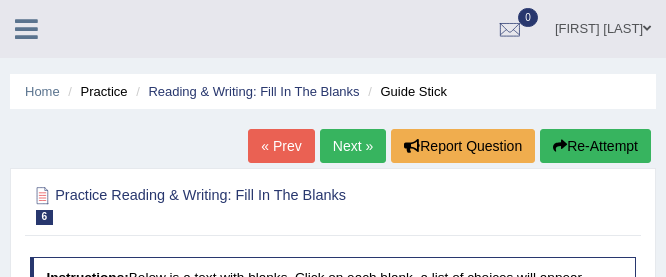click on "0
See All Alerts" at bounding box center [510, 28] 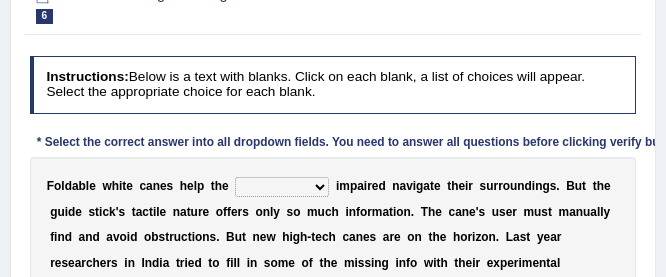 scroll, scrollTop: 214, scrollLeft: 0, axis: vertical 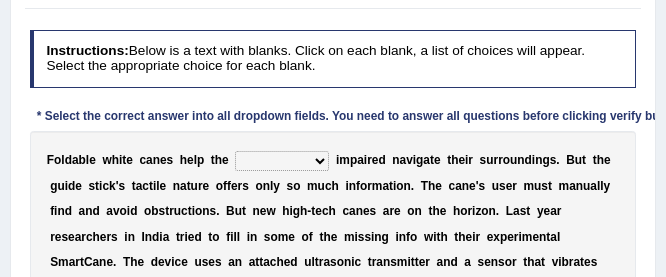 click on "Instructions:  Below is a text with blanks. Click on each blank, a list of choices will appear. Select the appropriate choice for each blank.
* Select the correct answer into all dropdown fields. You need to answer all questions before clicking verify button. F o l d a b l e    w h i t e    c a n e s    h e l p    t h e    felicity insensitivity visually malleability    i m p a i r e d    n a v i g a t e    t h e i r    s u r r o u n d i n g s .    B u t    t h e    g u i d e    s t i c k ' s    t a c t i l e    n a t u r e    o f f e r s    o n l y    s o    m u c h    i n f o r m a t i o n .    T h e    c a n e ' s    u s e r    m u s t    m a n u a l l y    f i n d    a n d    a v o i d    o b s t r u c t i o n s .    B u t    n e w    h i g h - t e c h    c a n e s    a r e    o n    t h e    h o r i z o n .    L a s t    y e a r    r e s e a r c h e r s    i n   [COUNTRY]   t r i e d   t o   f i l l   i n   s o m e   o f   t h e   m" at bounding box center [332, 327] 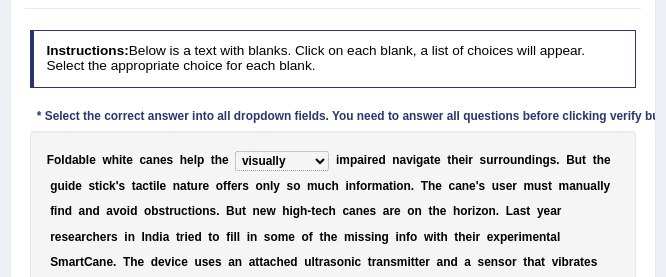 click on "felicity insensitivity visually malleability" at bounding box center [282, 161] 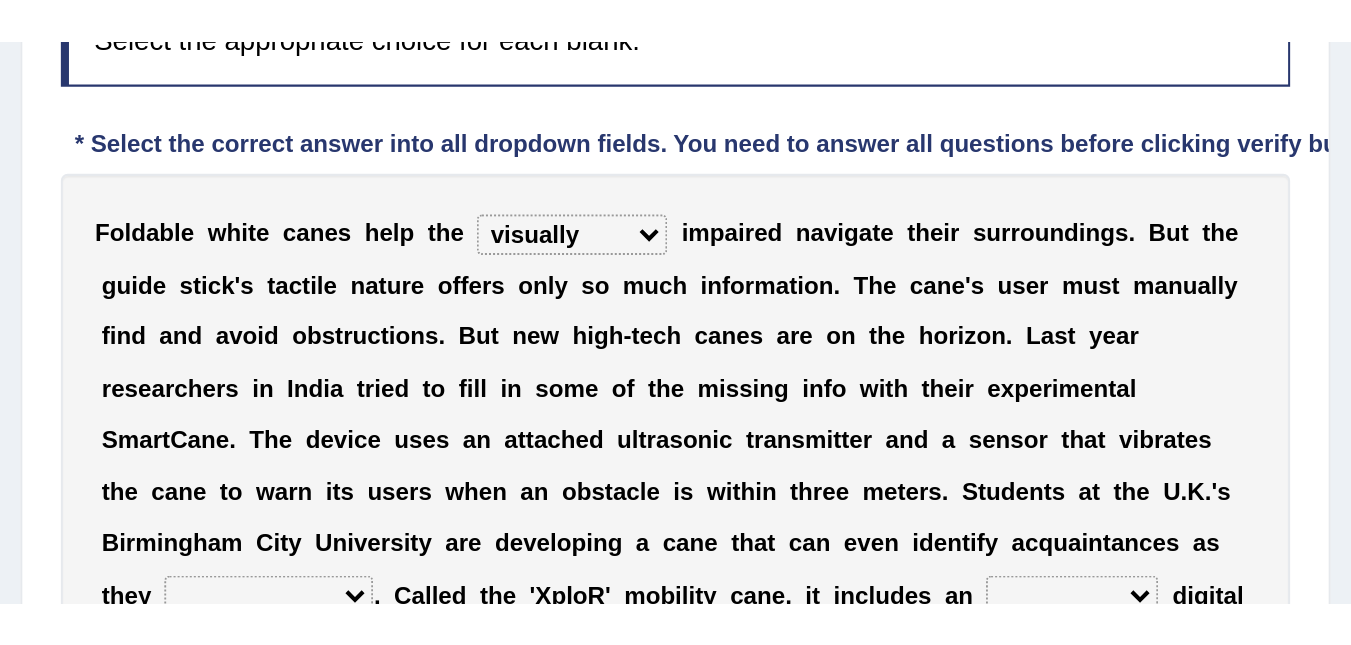 scroll, scrollTop: 328, scrollLeft: 0, axis: vertical 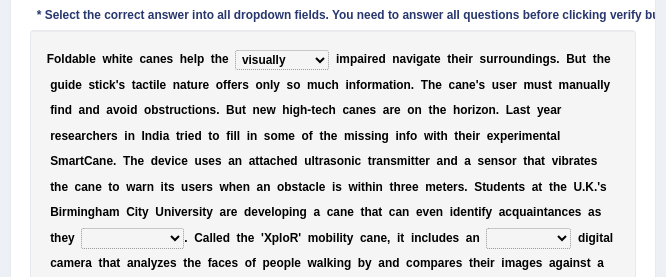 click on "likelihood throat northernmost approach" at bounding box center (132, 238) 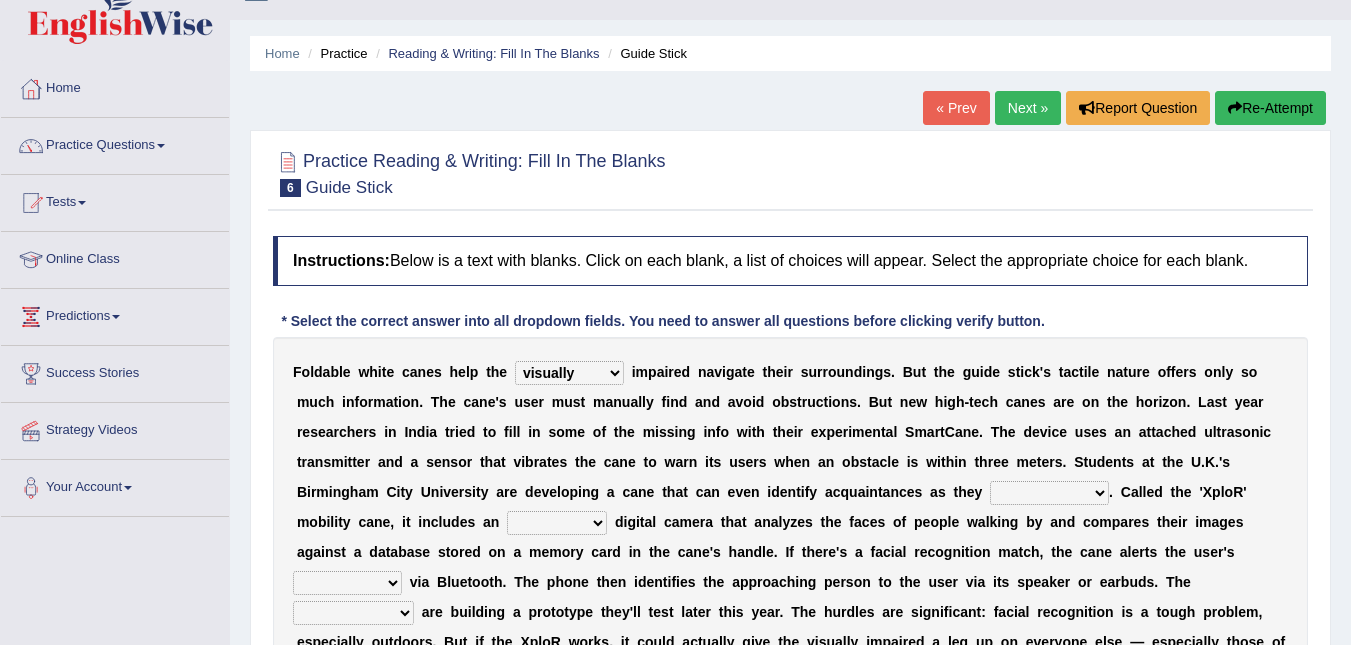scroll, scrollTop: 0, scrollLeft: 0, axis: both 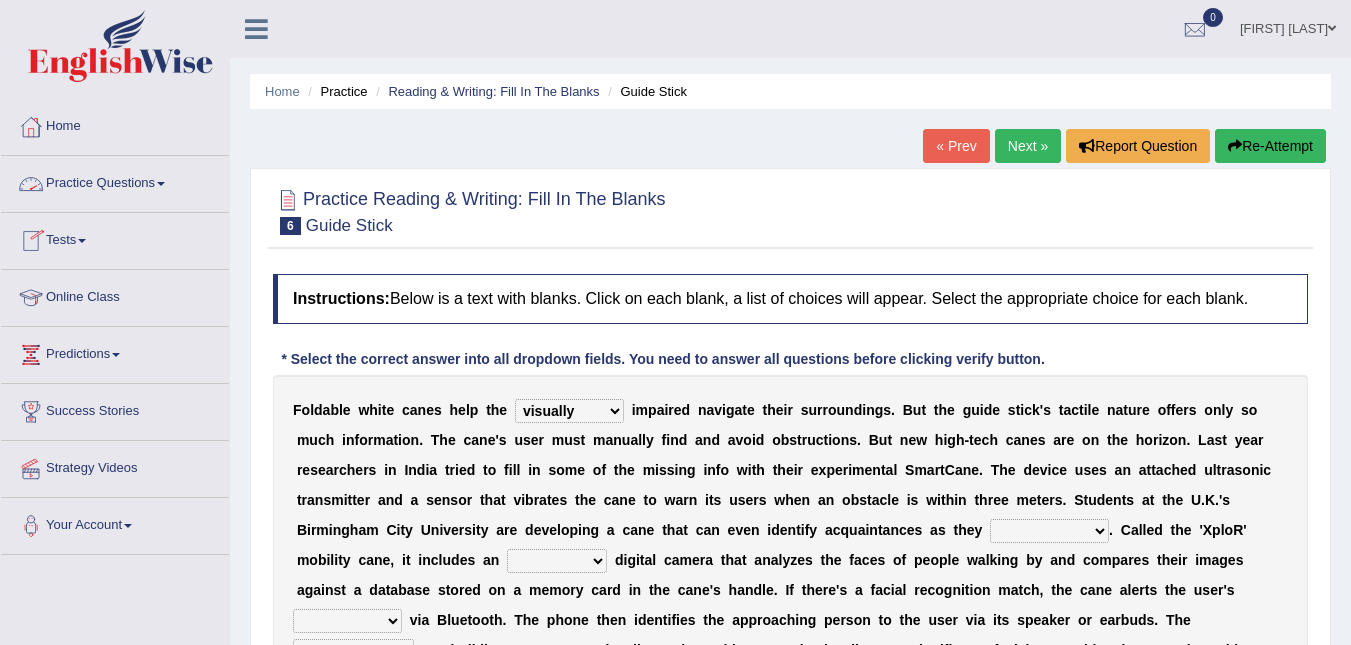 click on "Practice Questions" at bounding box center [115, 181] 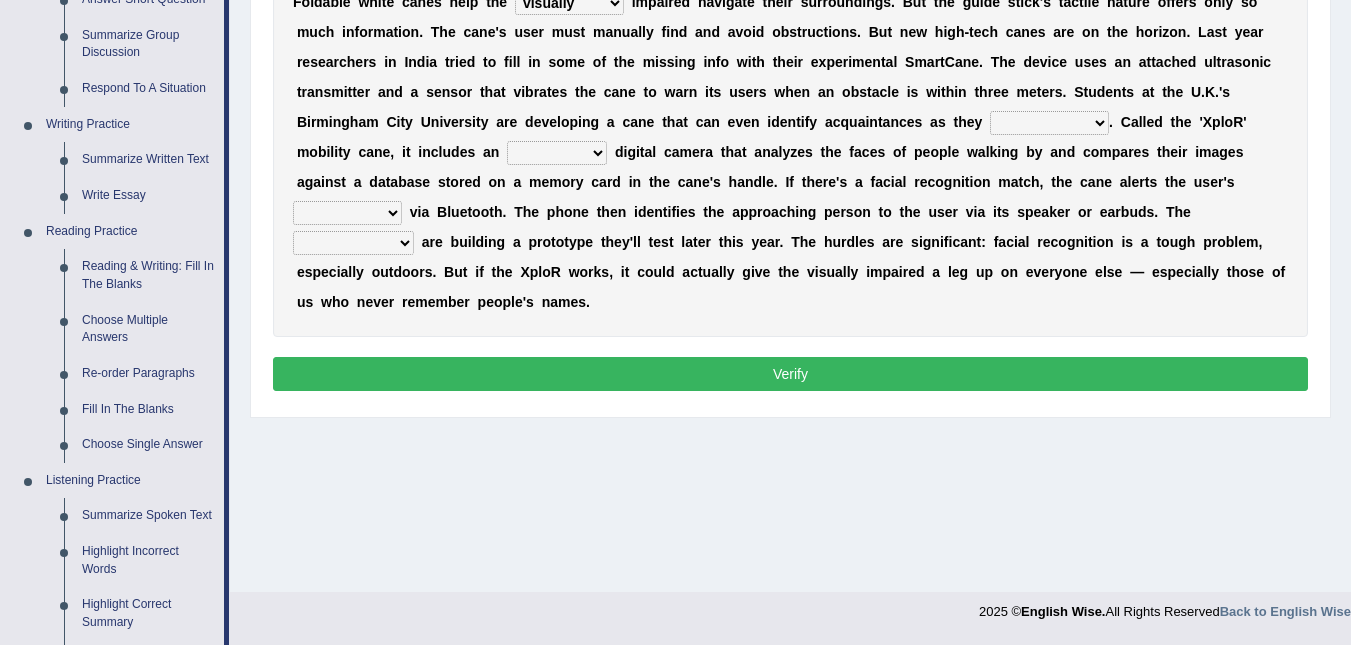 scroll, scrollTop: 405, scrollLeft: 0, axis: vertical 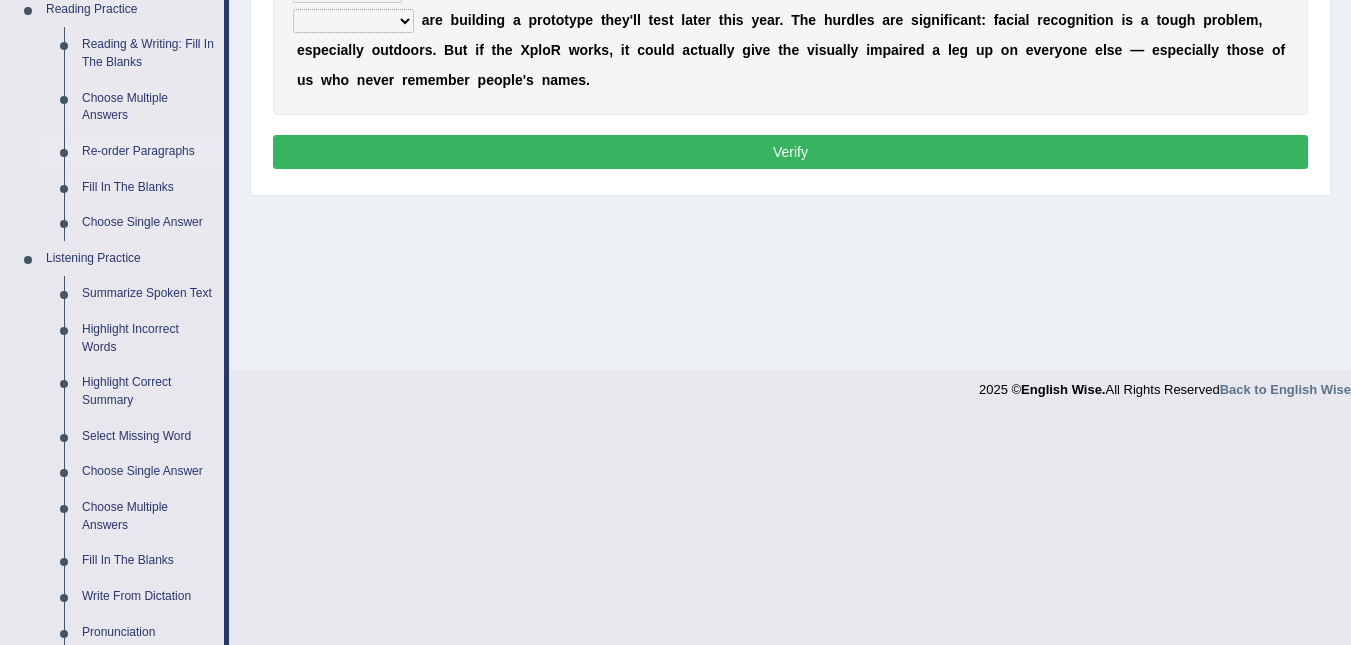 click on "Re-order Paragraphs" at bounding box center [148, 152] 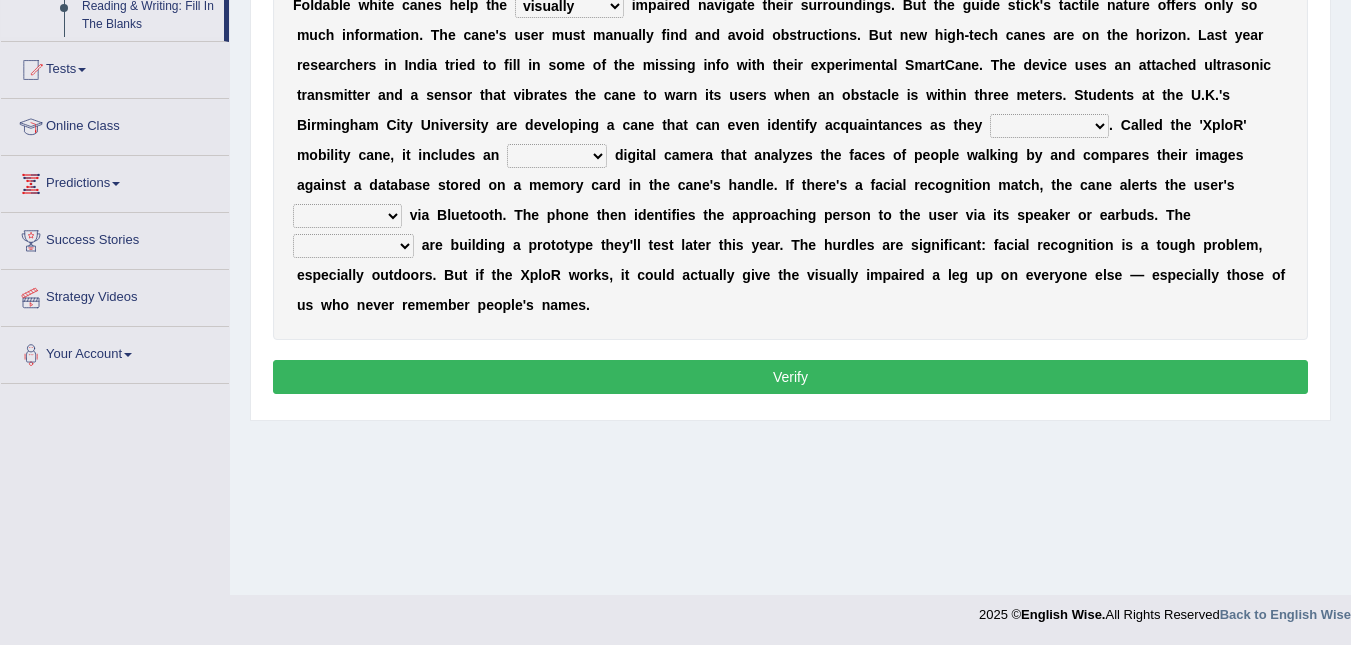 scroll, scrollTop: 224, scrollLeft: 0, axis: vertical 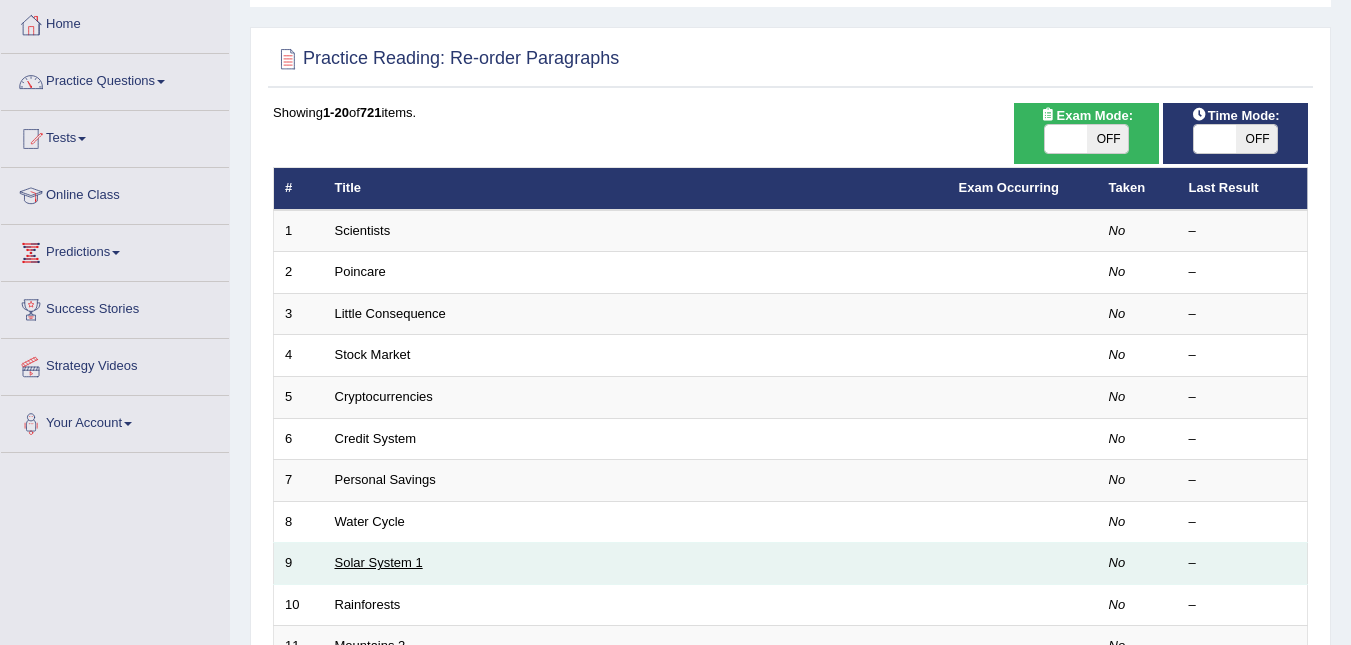 click on "Solar System 1" at bounding box center (379, 562) 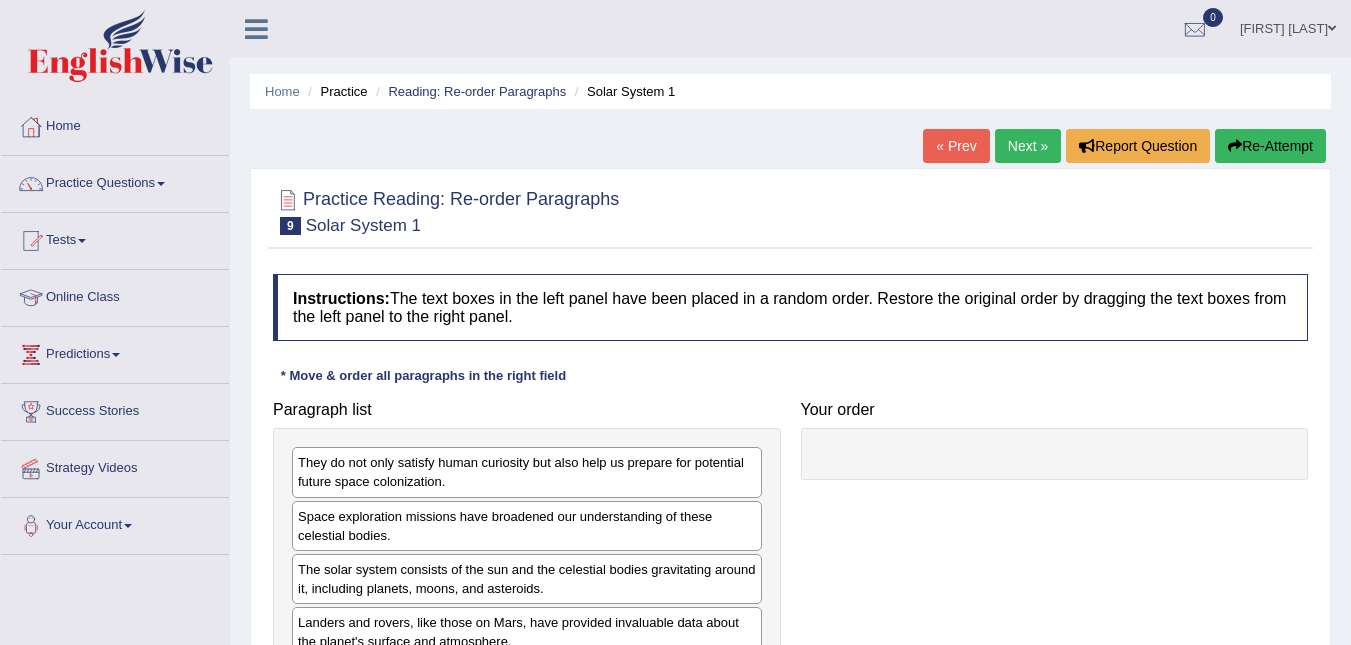 scroll, scrollTop: 0, scrollLeft: 0, axis: both 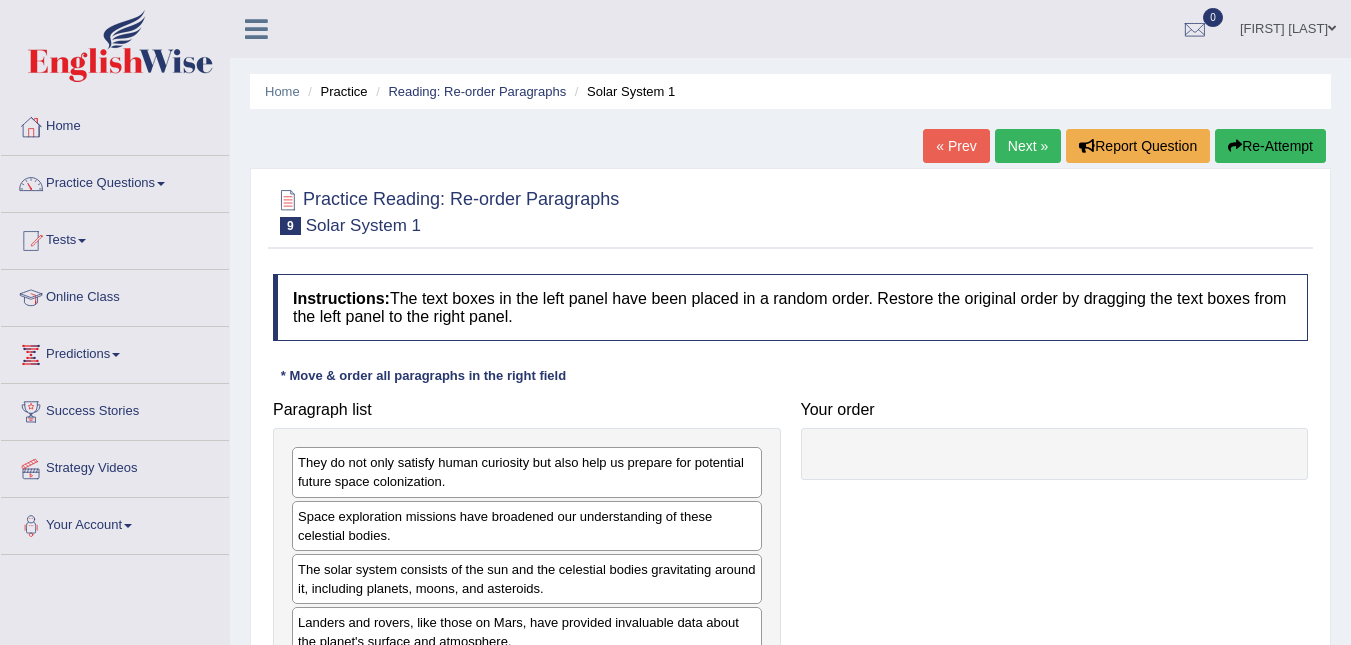 click on "Next »" at bounding box center [1028, 146] 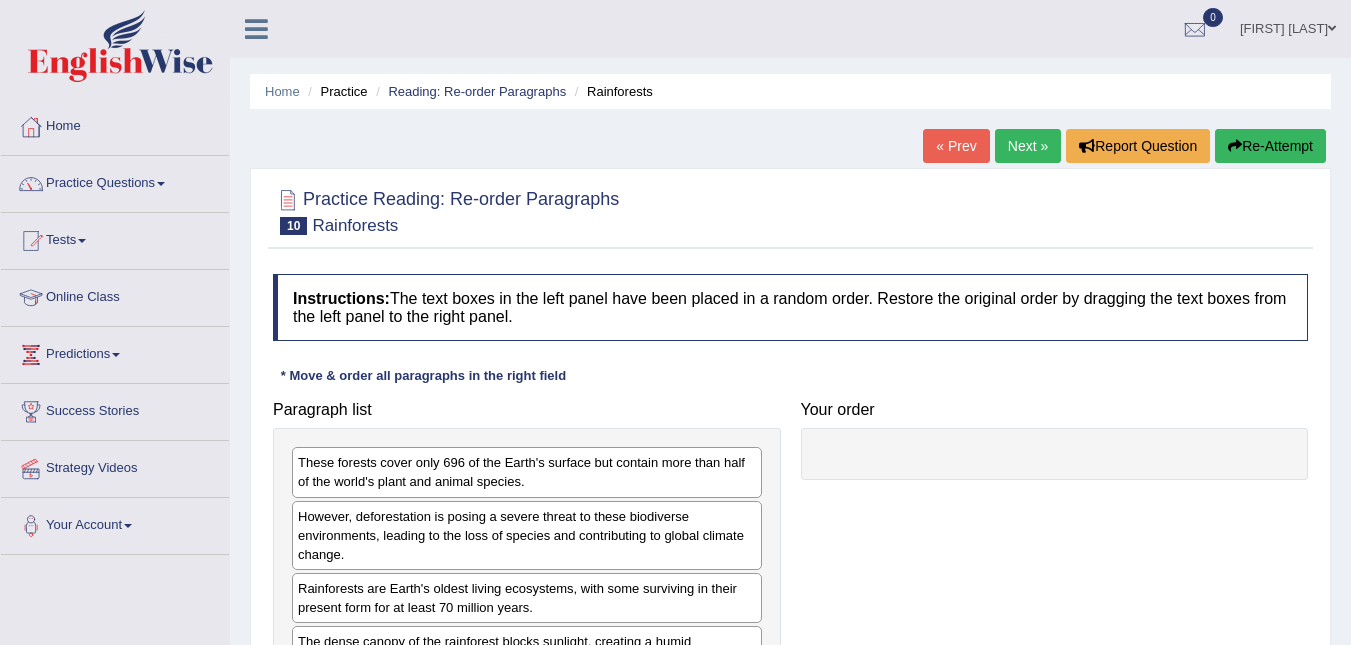 scroll, scrollTop: 0, scrollLeft: 0, axis: both 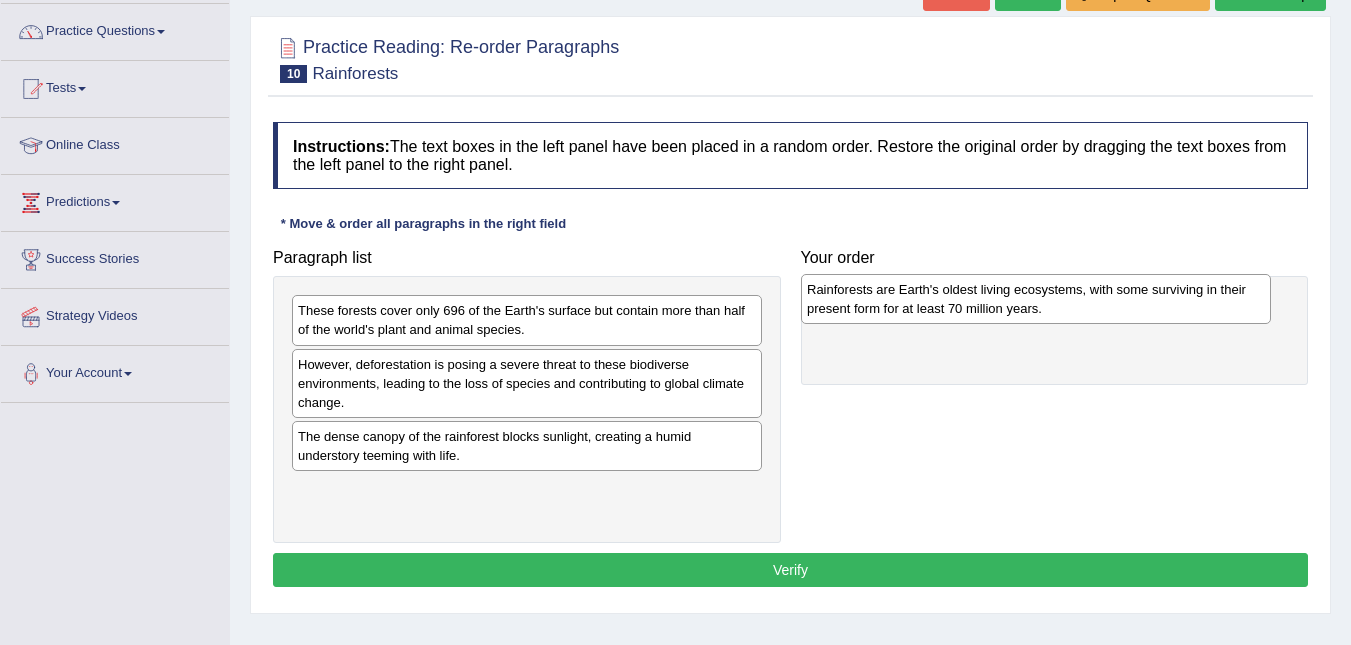 drag, startPoint x: 465, startPoint y: 457, endPoint x: 974, endPoint y: 310, distance: 529.8019 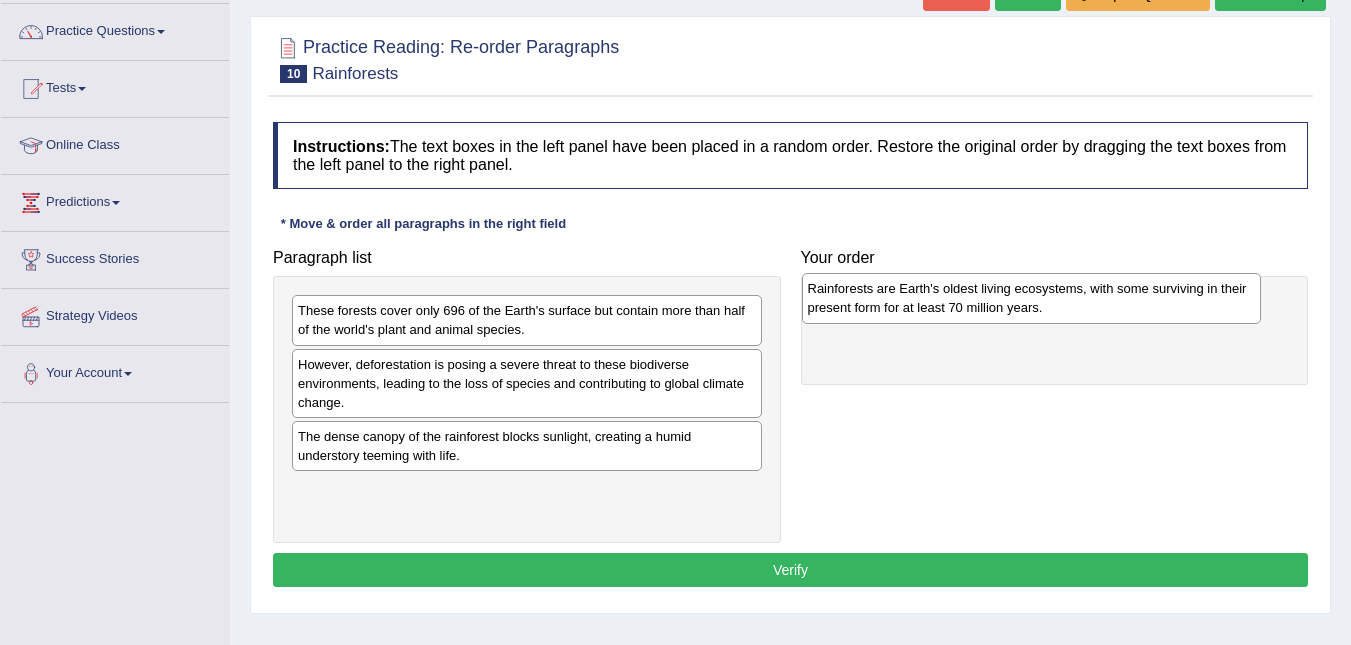 drag, startPoint x: 964, startPoint y: 326, endPoint x: 939, endPoint y: 304, distance: 33.30165 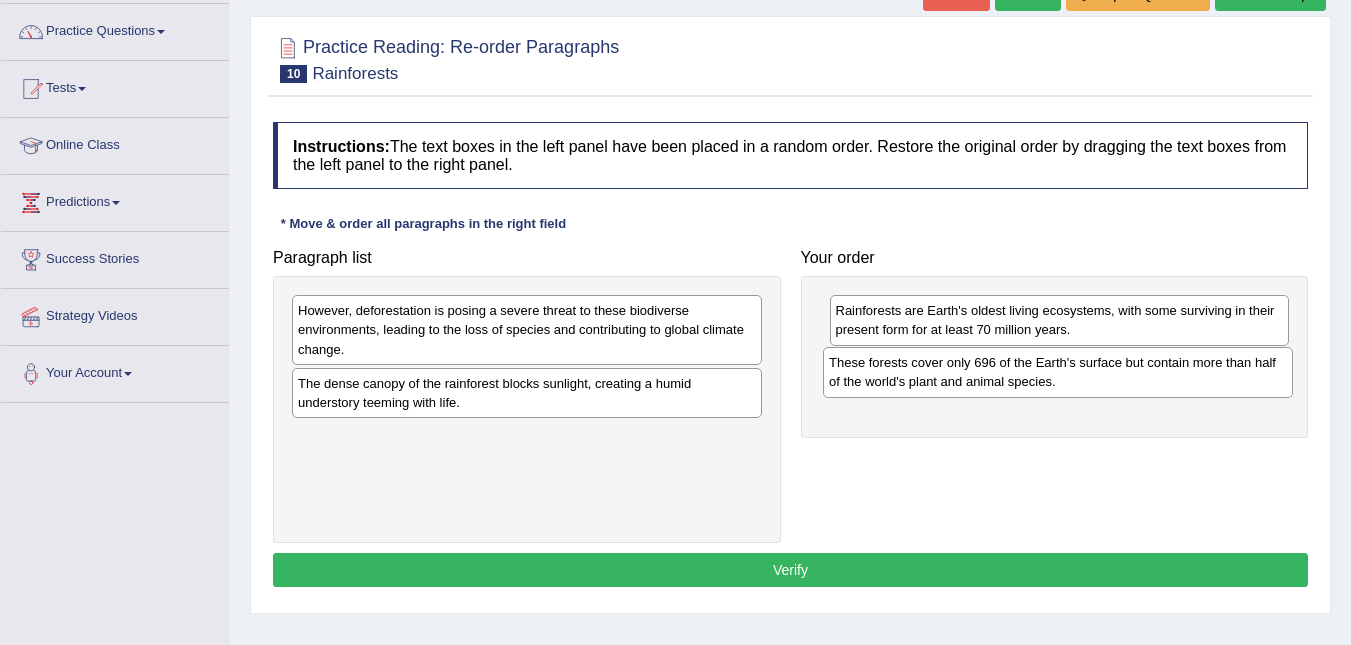 drag, startPoint x: 457, startPoint y: 326, endPoint x: 988, endPoint y: 378, distance: 533.54004 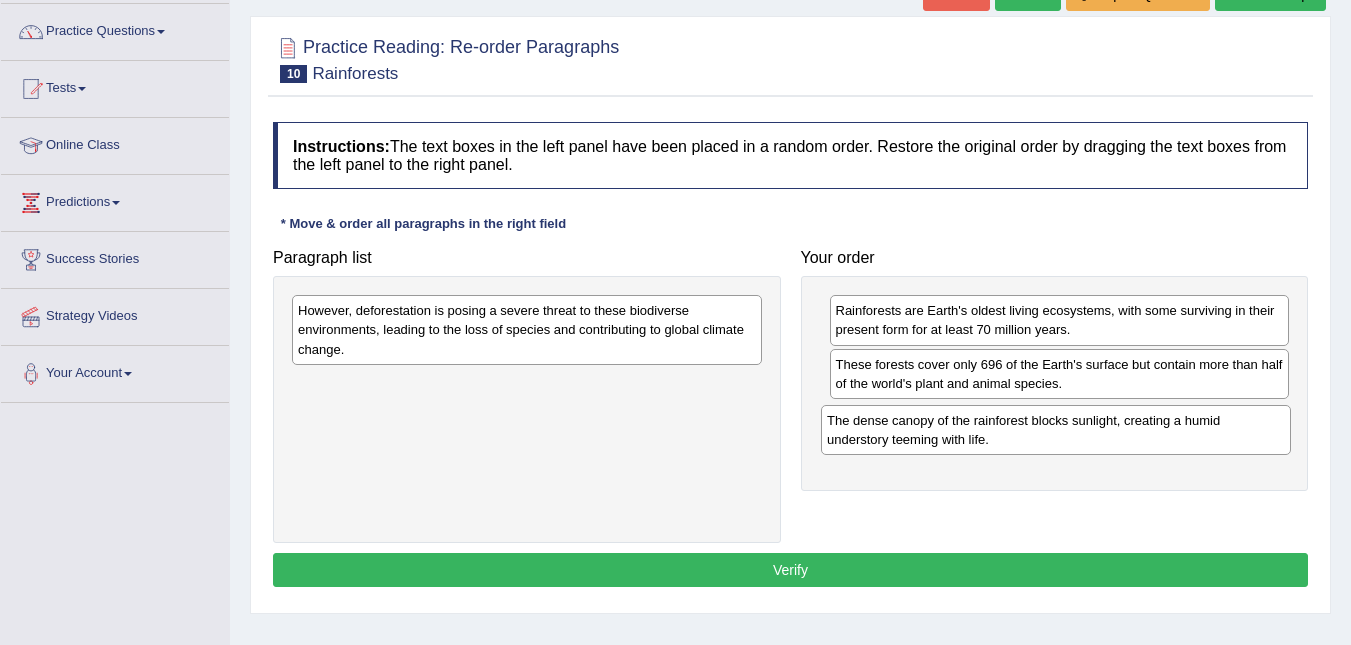 drag, startPoint x: 557, startPoint y: 396, endPoint x: 1086, endPoint y: 433, distance: 530.29236 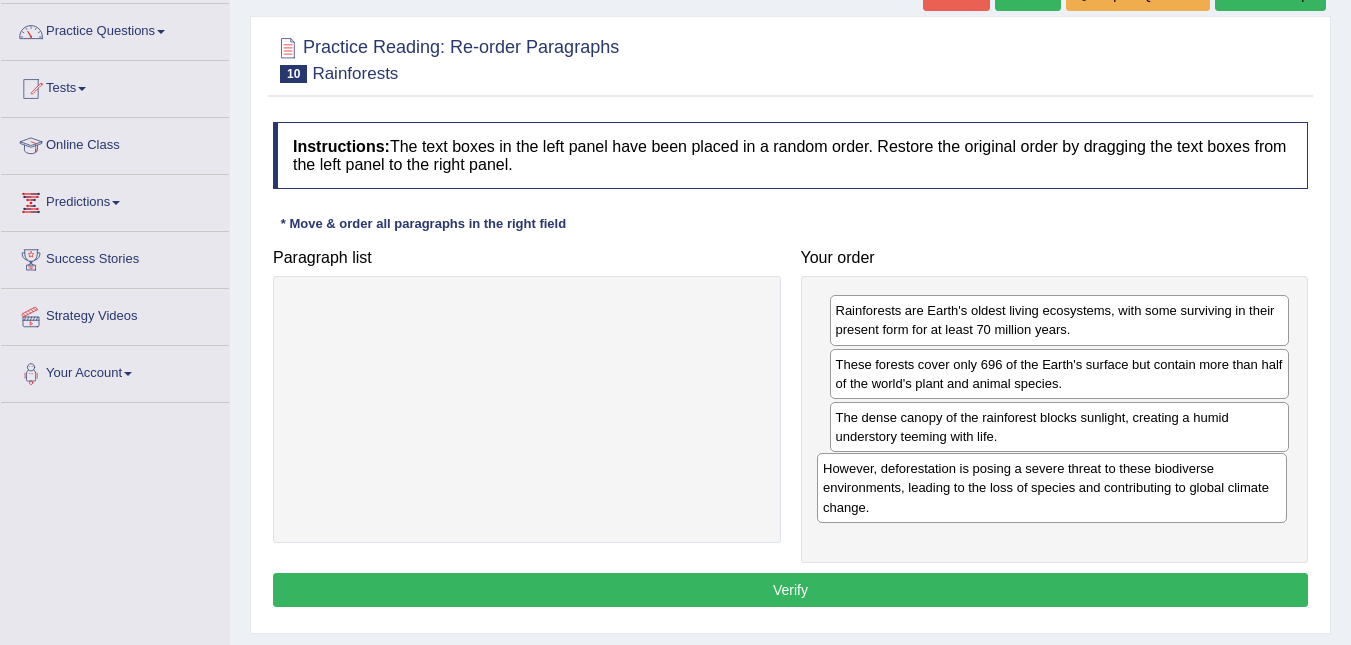 drag, startPoint x: 649, startPoint y: 338, endPoint x: 1174, endPoint y: 496, distance: 548.25995 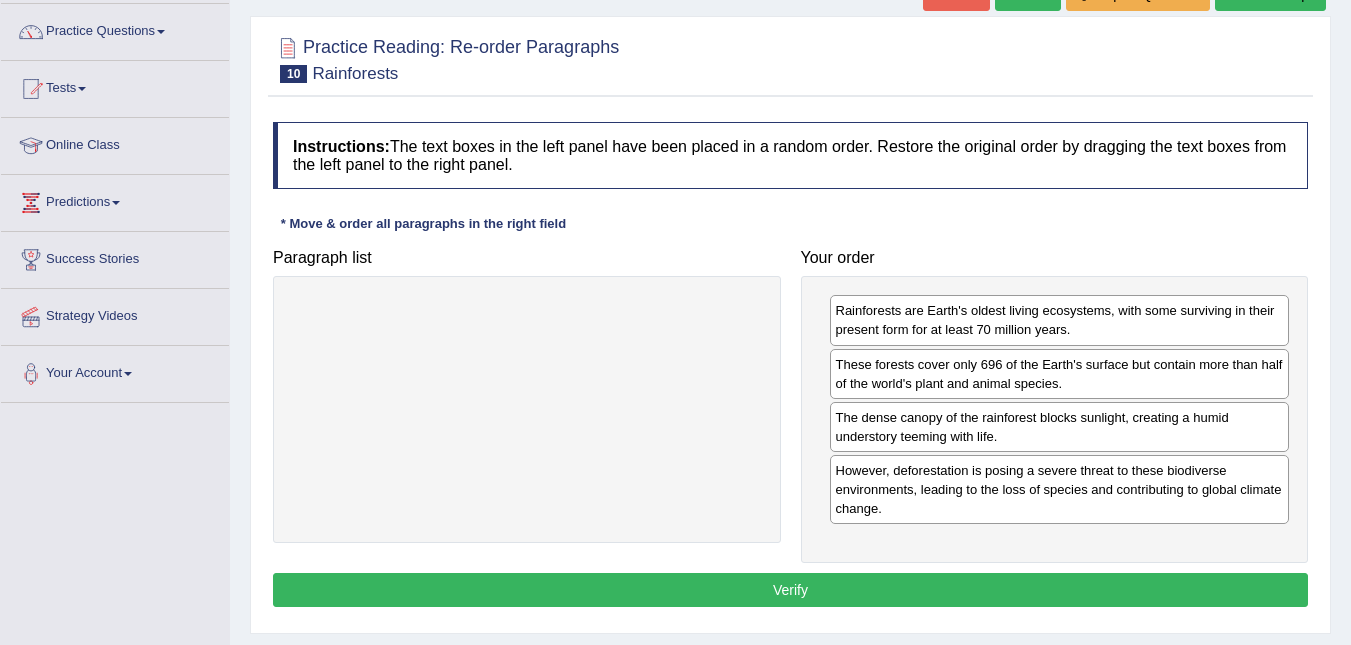 click on "Verify" at bounding box center [790, 590] 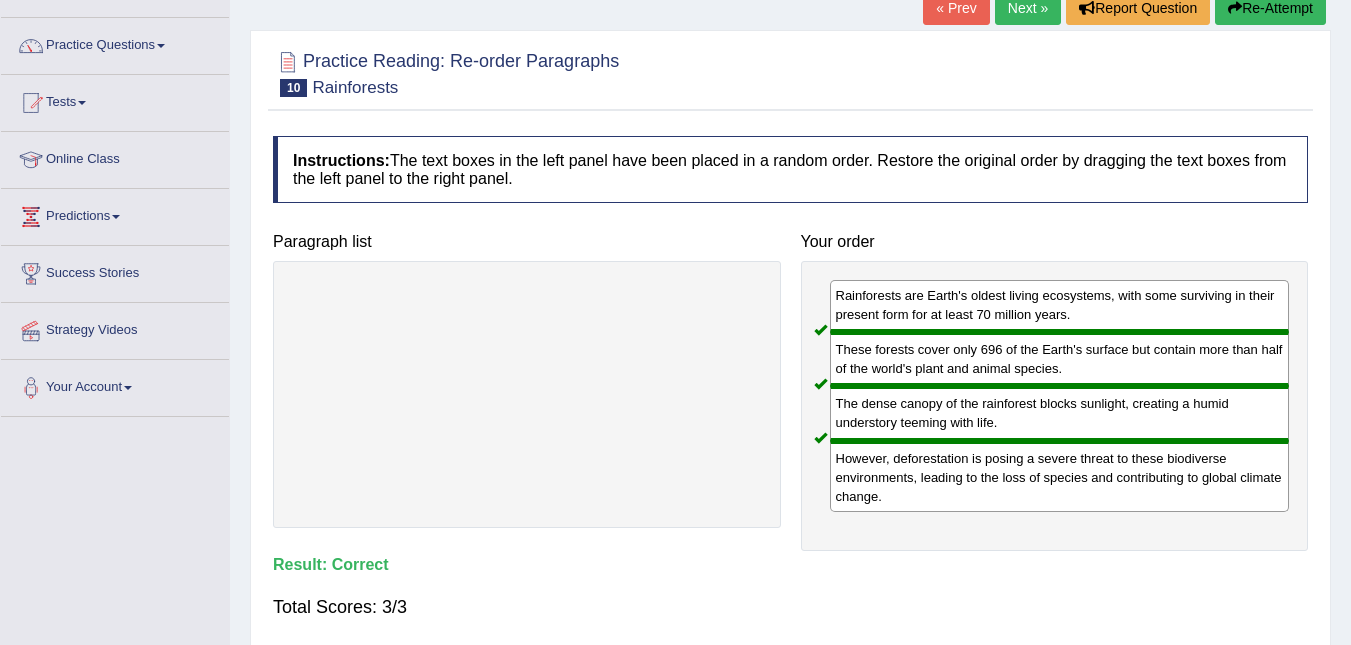scroll, scrollTop: 0, scrollLeft: 0, axis: both 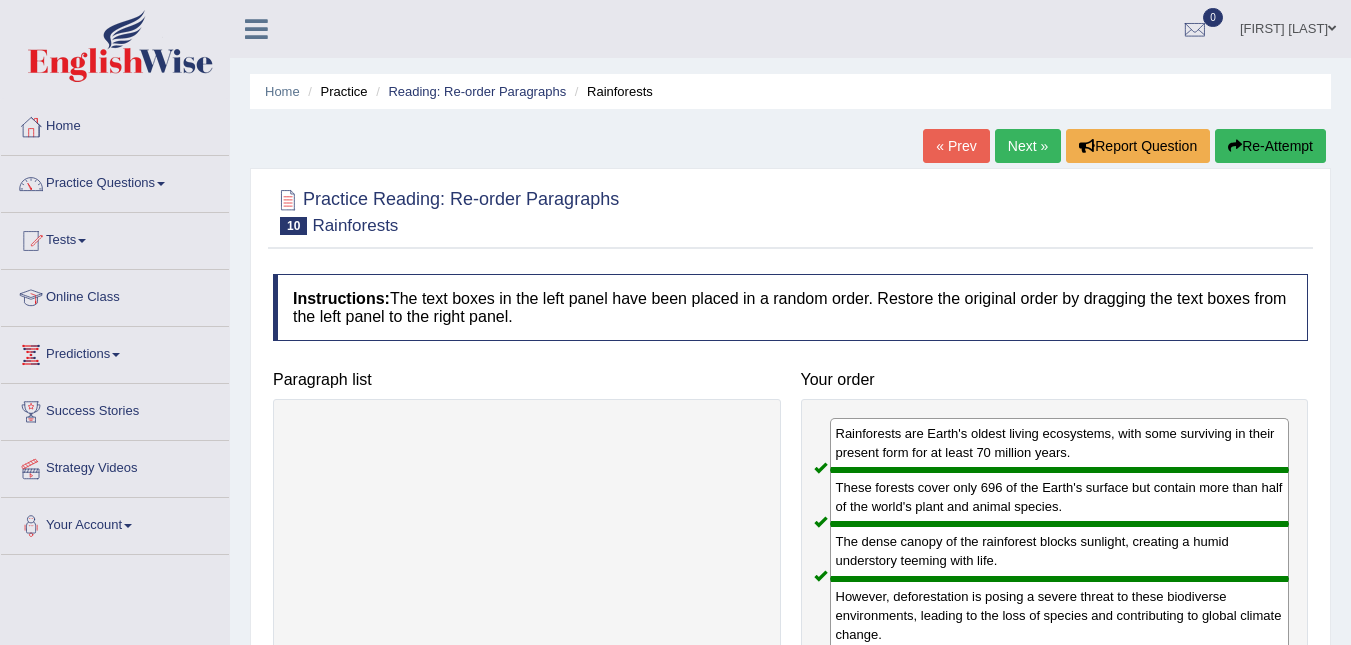 click on "Next »" at bounding box center (1028, 146) 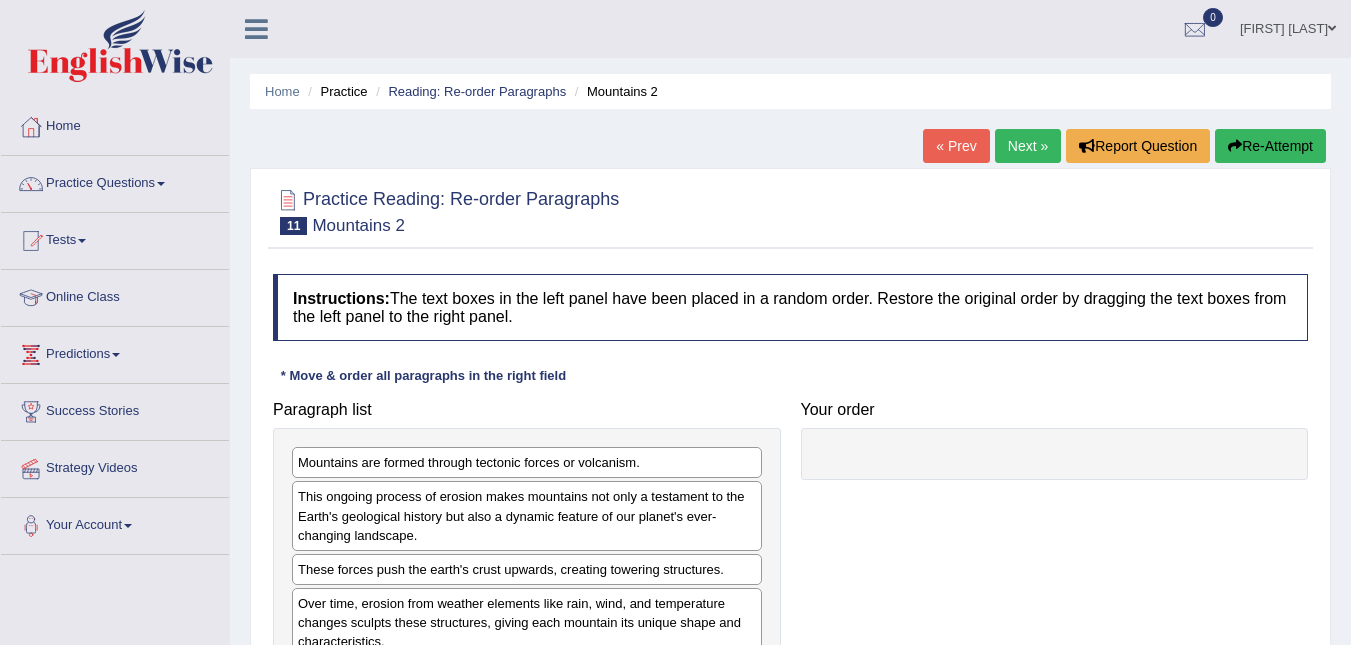 scroll, scrollTop: 0, scrollLeft: 0, axis: both 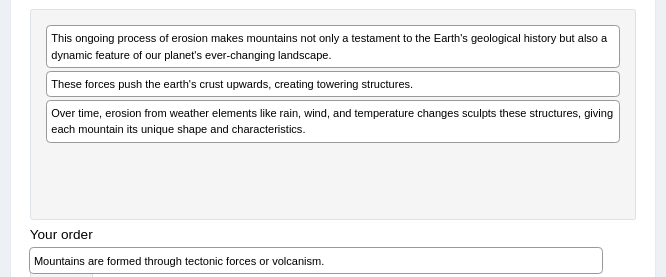 drag, startPoint x: 225, startPoint y: 47, endPoint x: 206, endPoint y: 310, distance: 263.68542 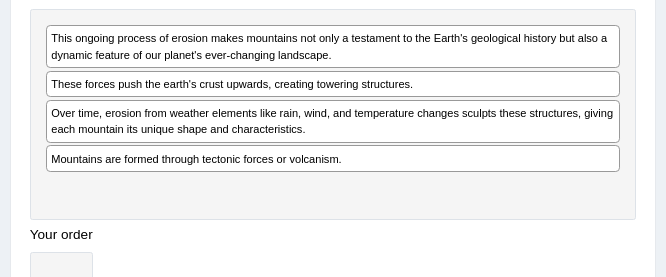 drag, startPoint x: 132, startPoint y: 155, endPoint x: 127, endPoint y: 165, distance: 11.18034 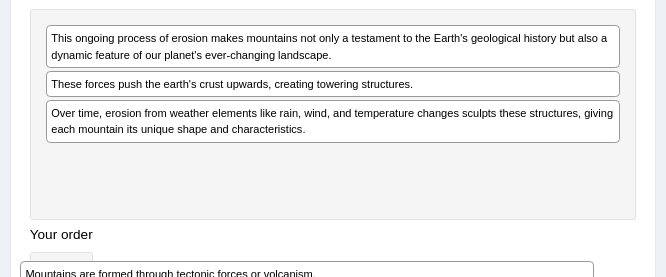 drag, startPoint x: 145, startPoint y: 161, endPoint x: 112, endPoint y: 321, distance: 163.36769 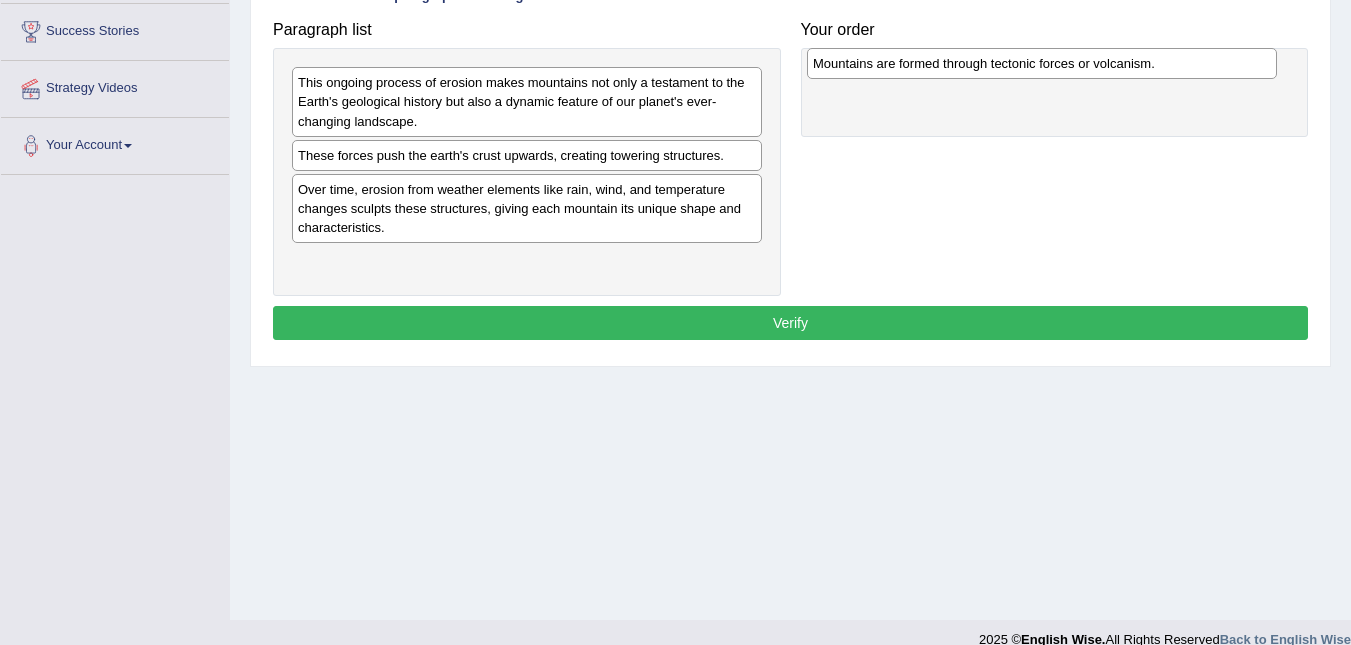 drag, startPoint x: 606, startPoint y: 267, endPoint x: 1121, endPoint y: 69, distance: 551.75085 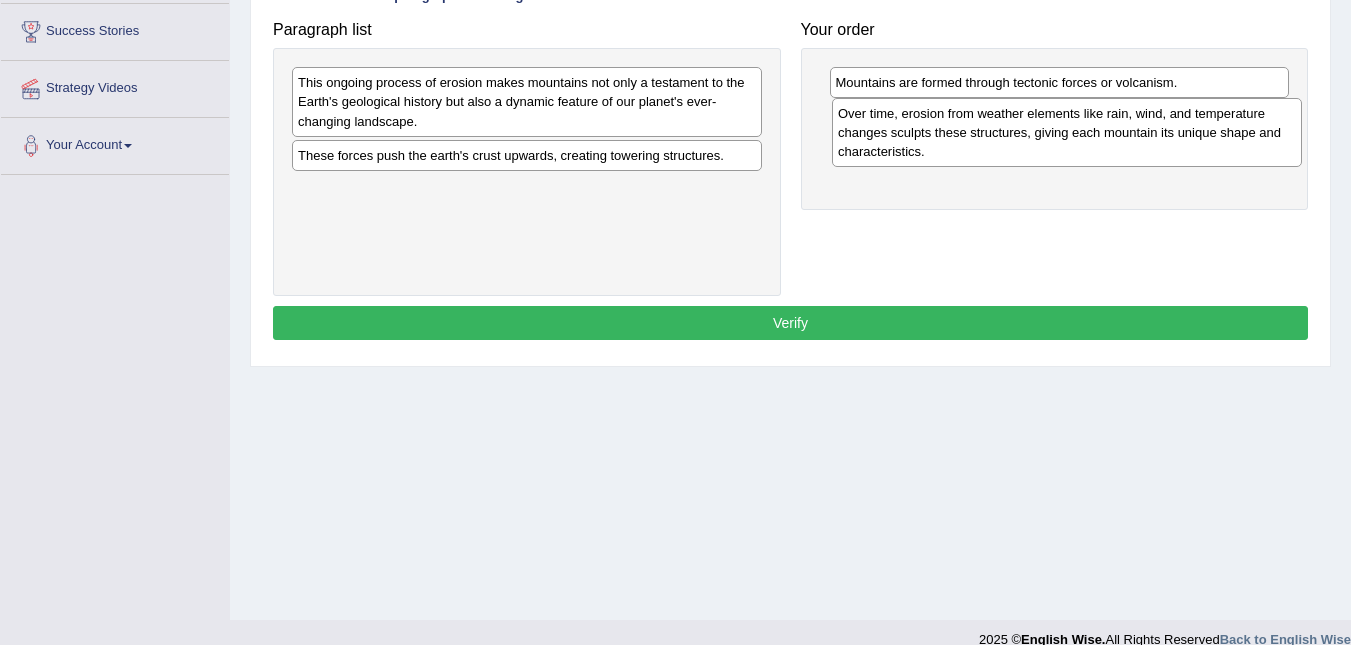 drag, startPoint x: 605, startPoint y: 191, endPoint x: 1130, endPoint y: 121, distance: 529.6461 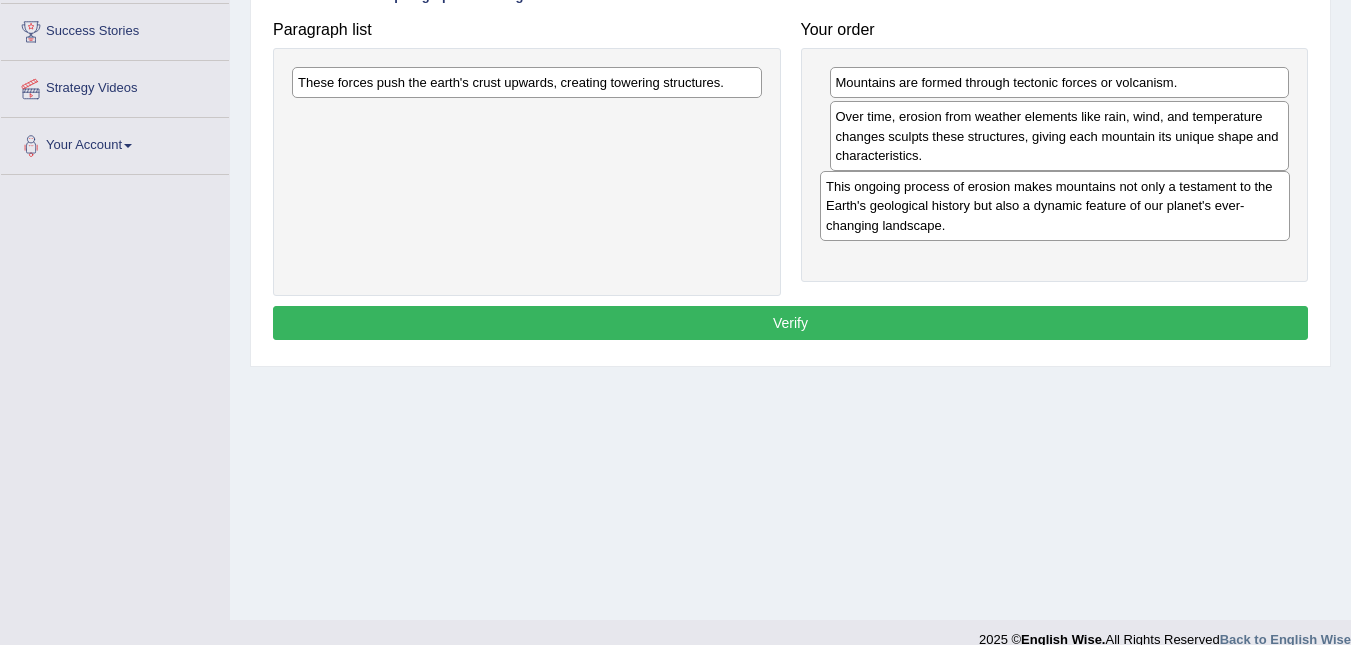 drag, startPoint x: 685, startPoint y: 101, endPoint x: 1213, endPoint y: 205, distance: 538.14496 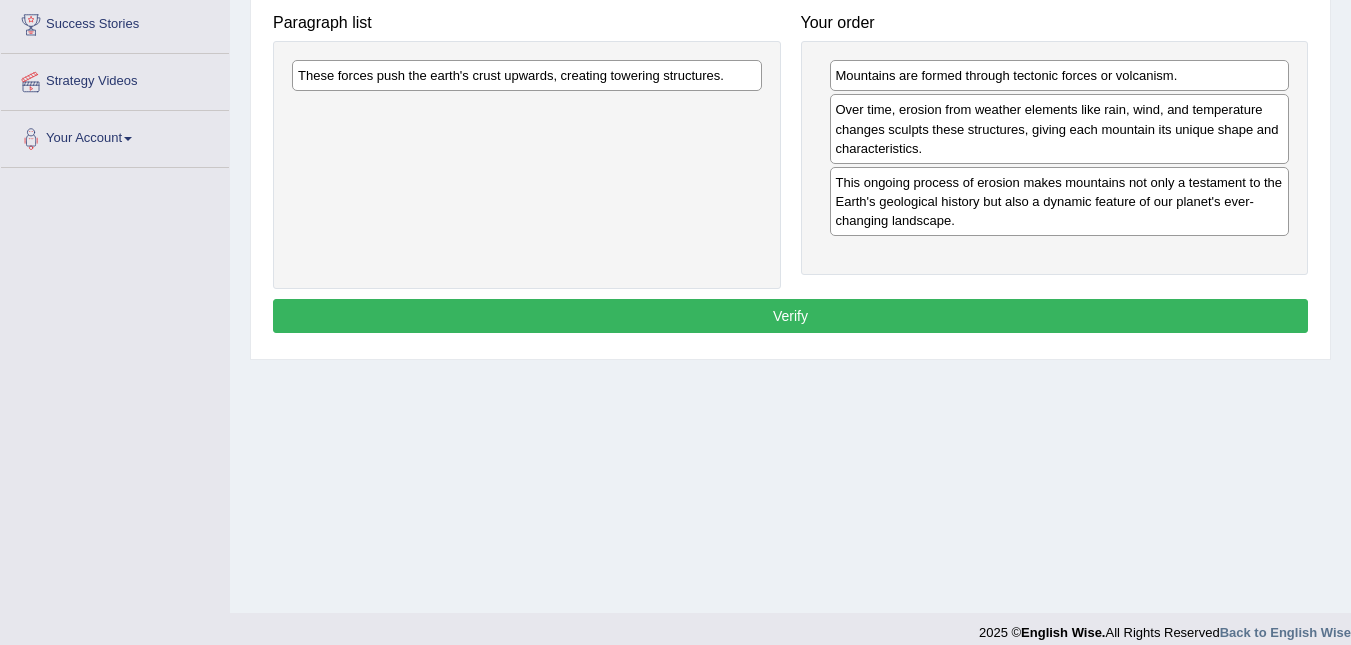 scroll, scrollTop: 405, scrollLeft: 0, axis: vertical 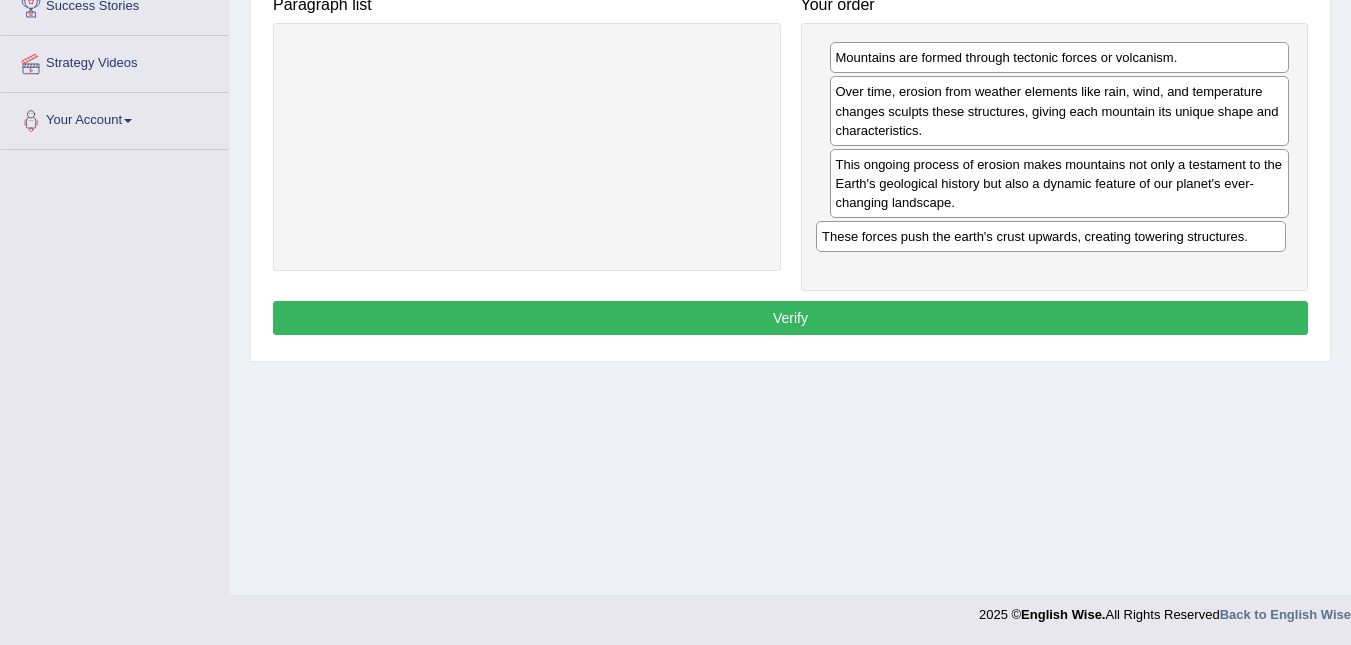 drag, startPoint x: 612, startPoint y: 62, endPoint x: 1132, endPoint y: 238, distance: 548.97723 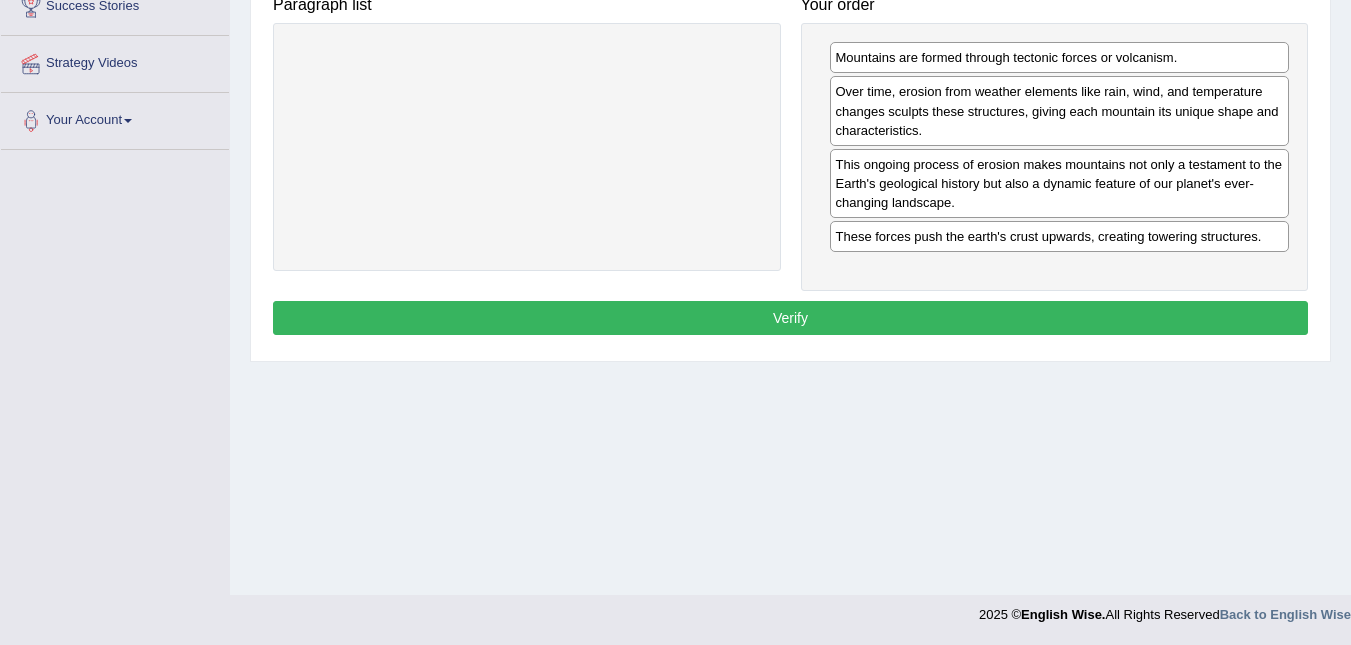 click on "Verify" at bounding box center (790, 318) 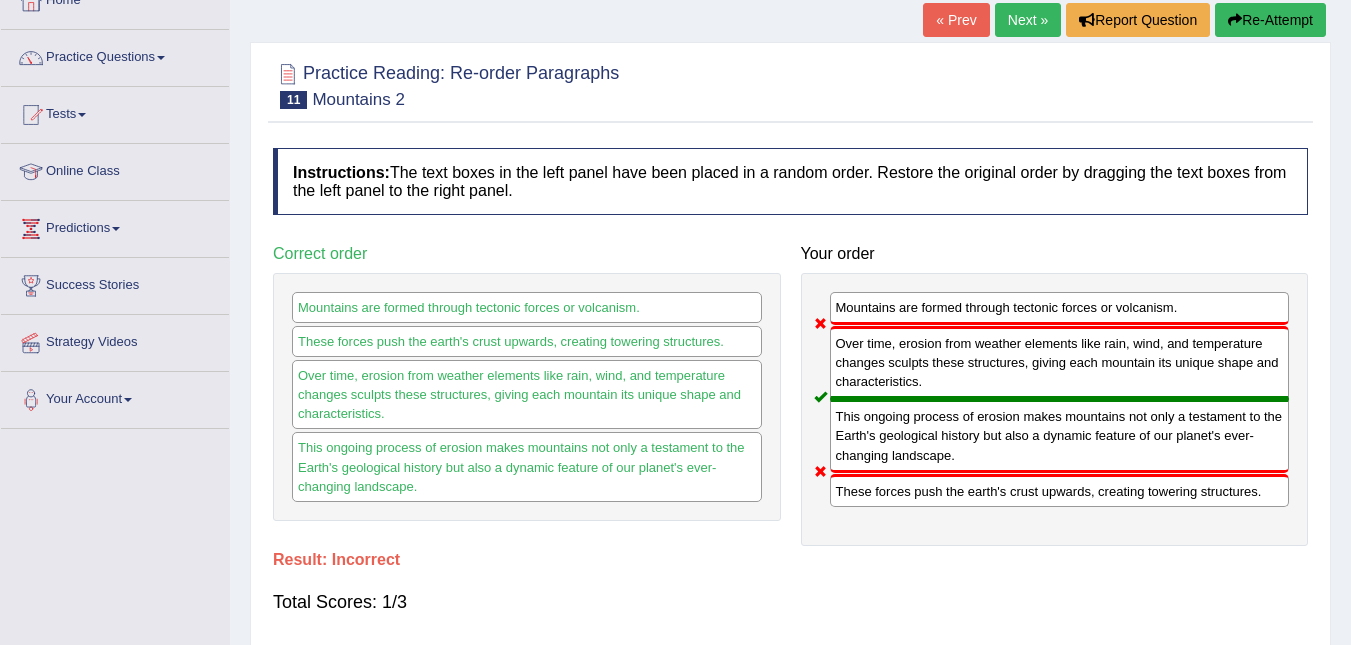 scroll, scrollTop: 131, scrollLeft: 0, axis: vertical 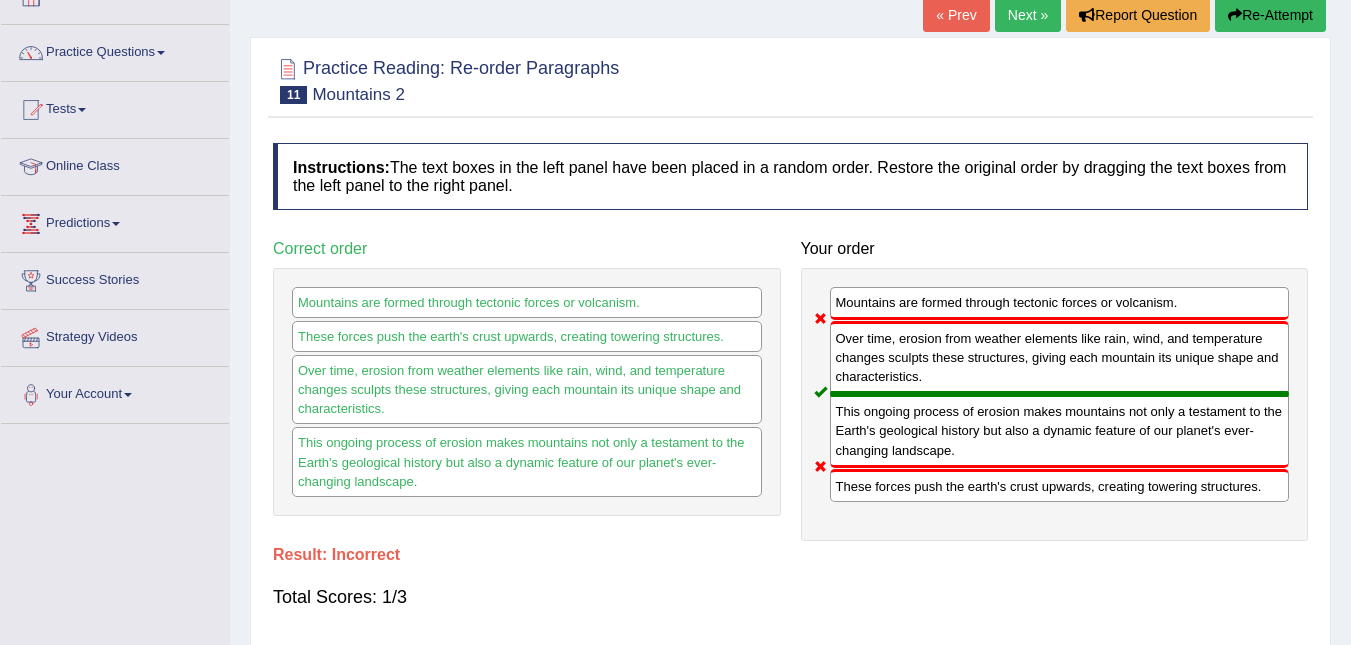 drag, startPoint x: 926, startPoint y: 489, endPoint x: 902, endPoint y: 507, distance: 30 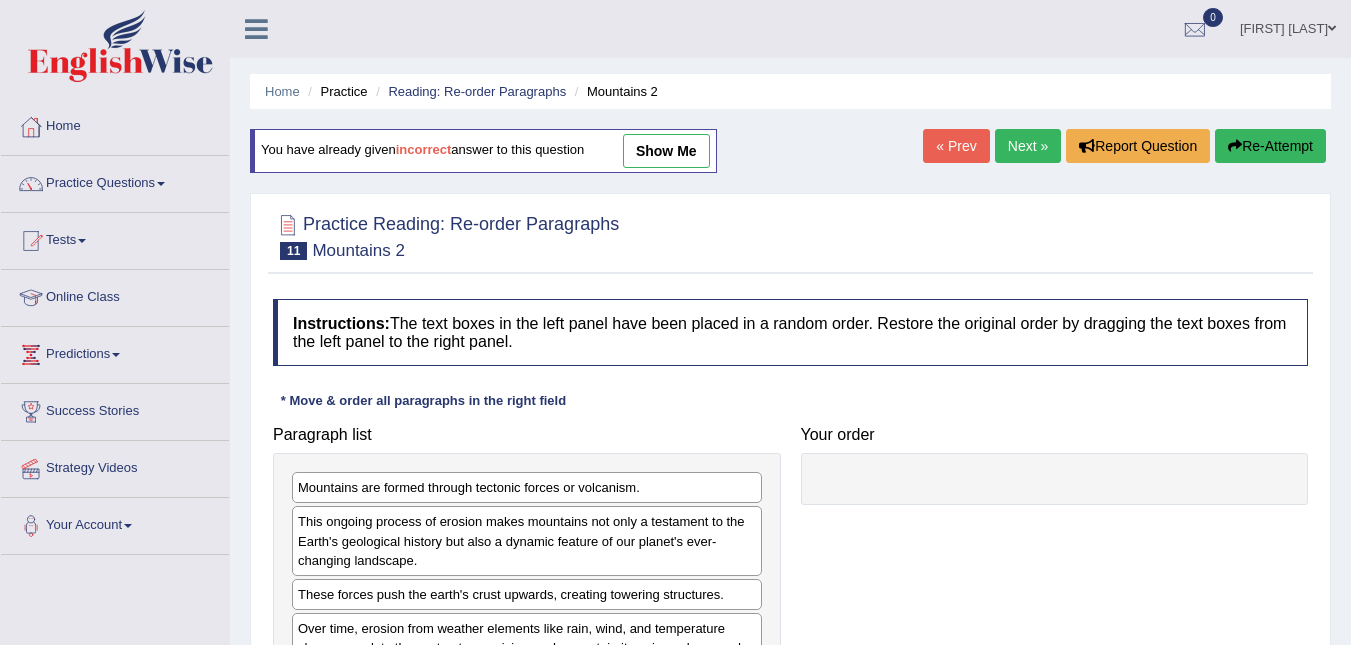 scroll, scrollTop: 131, scrollLeft: 0, axis: vertical 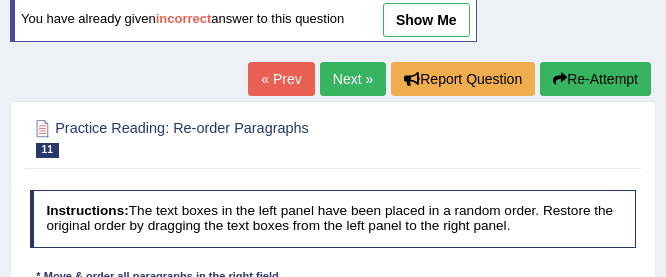 click on "Home
Practice
Reading: Re-order Paragraphs
Mountains 2
You have already given  incorrect  answer to this question
show me
« Prev Next »  Report Question  Re-Attempt
Practice Reading: Re-order Paragraphs
11
Mountains 2
Instructions:  The text boxes in the left panel have been placed in a random order. Restore the original order by dragging the text boxes from the left panel to the right panel.
* Move & order all paragraphs in the right field
Paragraph list
Mountains are formed through tectonic forces or volcanism. This ongoing process of erosion makes mountains not only a testament to the Earth's geological history but also
a dynamic feature of our planet's ever-changing landscape. These forces push the earth's crust upwards, creating towering structures." at bounding box center [333, 369] 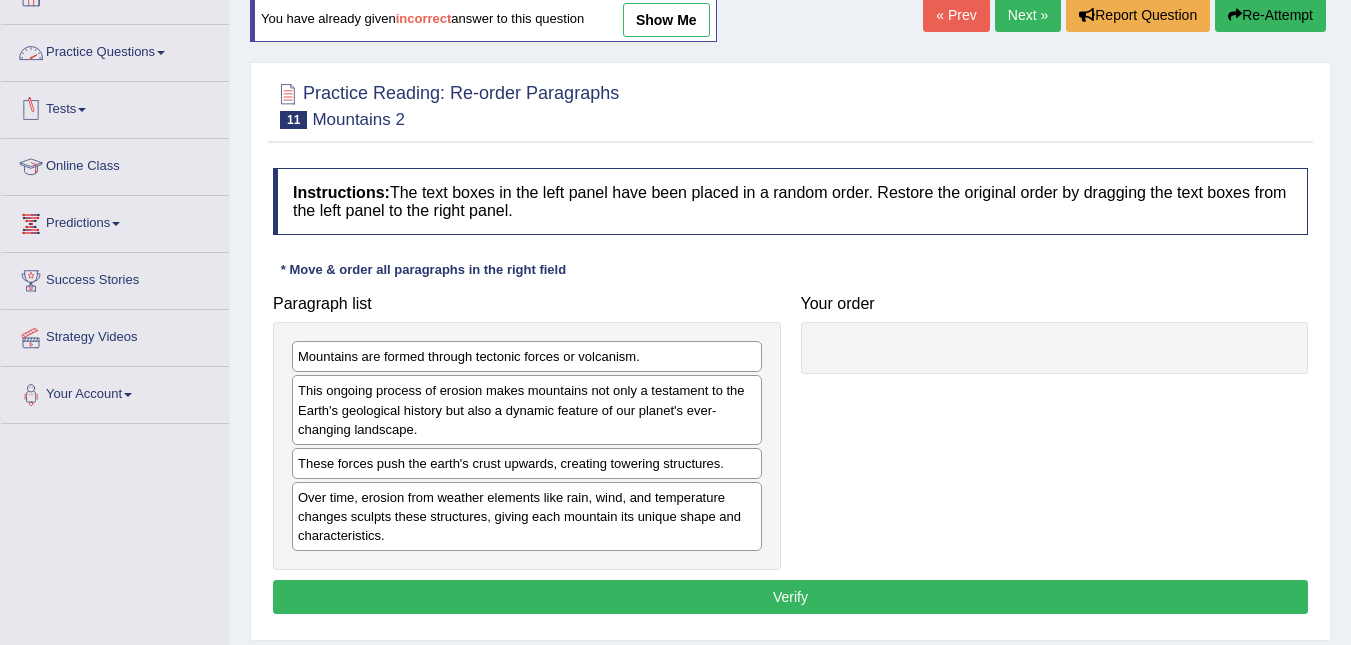 click on "Practice Questions" at bounding box center (115, 50) 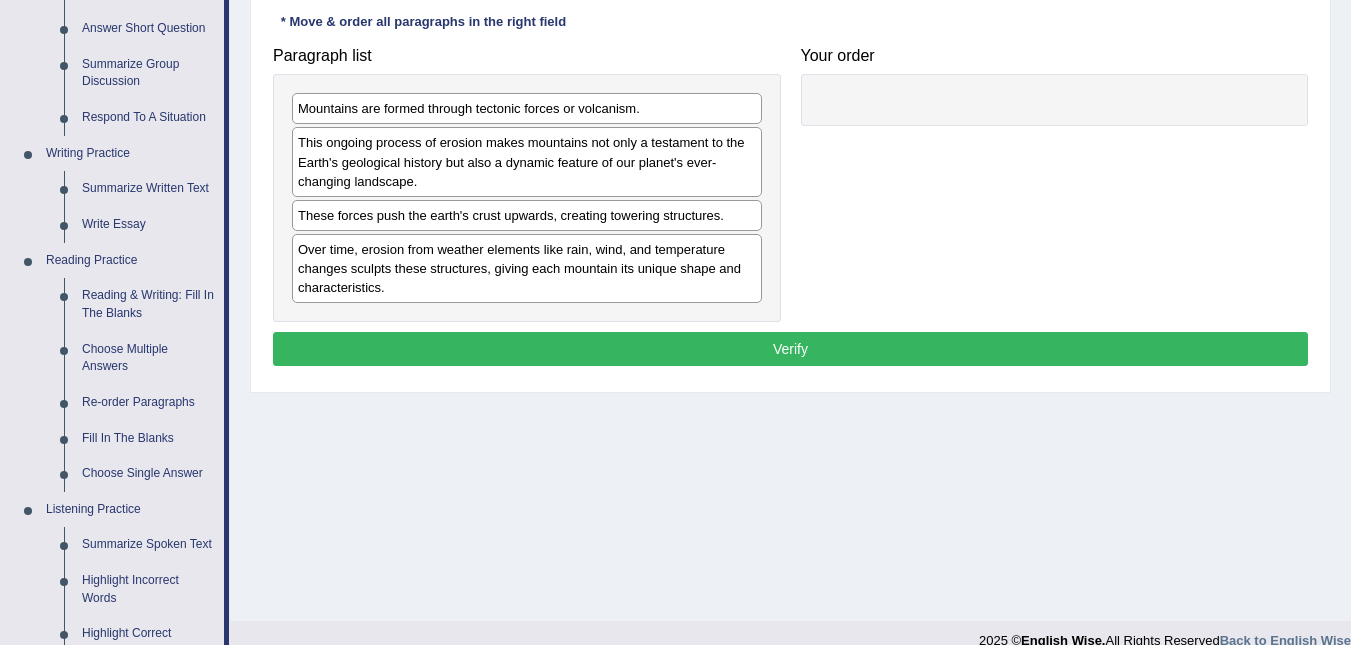 scroll, scrollTop: 392, scrollLeft: 0, axis: vertical 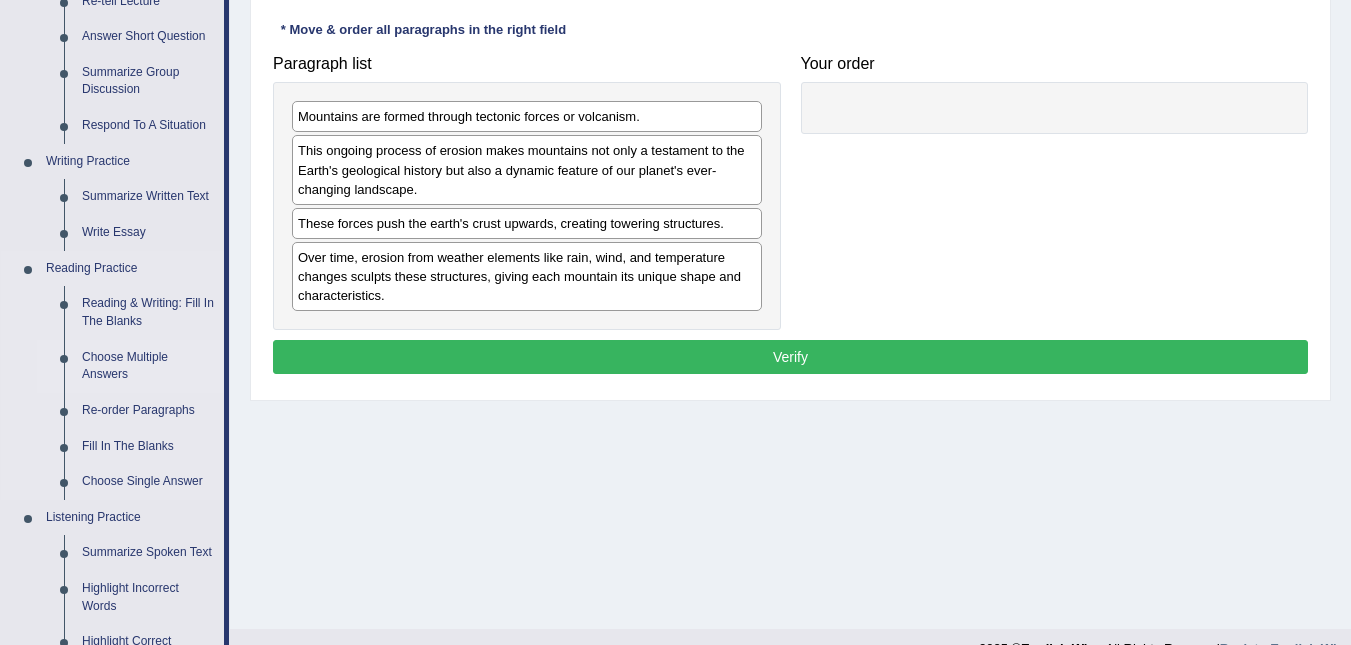 click on "Choose Multiple Answers" at bounding box center [148, 366] 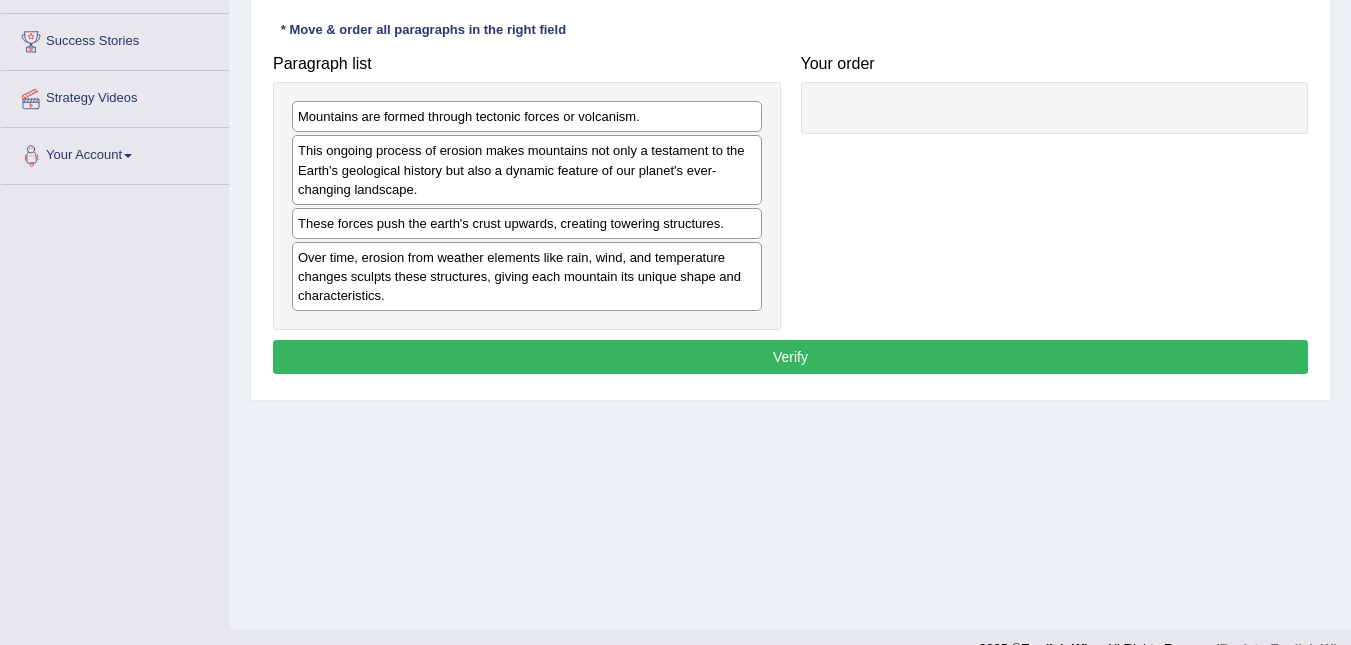 scroll, scrollTop: 377, scrollLeft: 0, axis: vertical 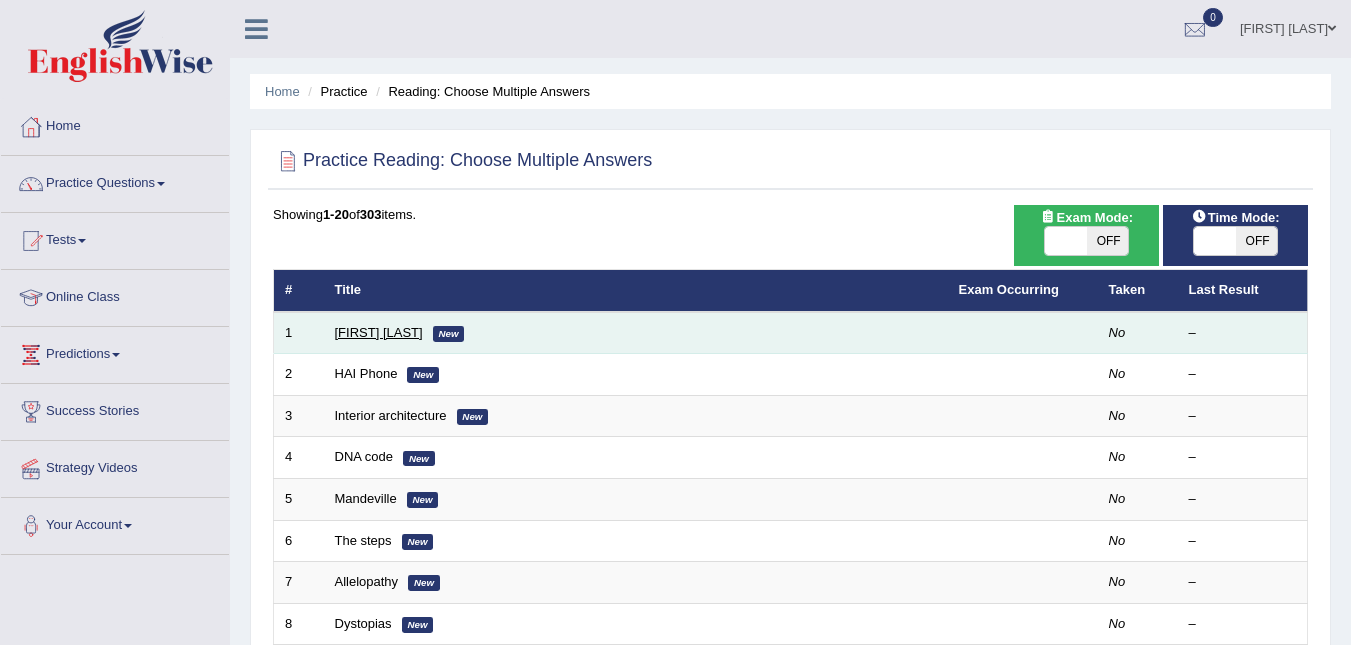 click on "[FIRST] [LAST]" at bounding box center [379, 332] 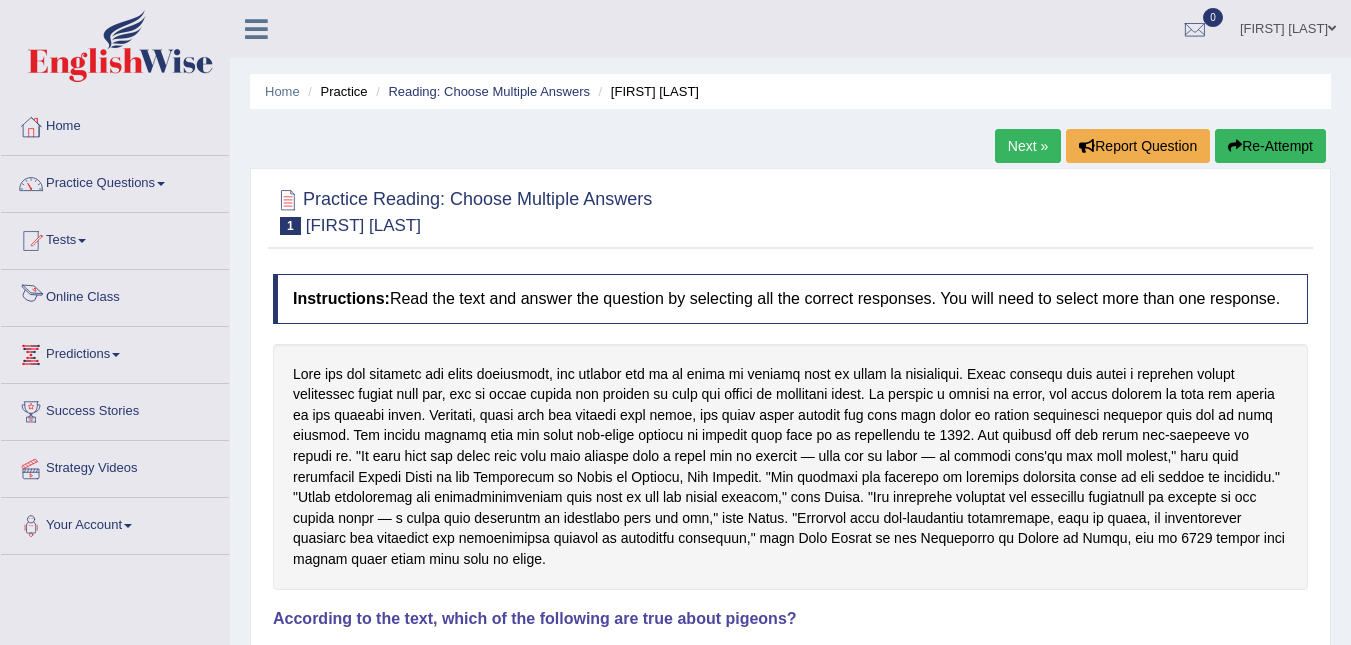 scroll, scrollTop: 0, scrollLeft: 0, axis: both 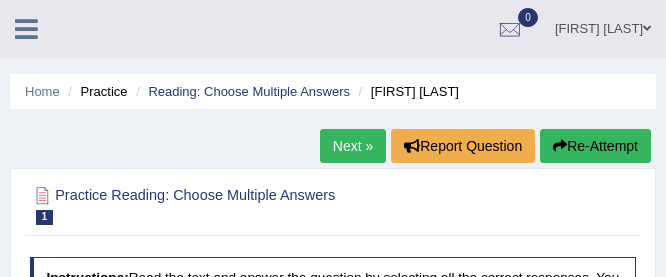 click on "Home
Practice
Reading: Choose Multiple Answers
Damian Scarf
Next »  Report Question  Re-Attempt
Practice Reading: Choose Multiple Answers
1
Damian Scarf
Instructions:  Read the text and answer the question by selecting all the correct responses. You will need to select more than one response.
According to the text, which of the following are true about pigeons? * Click on the correct answers  They can perform tasks involving numbers they've never seen before.  They are actually smarter than primates.  They are normally thought of as not very smart.  They are able to learn abstract numerical rules. Result:  Verify" at bounding box center (333, 500) 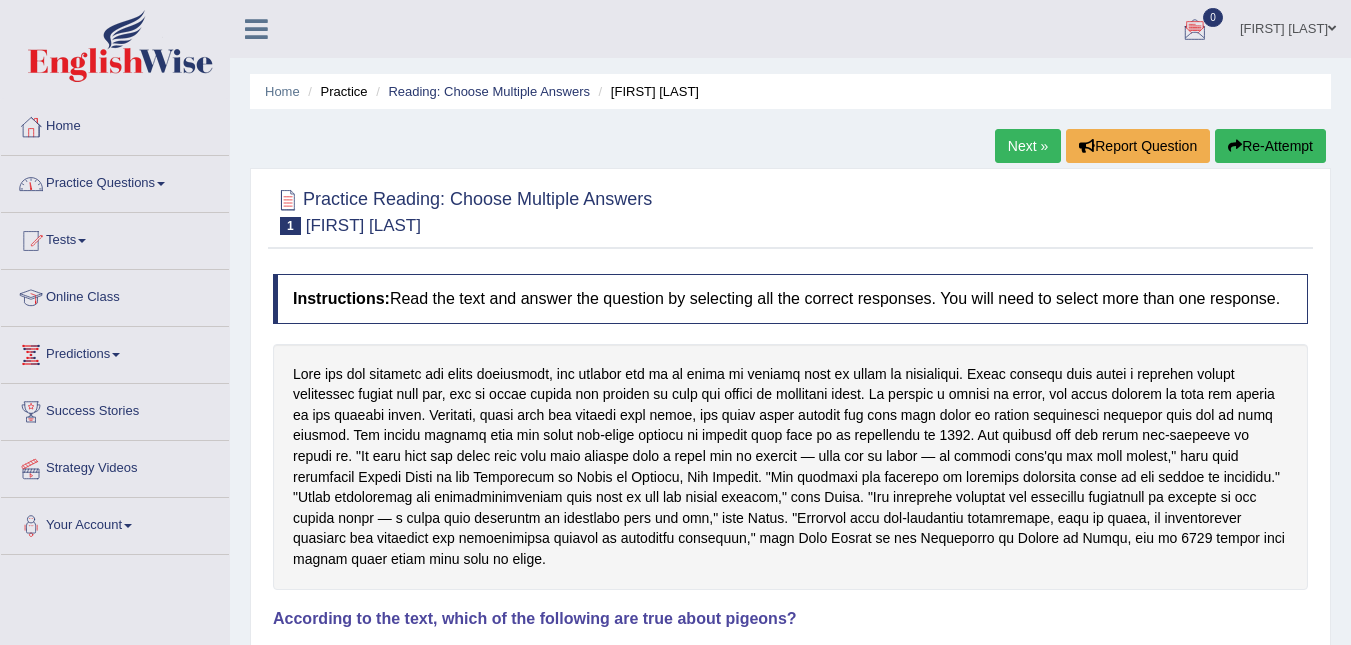 click on "Practice Questions" at bounding box center [115, 181] 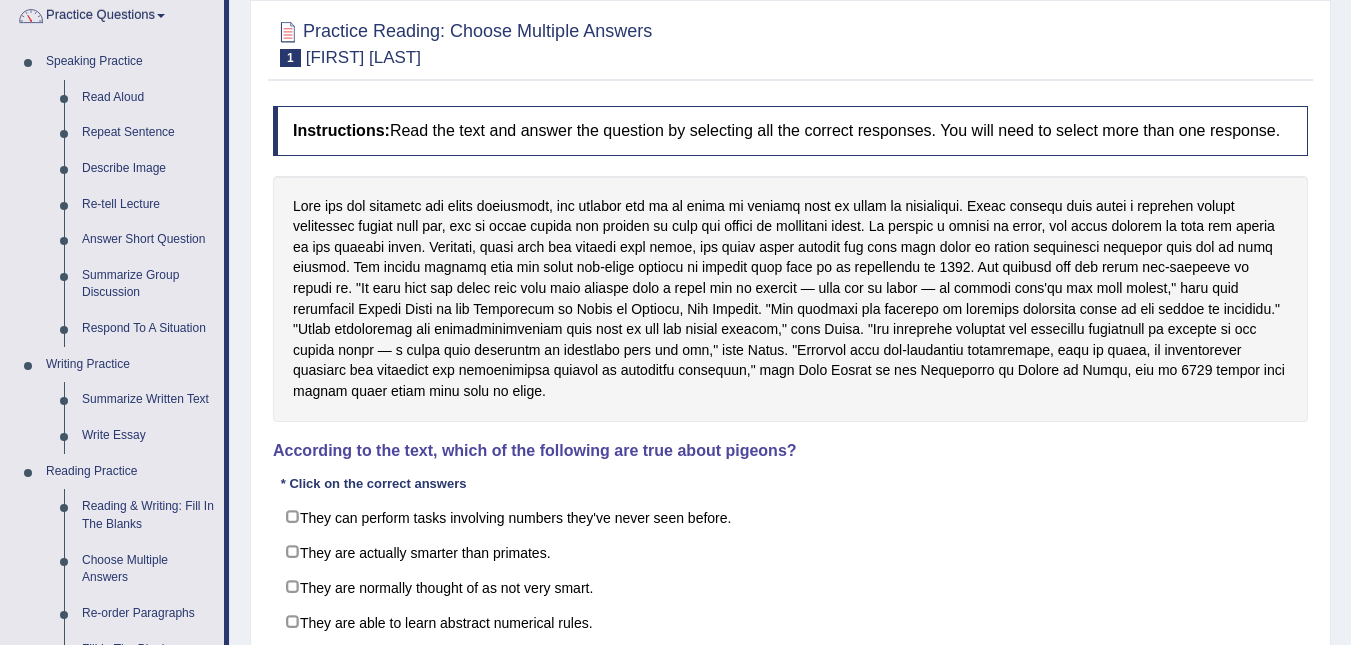 scroll, scrollTop: 171, scrollLeft: 0, axis: vertical 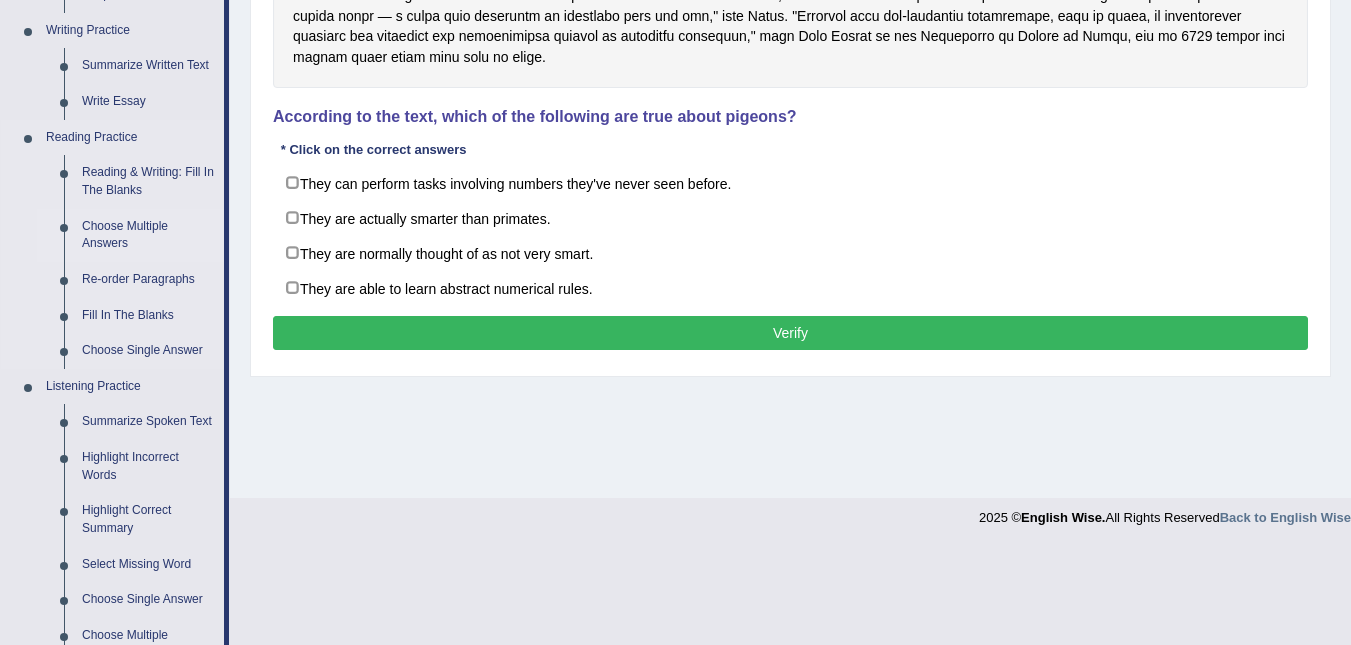 click on "Choose Multiple Answers" at bounding box center (148, 235) 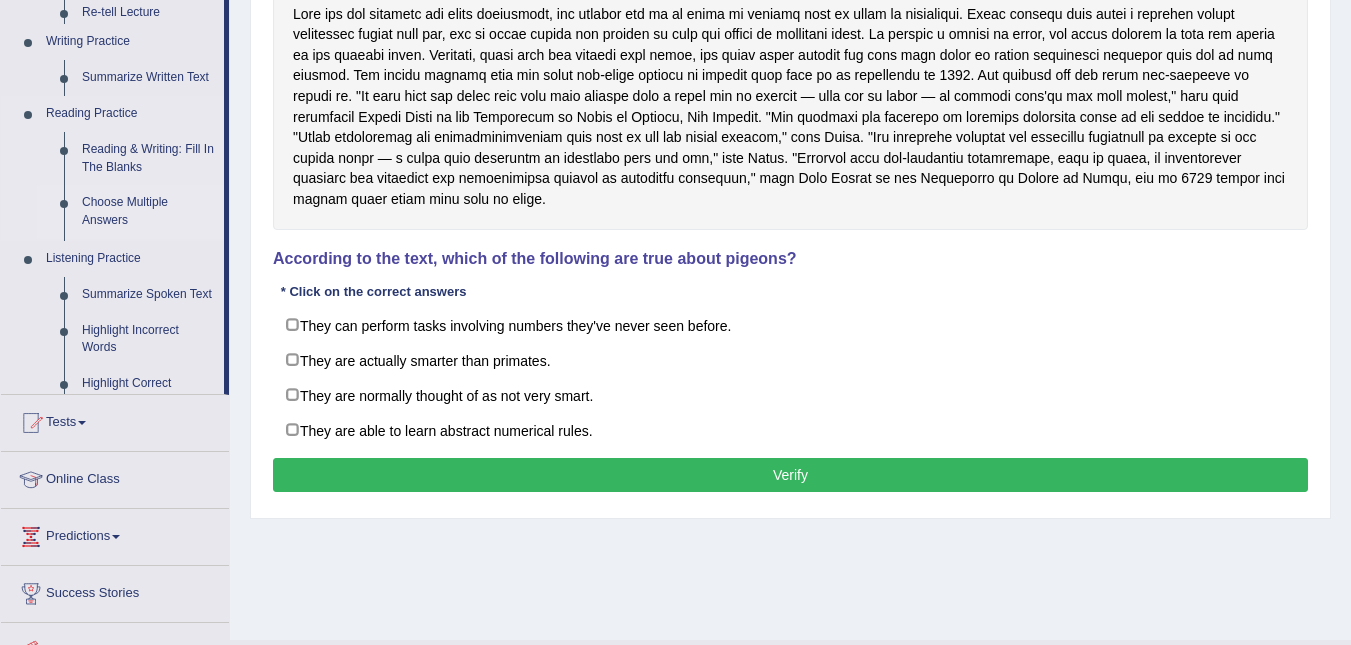 scroll, scrollTop: 245, scrollLeft: 0, axis: vertical 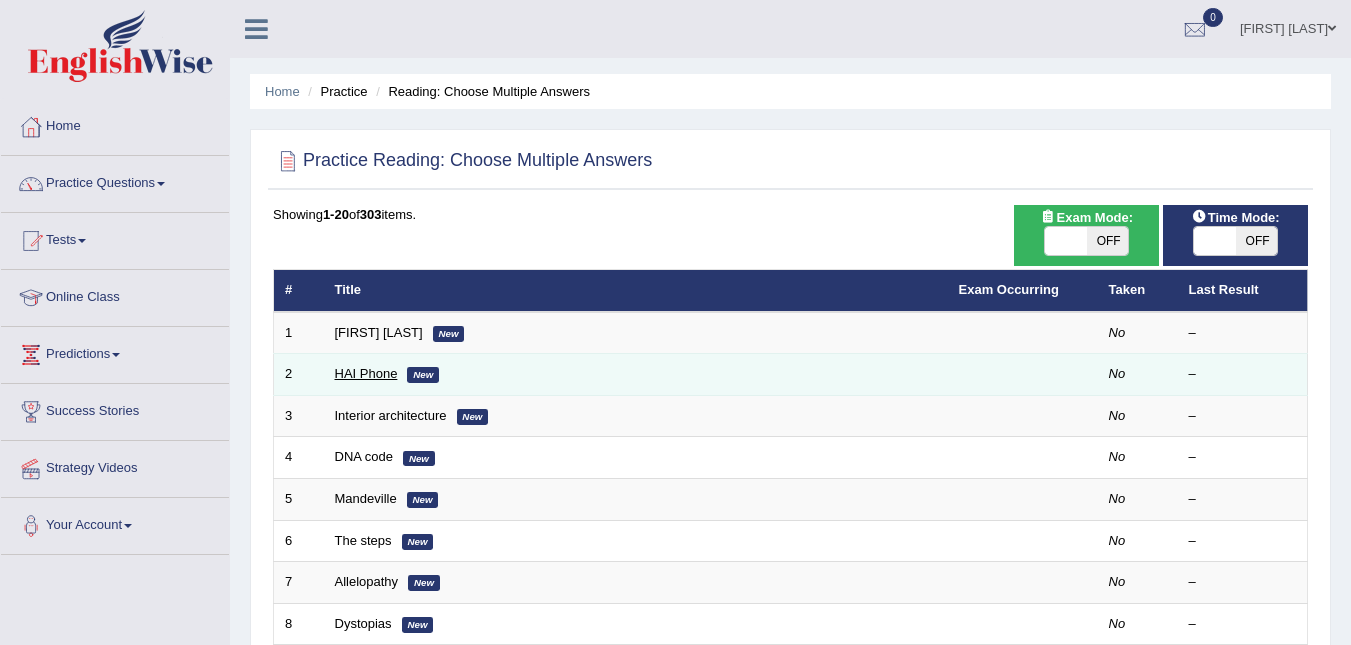 click on "HAI Phone" at bounding box center [366, 373] 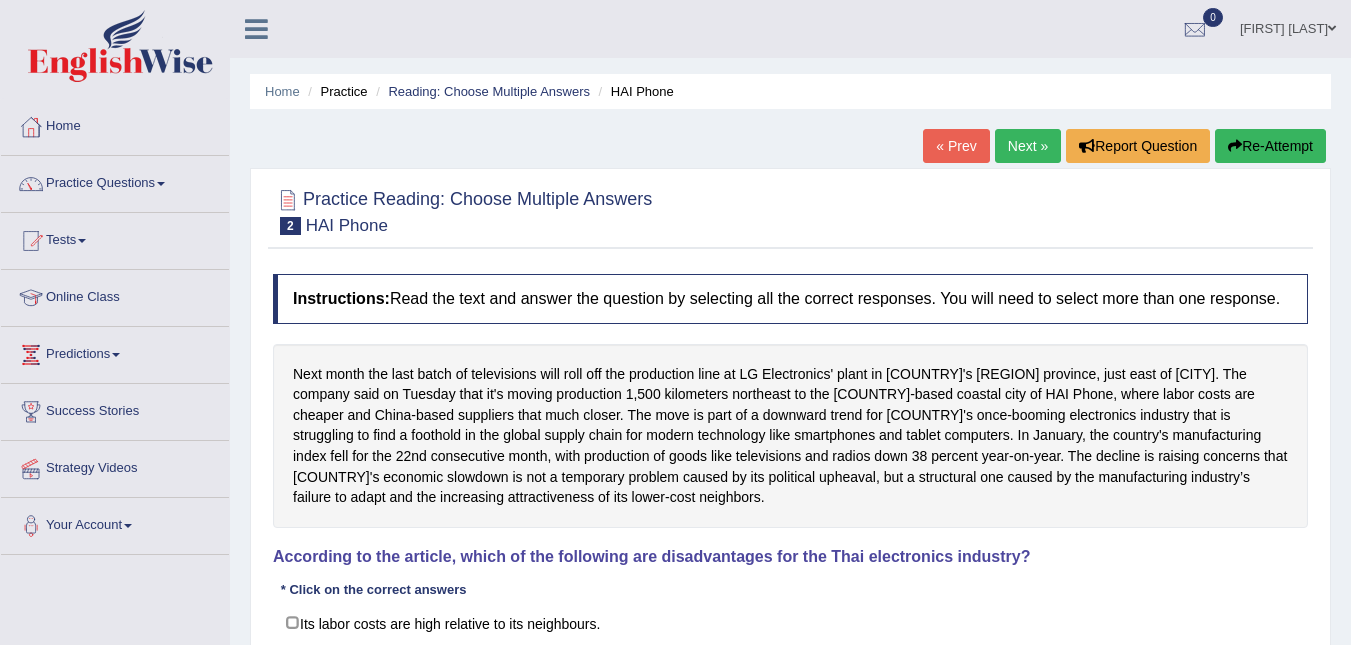 scroll, scrollTop: 0, scrollLeft: 0, axis: both 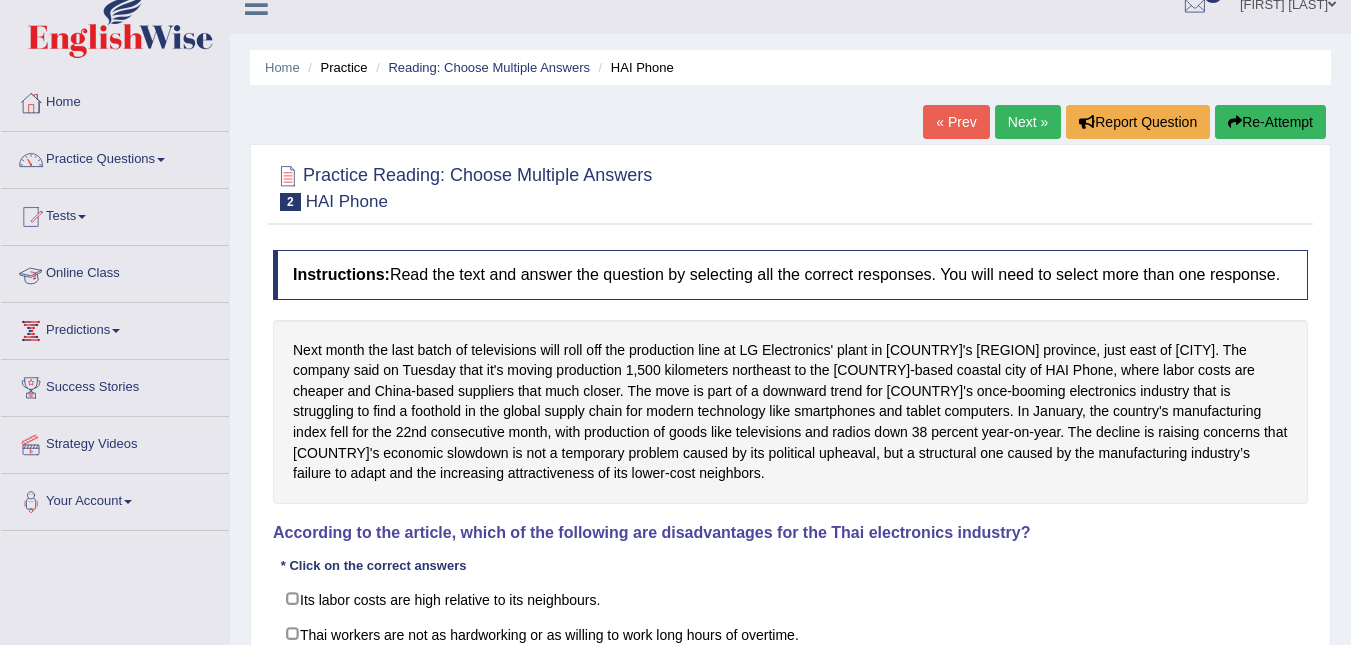 click on "Online Class" at bounding box center (115, 271) 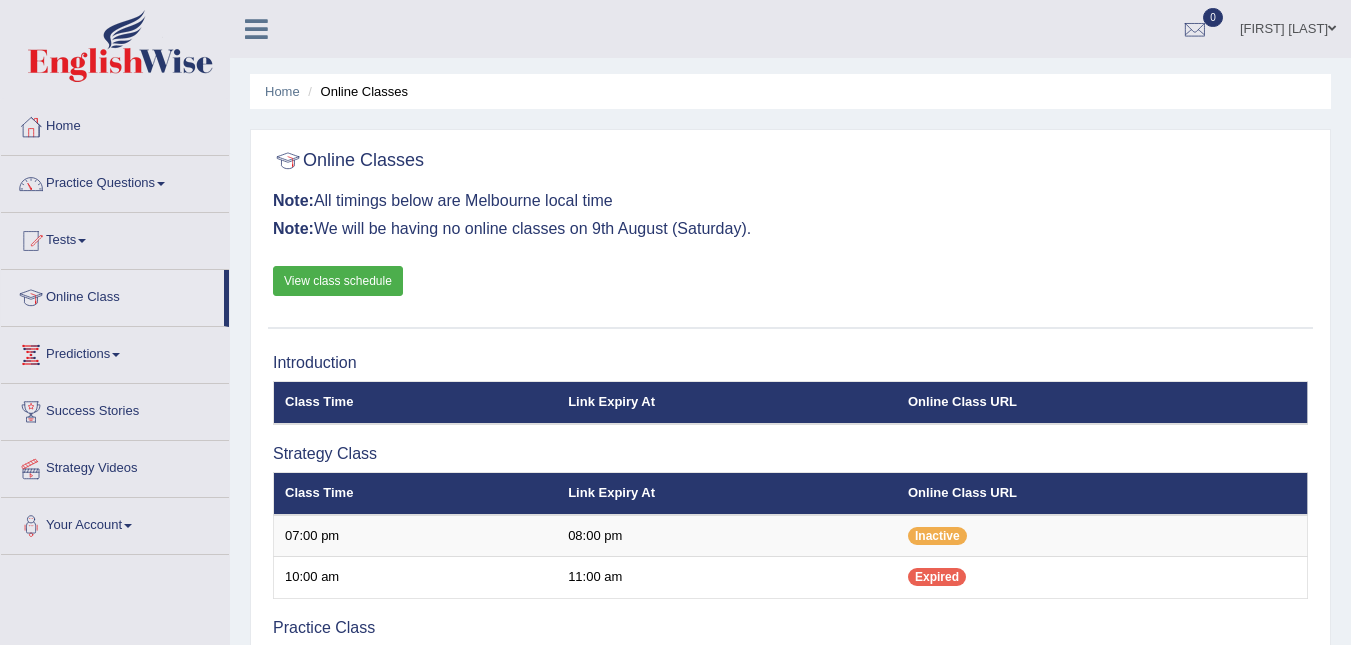 scroll, scrollTop: 0, scrollLeft: 0, axis: both 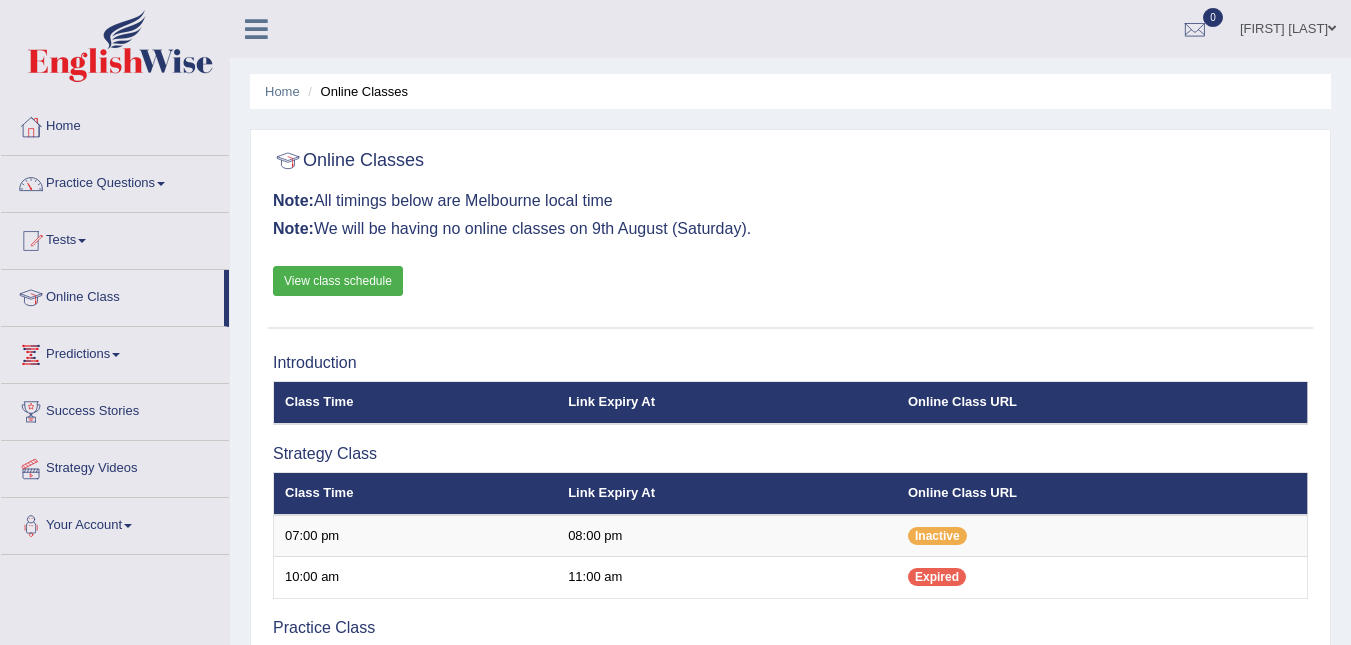 click on "Practice Questions" at bounding box center (115, 181) 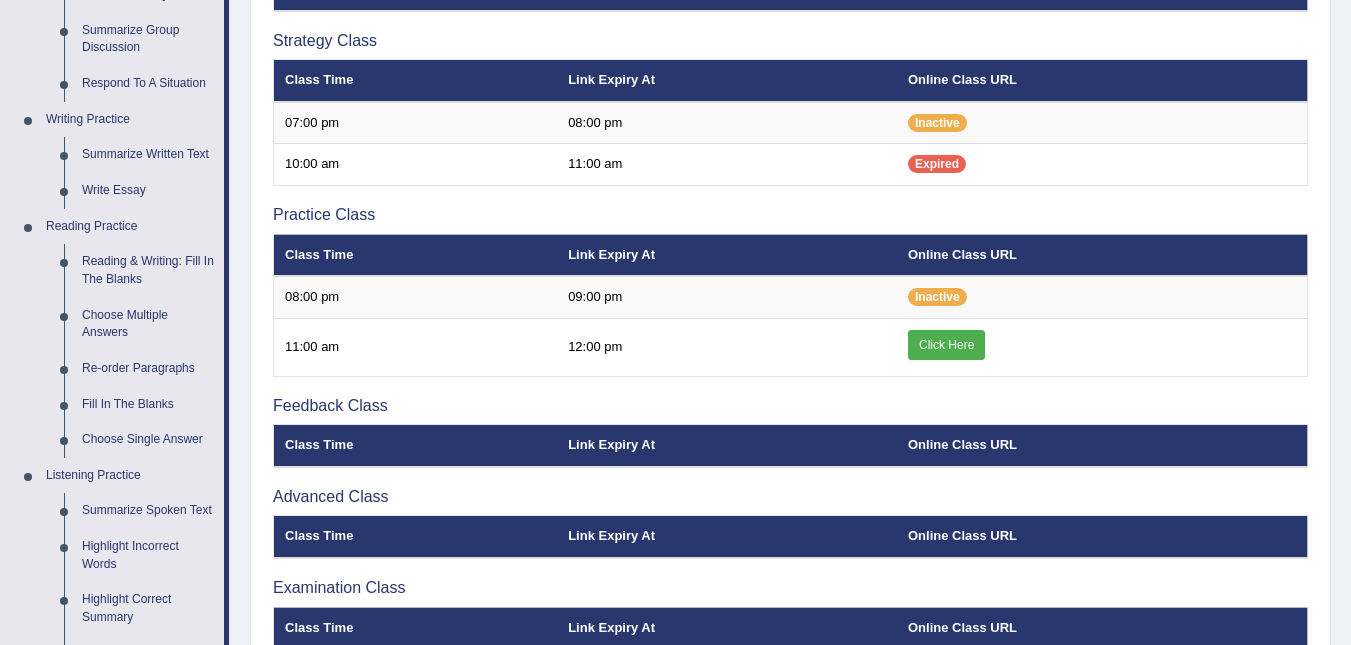 scroll, scrollTop: 408, scrollLeft: 0, axis: vertical 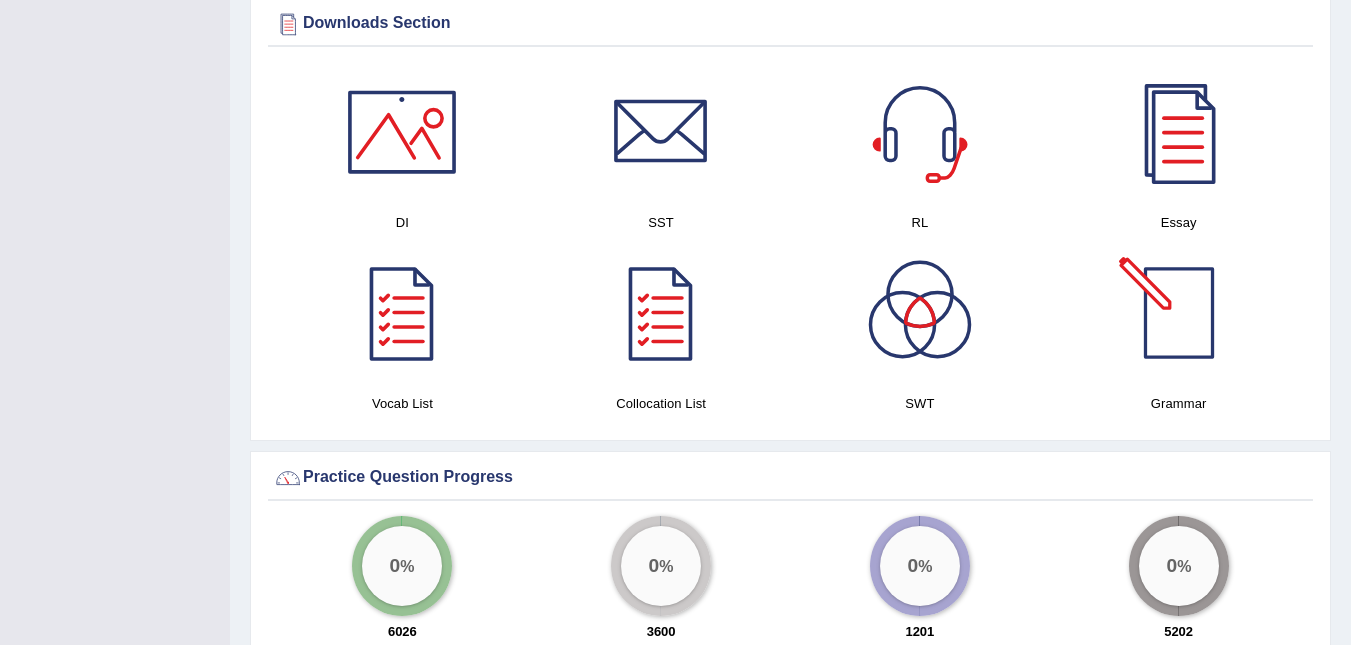 click at bounding box center [1179, 313] 